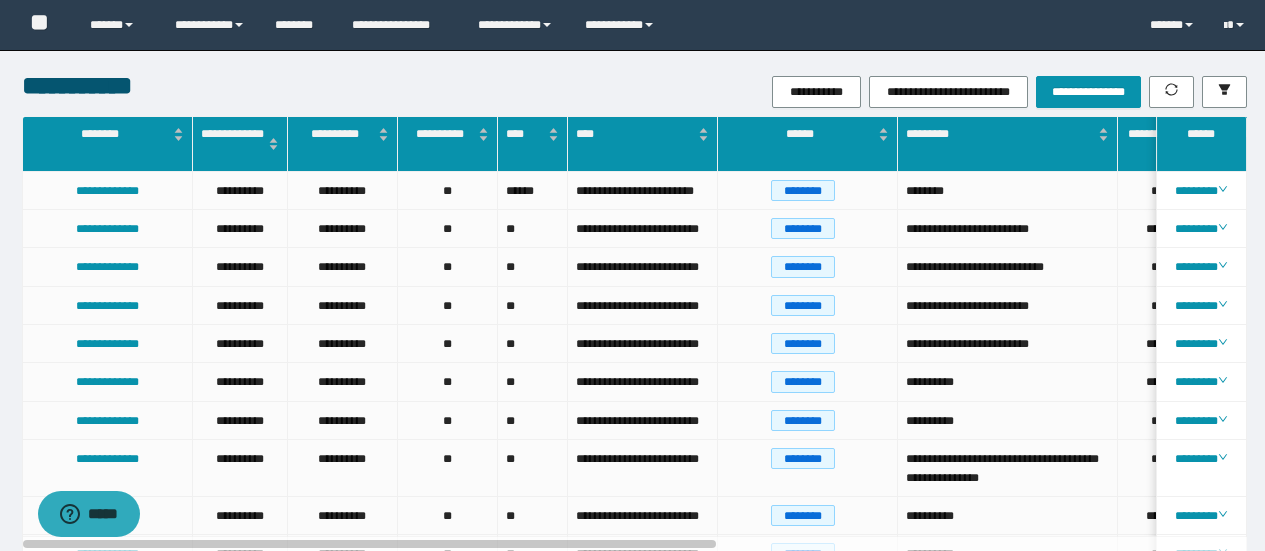 scroll, scrollTop: 0, scrollLeft: 0, axis: both 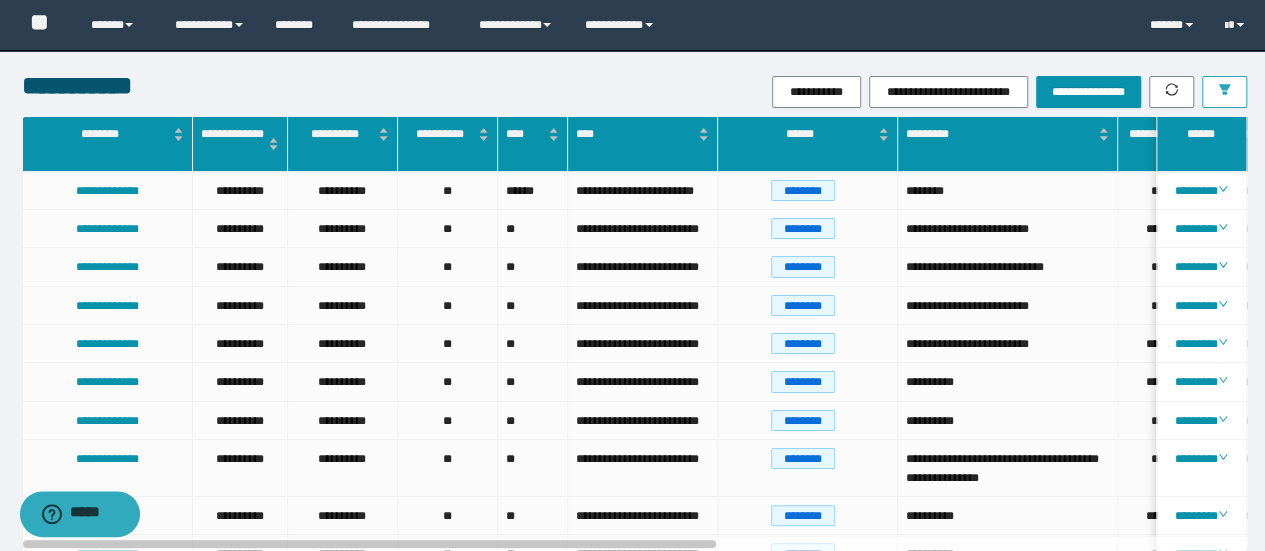 click at bounding box center [1224, 92] 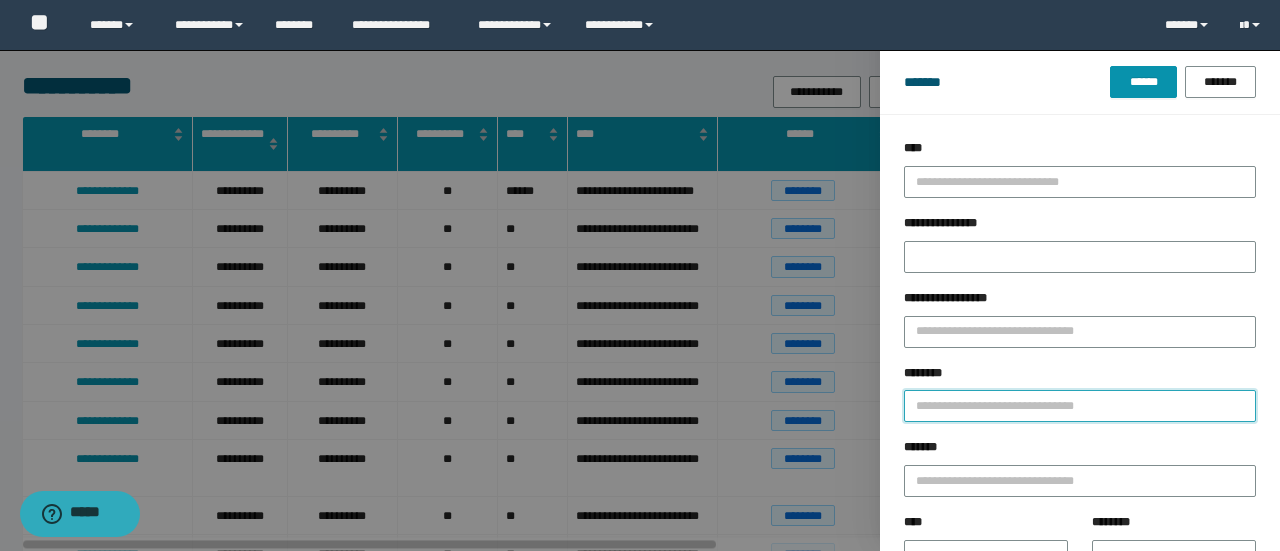 click on "********" at bounding box center [1080, 406] 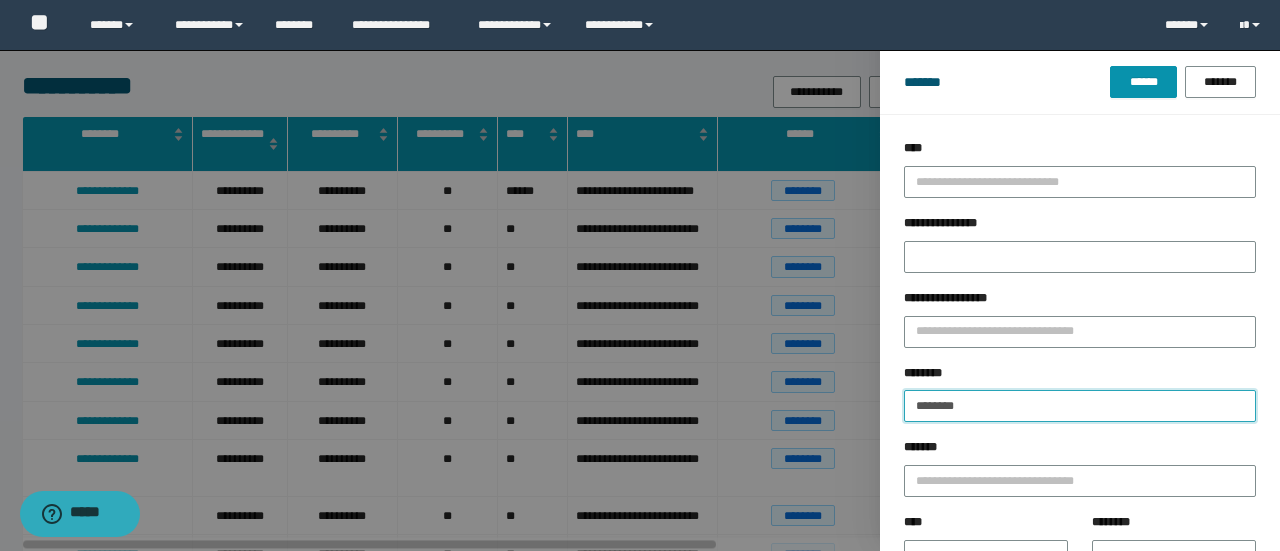 click on "******" at bounding box center [1143, 82] 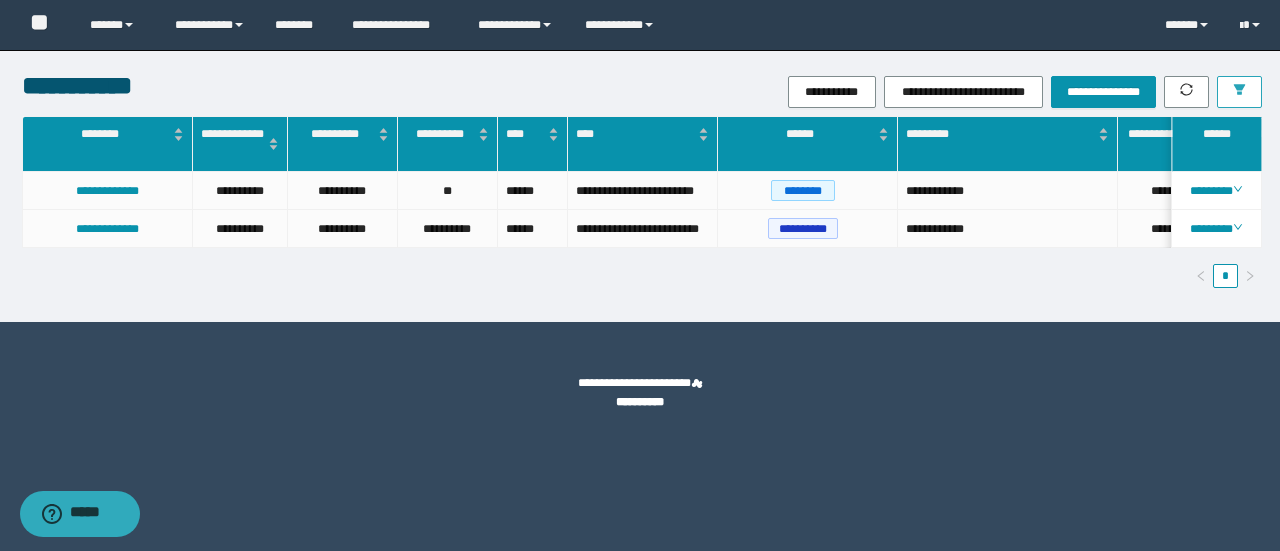scroll, scrollTop: 0, scrollLeft: 63, axis: horizontal 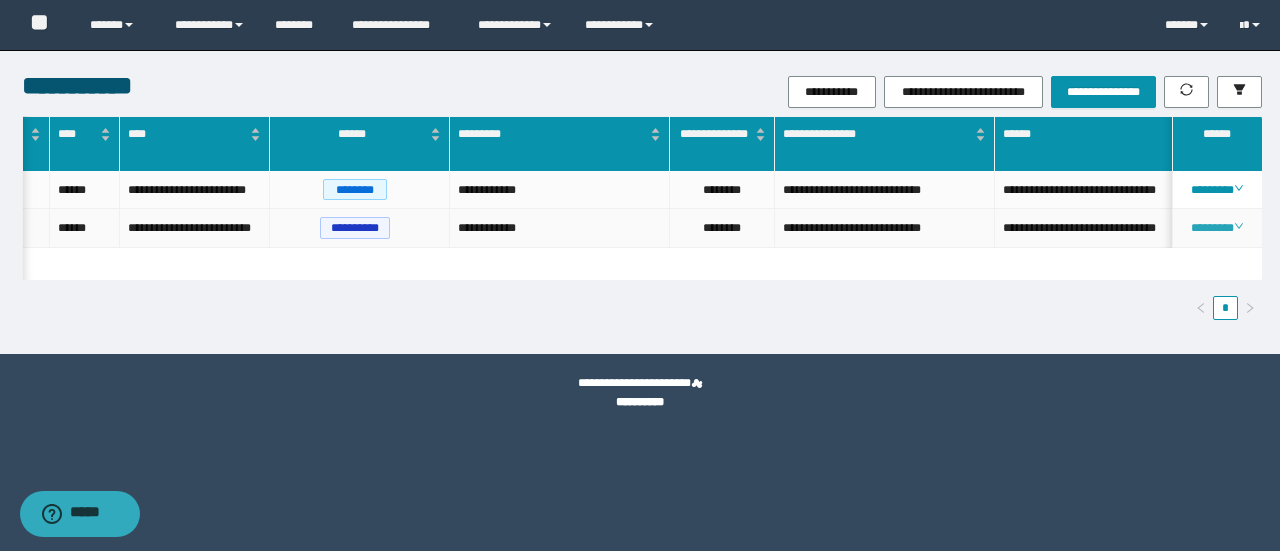 click on "********" at bounding box center (1216, 228) 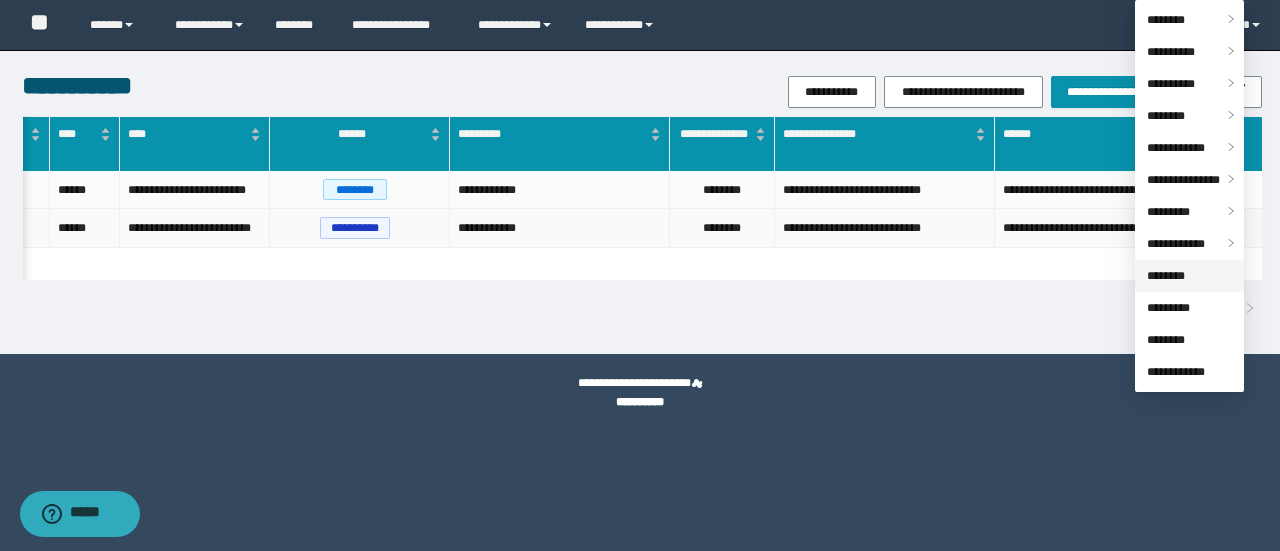 click on "********" at bounding box center (1166, 276) 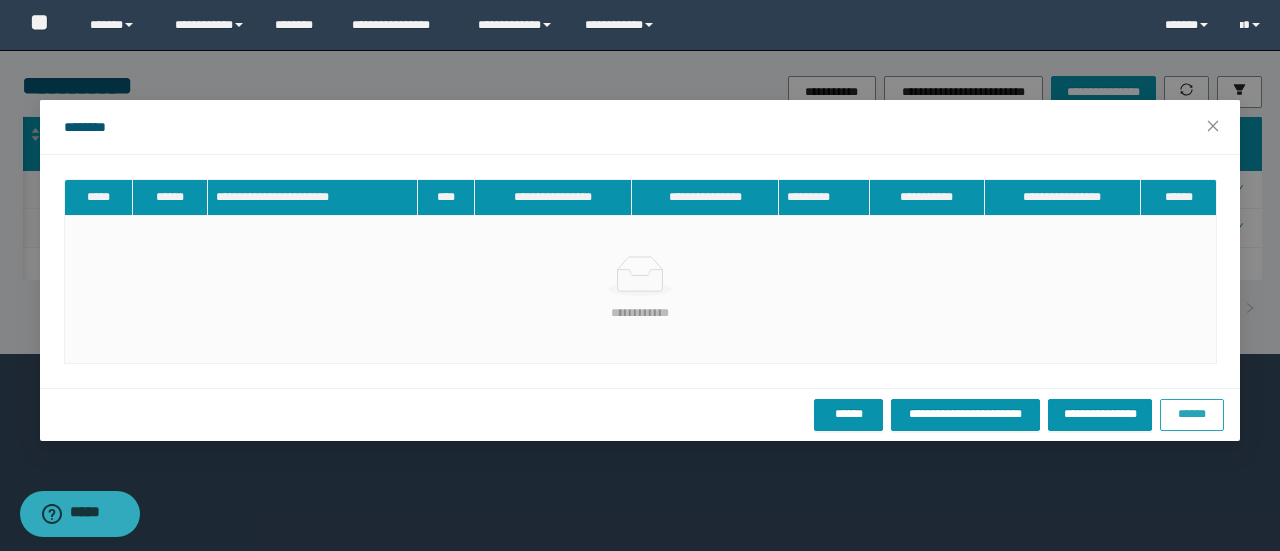 click on "******" at bounding box center [1192, 415] 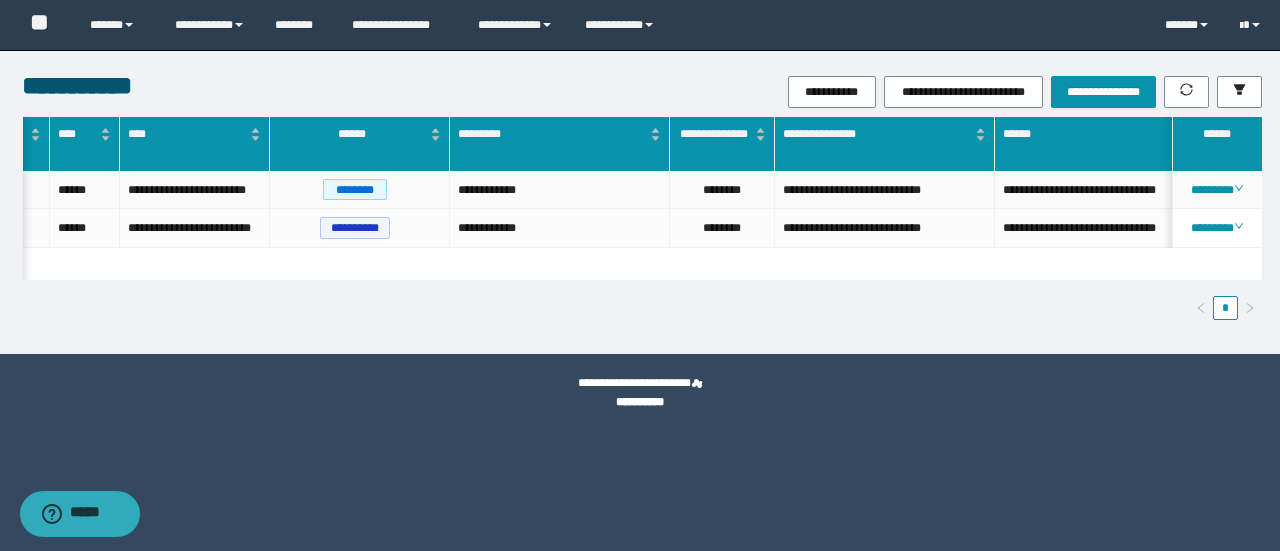 drag, startPoint x: 746, startPoint y: 173, endPoint x: 735, endPoint y: 189, distance: 19.416489 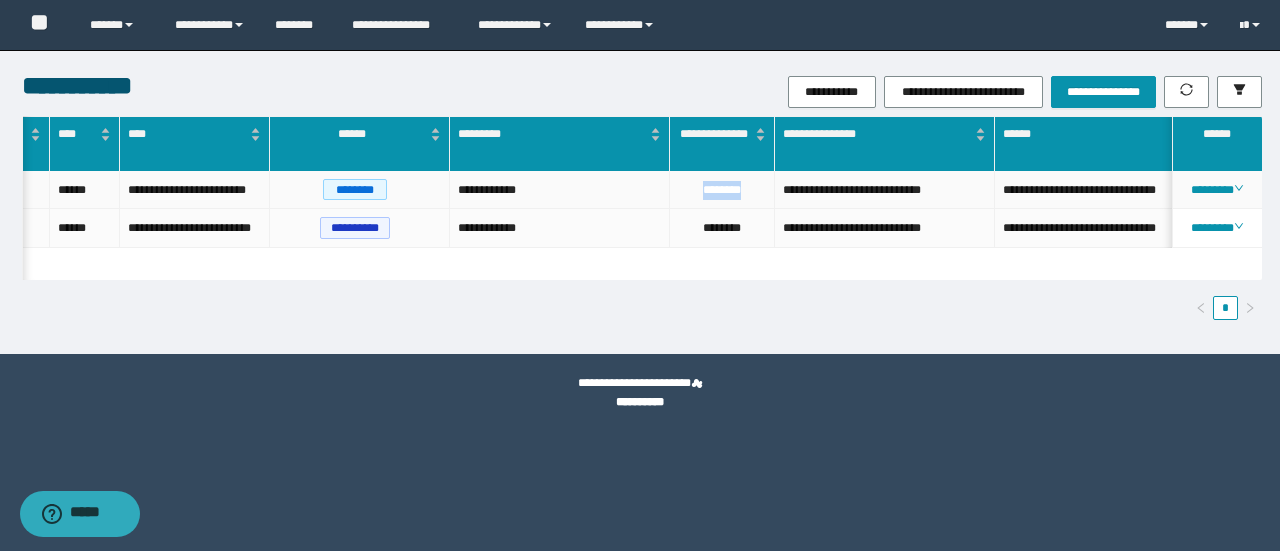 click on "********" at bounding box center [722, 190] 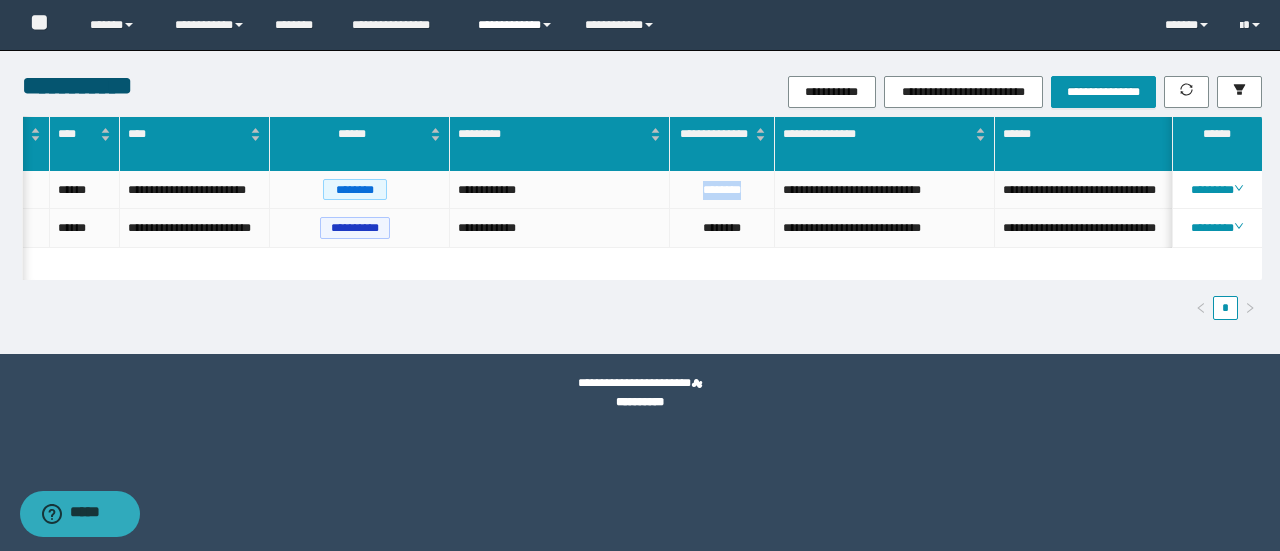 copy on "********" 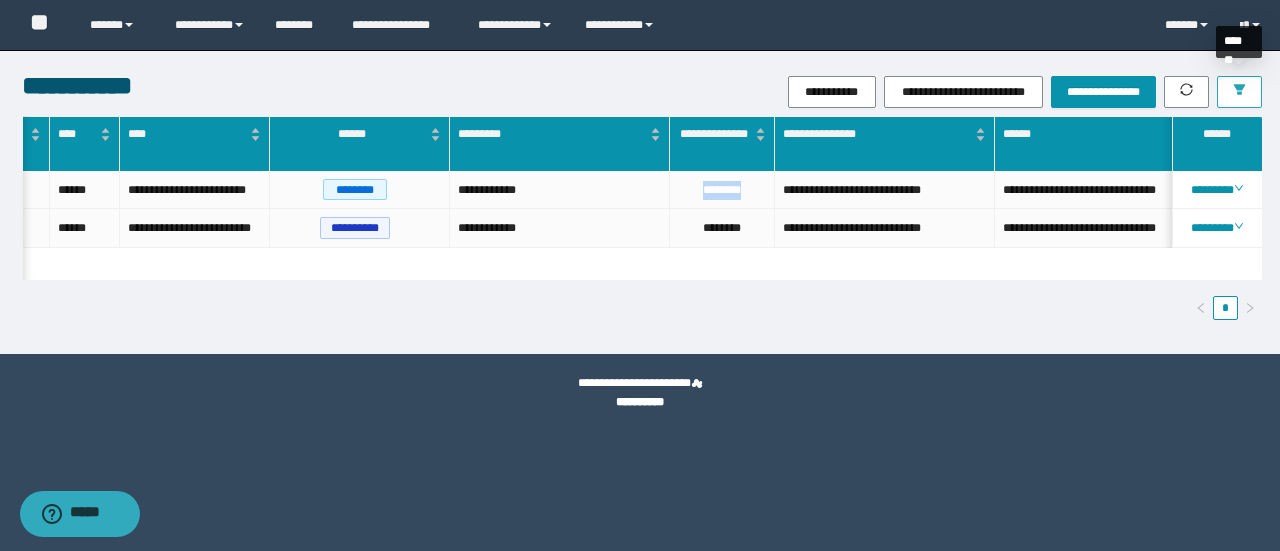 click at bounding box center (1239, 92) 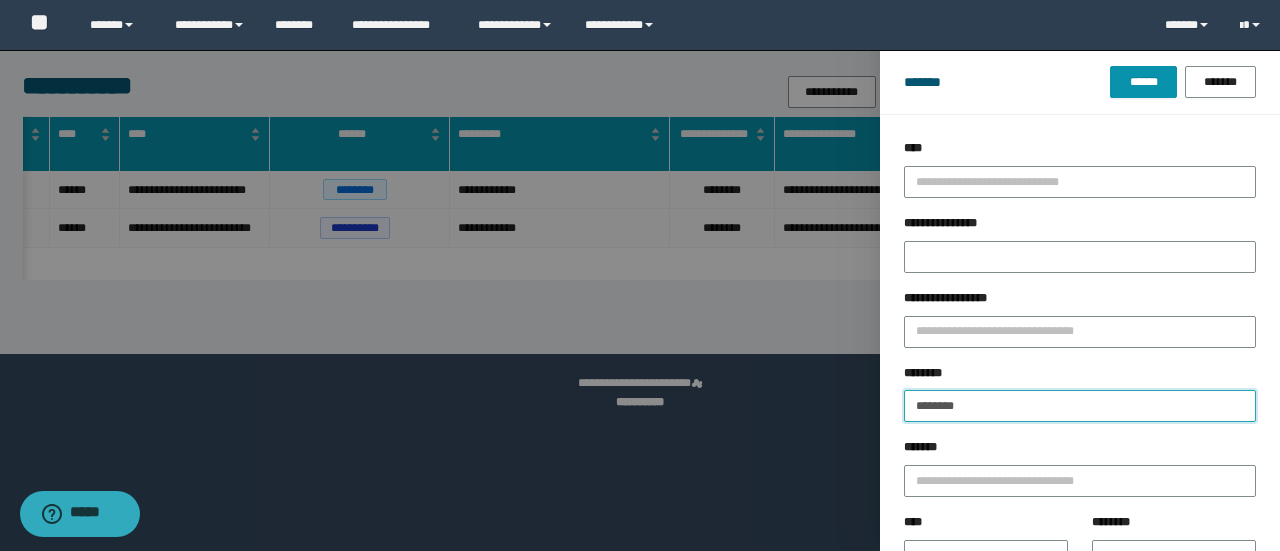 drag, startPoint x: 939, startPoint y: 403, endPoint x: 504, endPoint y: 402, distance: 435.00116 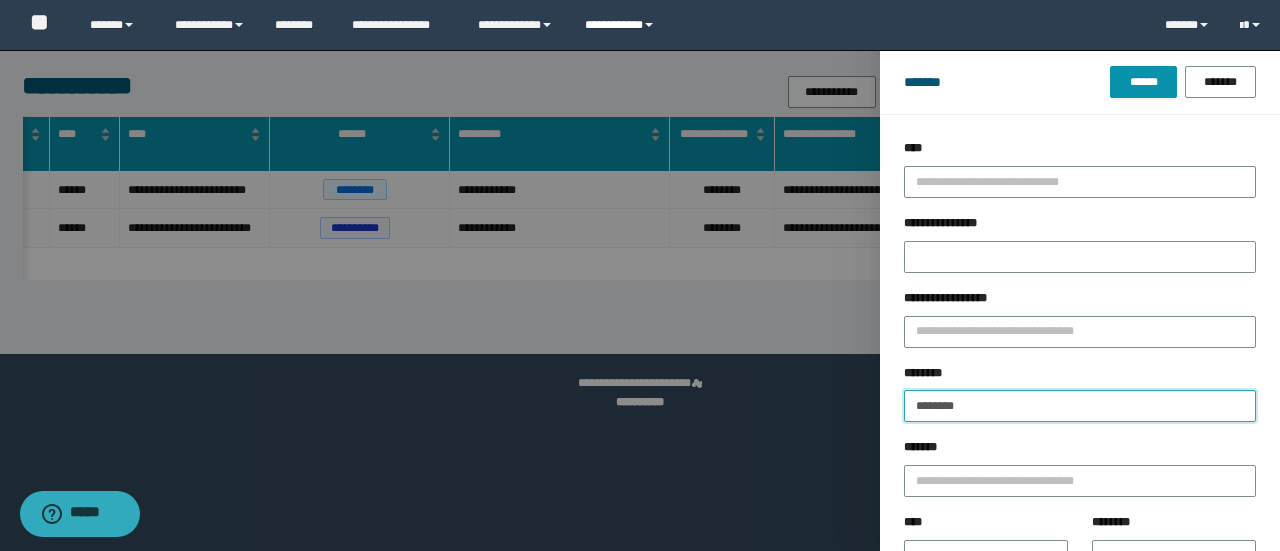 type on "********" 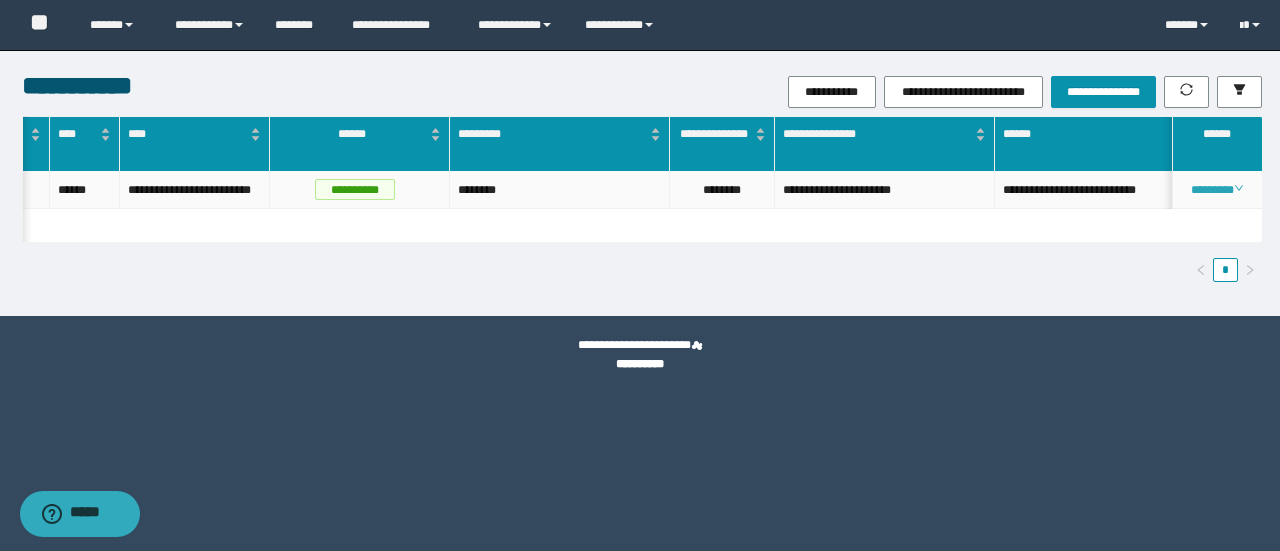 click on "********" at bounding box center (1216, 190) 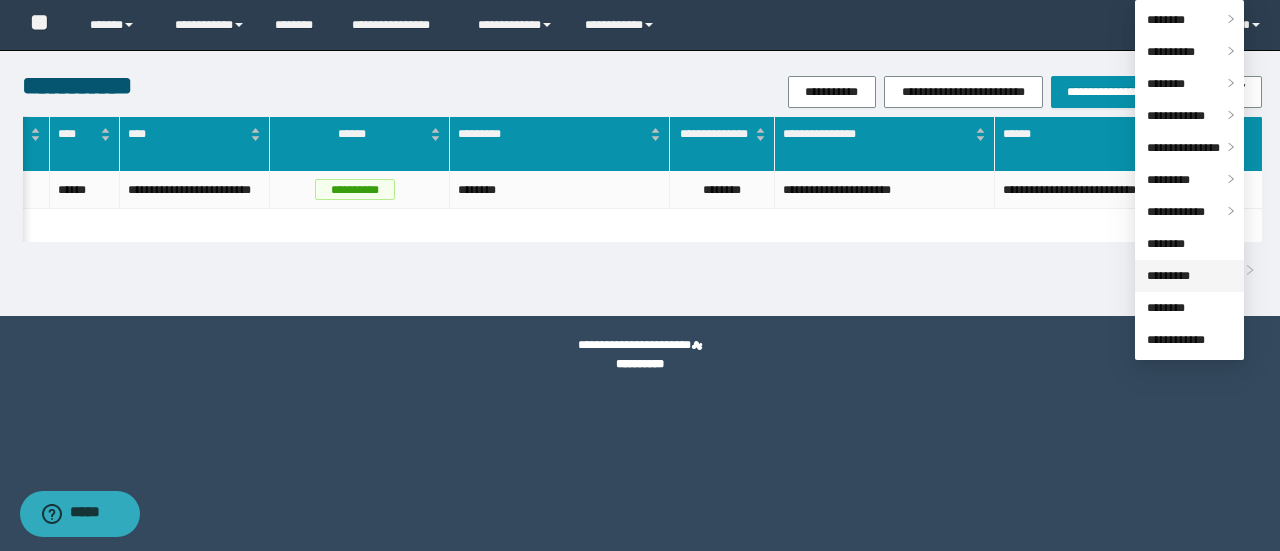 click on "*********" at bounding box center (1168, 276) 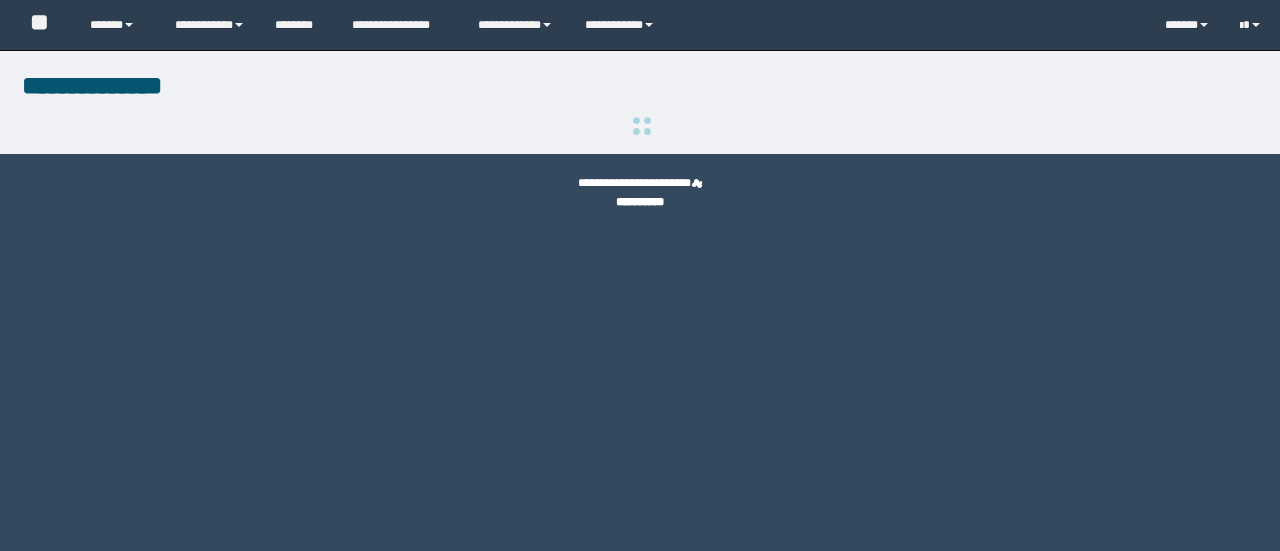 scroll, scrollTop: 0, scrollLeft: 0, axis: both 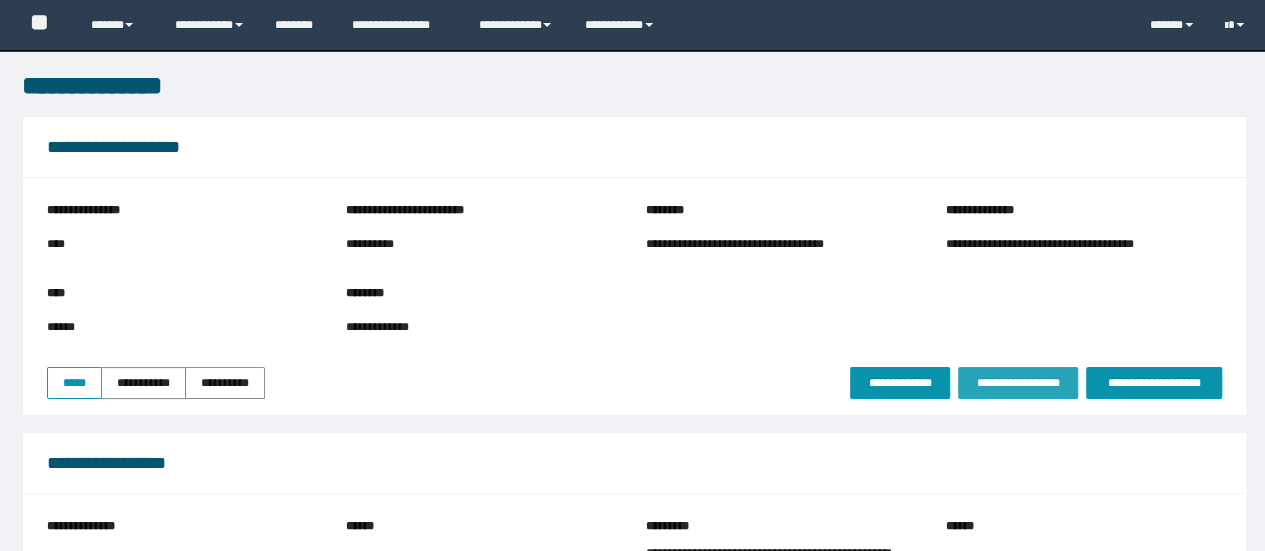 click on "**********" at bounding box center (1018, 383) 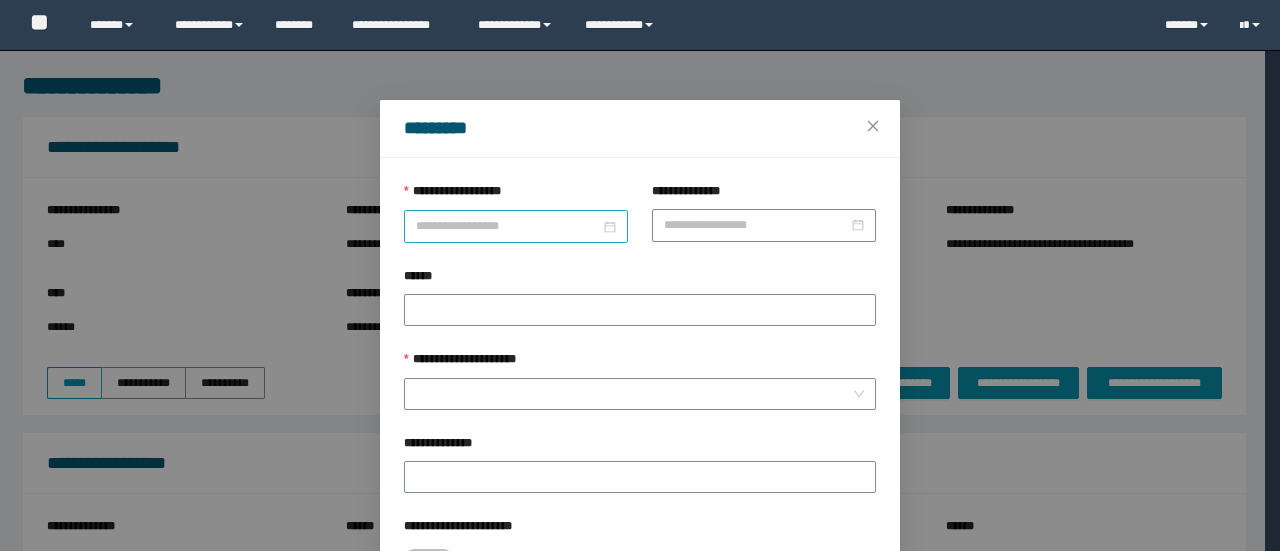 scroll, scrollTop: 0, scrollLeft: 0, axis: both 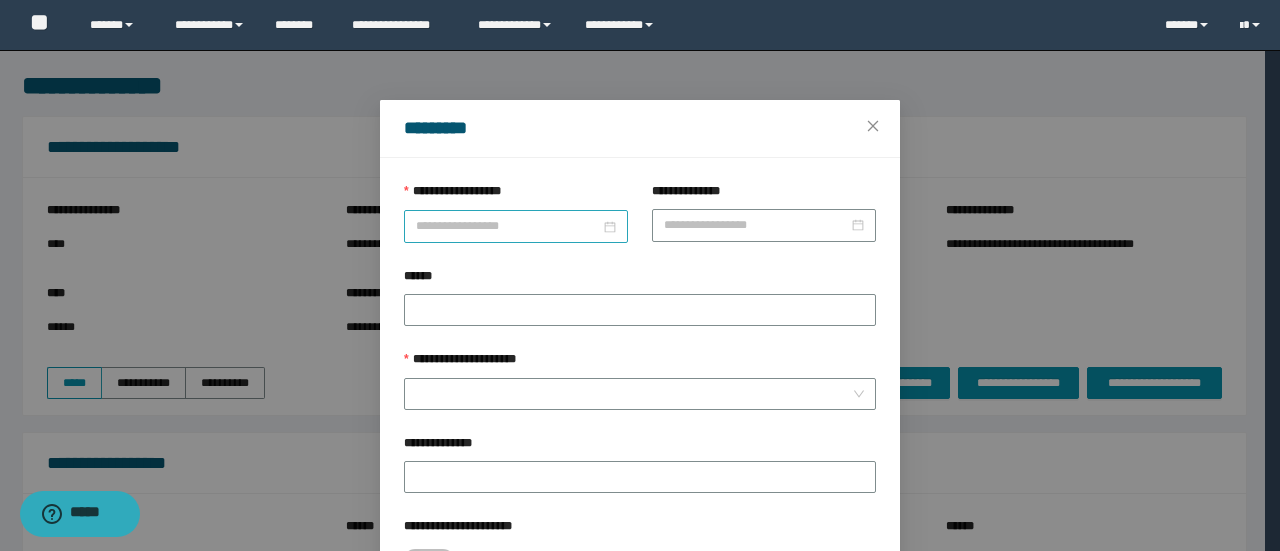 click on "**********" at bounding box center [508, 226] 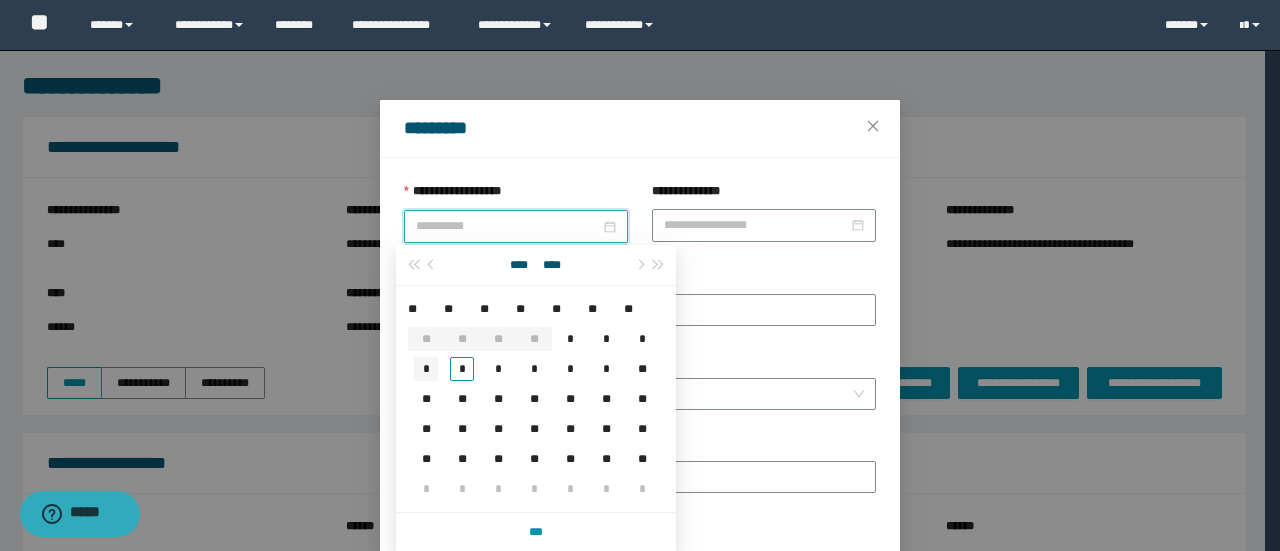 type on "**********" 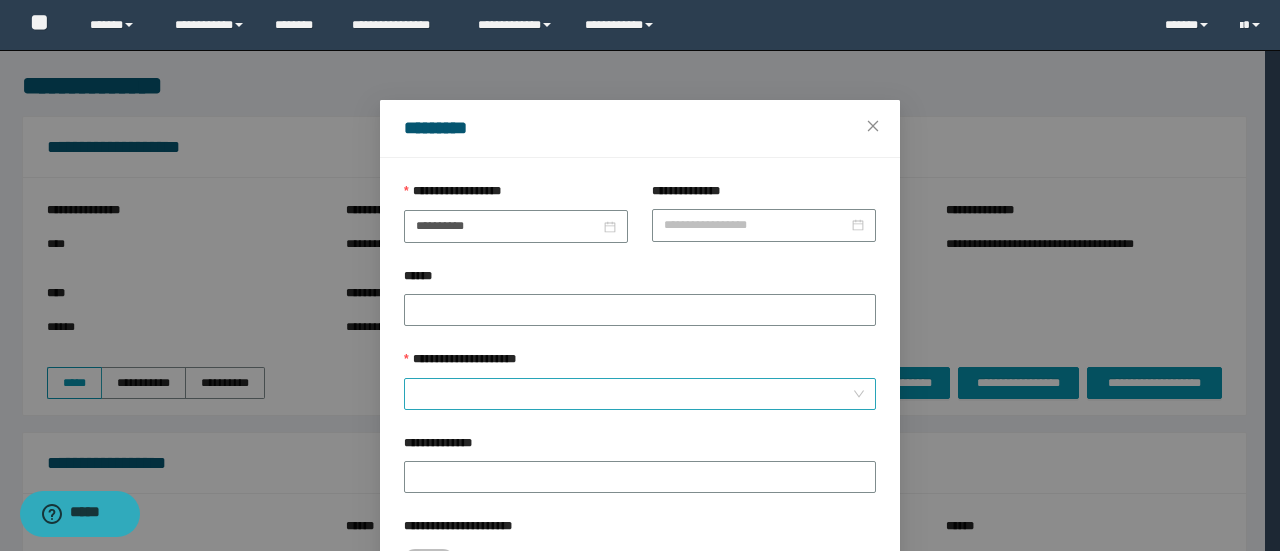 click on "**********" at bounding box center [634, 394] 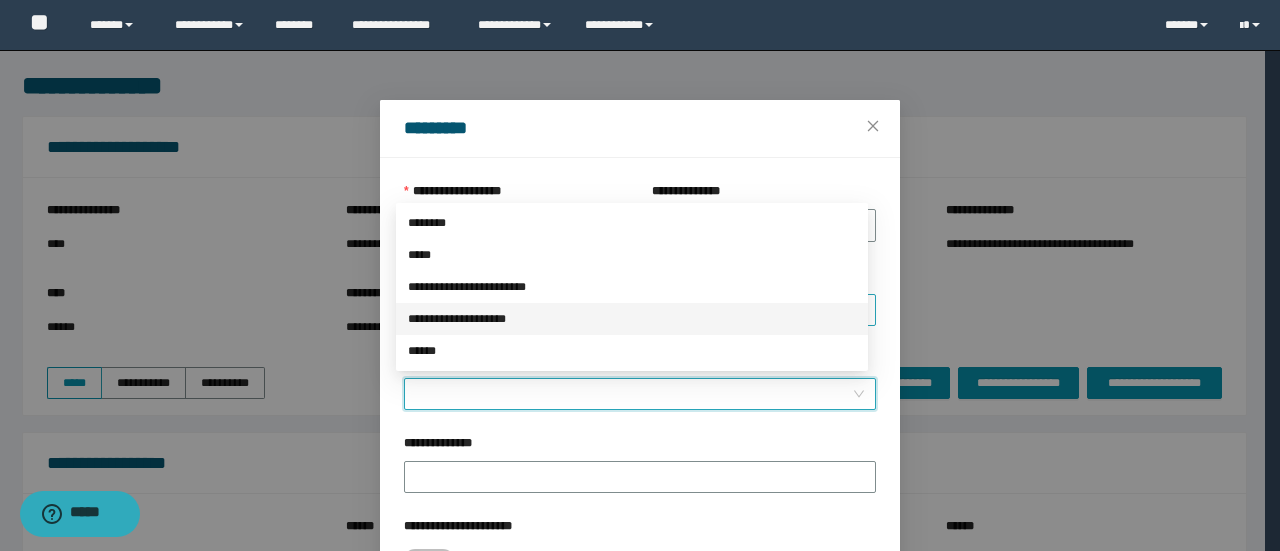 click on "**********" at bounding box center (632, 319) 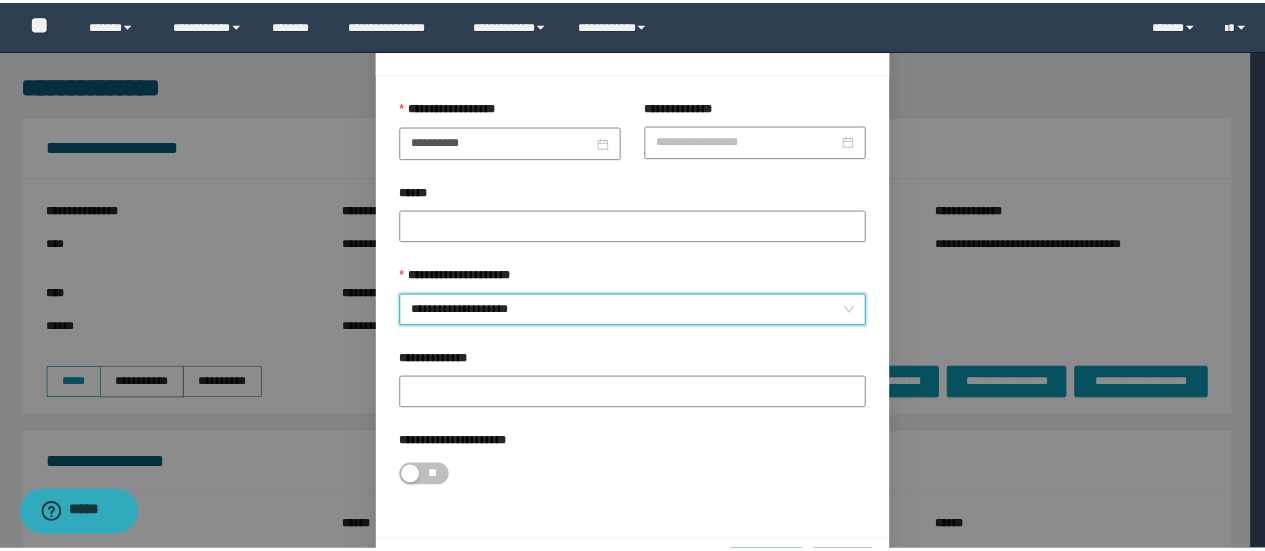 scroll, scrollTop: 146, scrollLeft: 0, axis: vertical 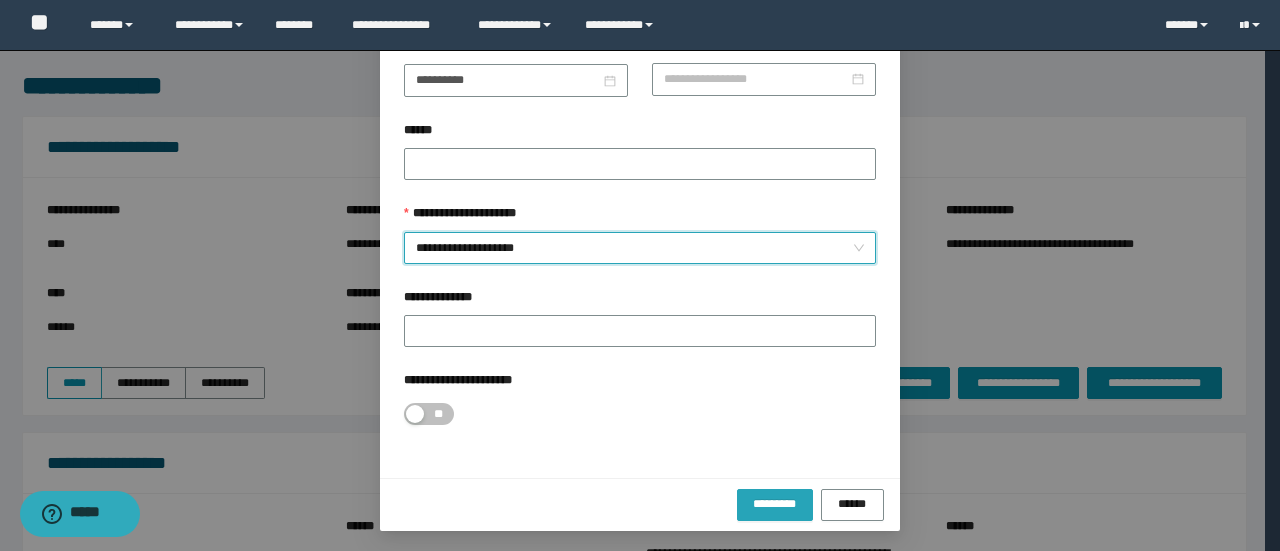 click on "*********" at bounding box center (775, 505) 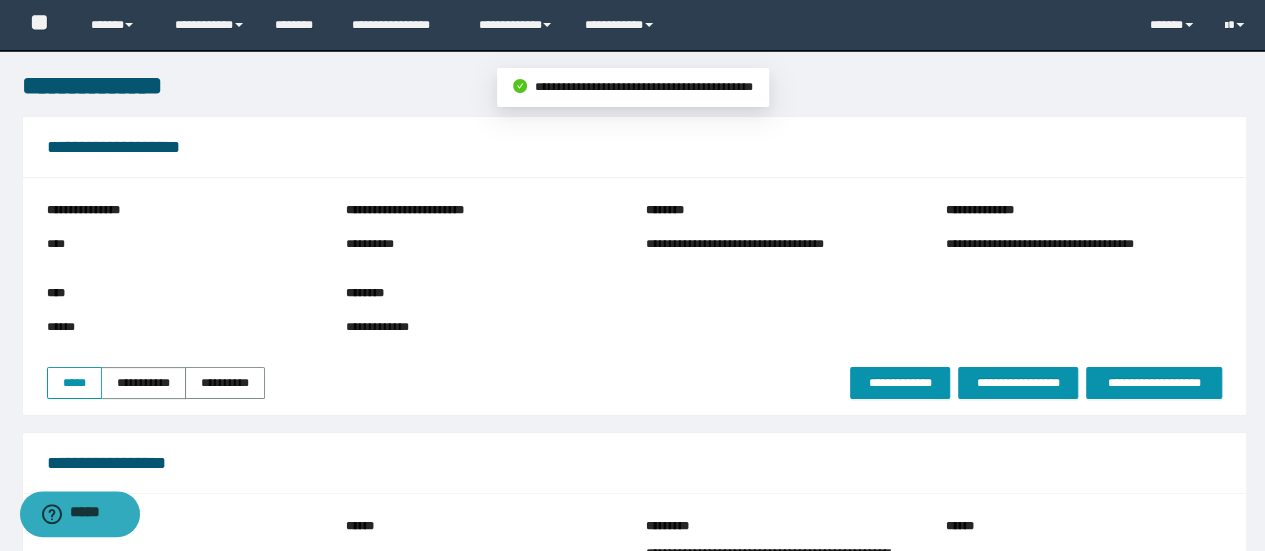 scroll, scrollTop: 0, scrollLeft: 0, axis: both 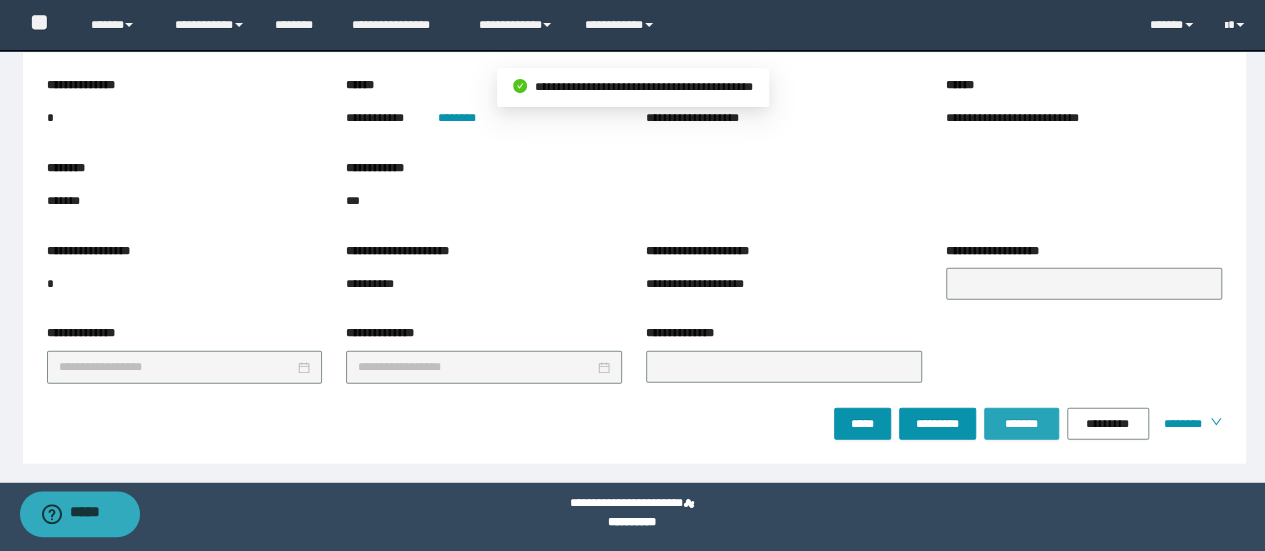 click on "*******" at bounding box center [1021, 424] 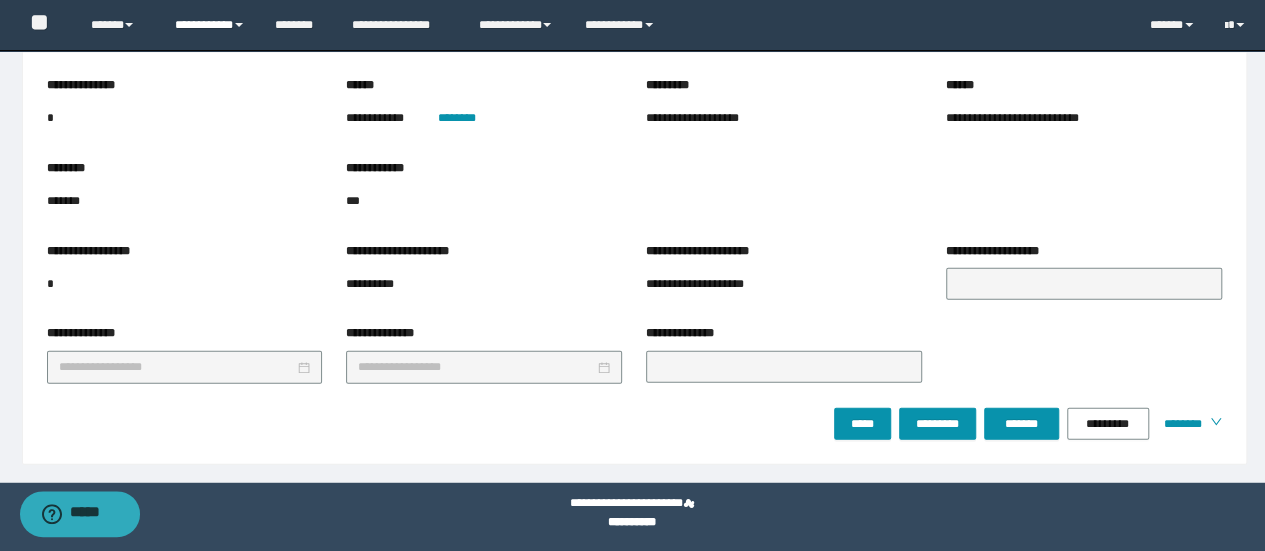 click on "**********" at bounding box center (210, 25) 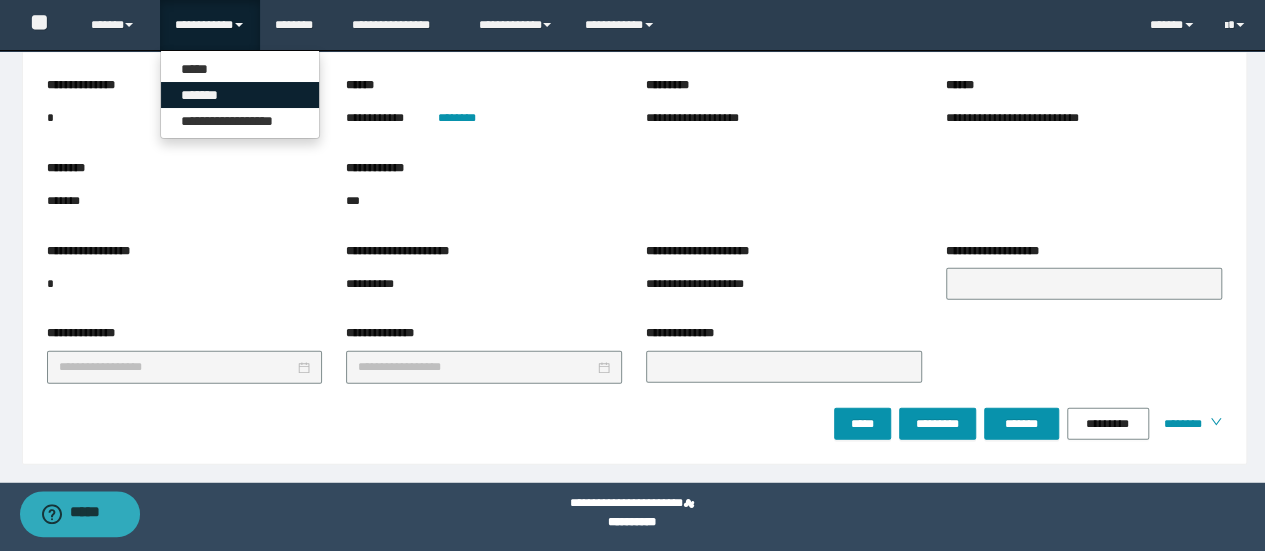 click on "*******" at bounding box center (240, 95) 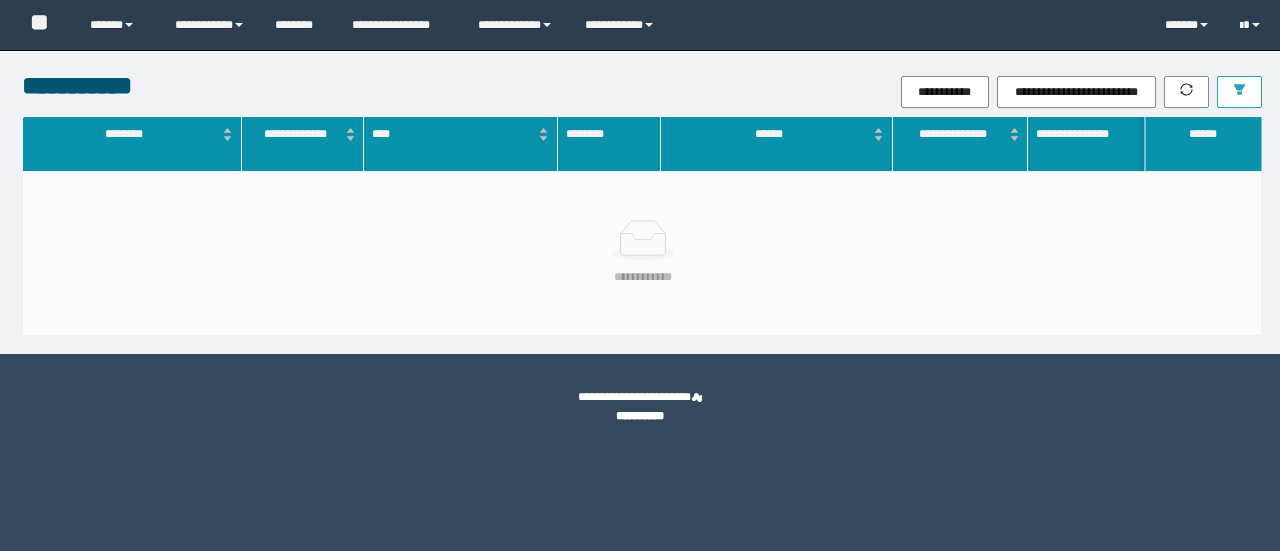 scroll, scrollTop: 0, scrollLeft: 0, axis: both 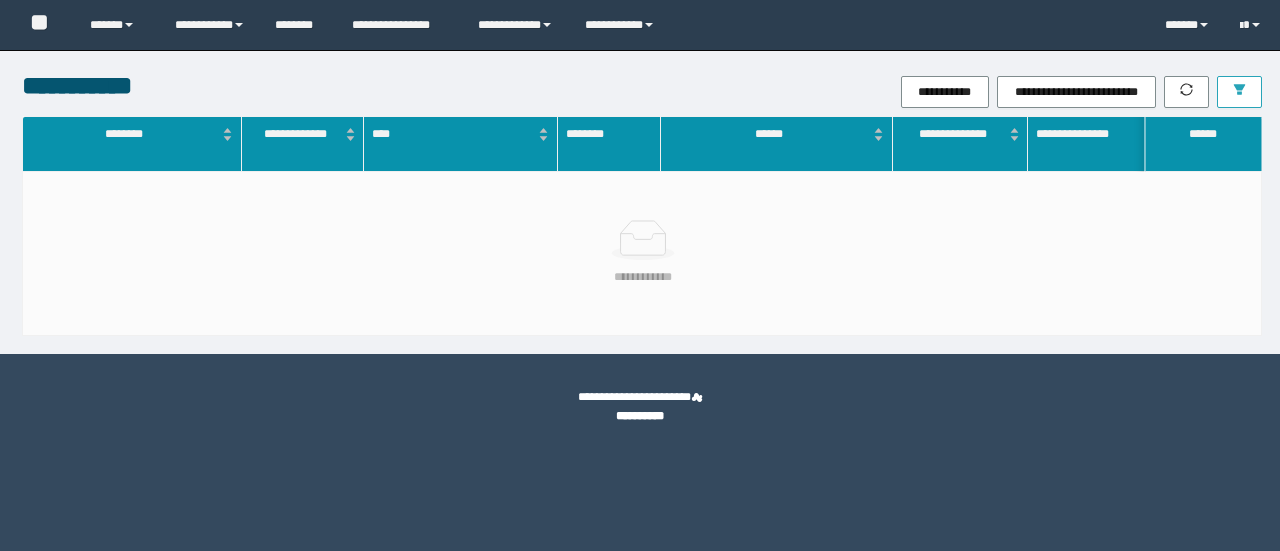 click 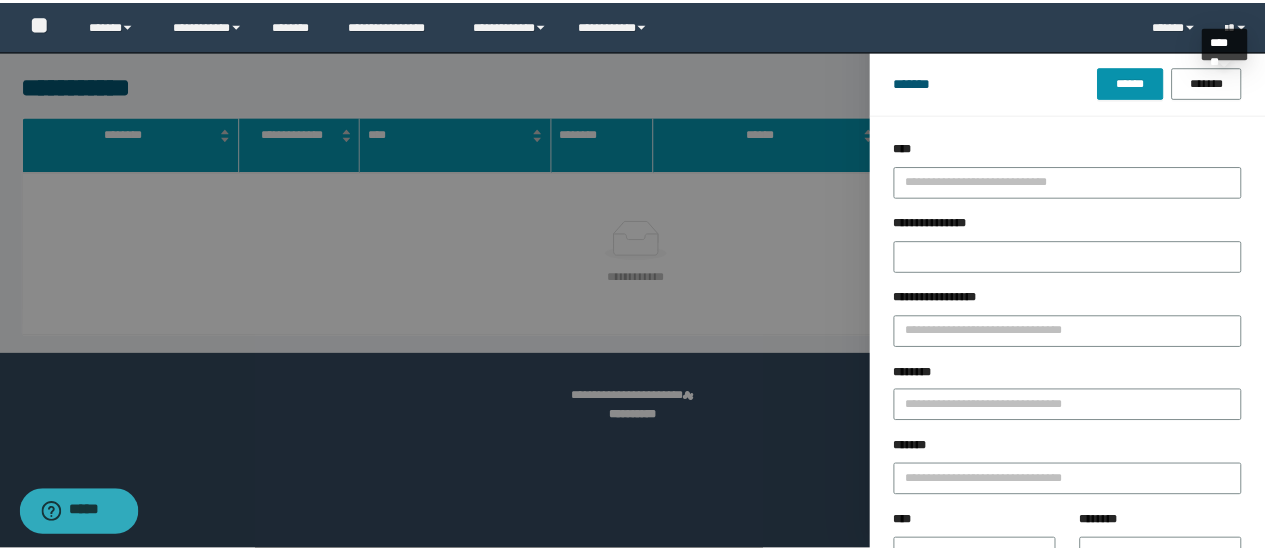 scroll, scrollTop: 0, scrollLeft: 0, axis: both 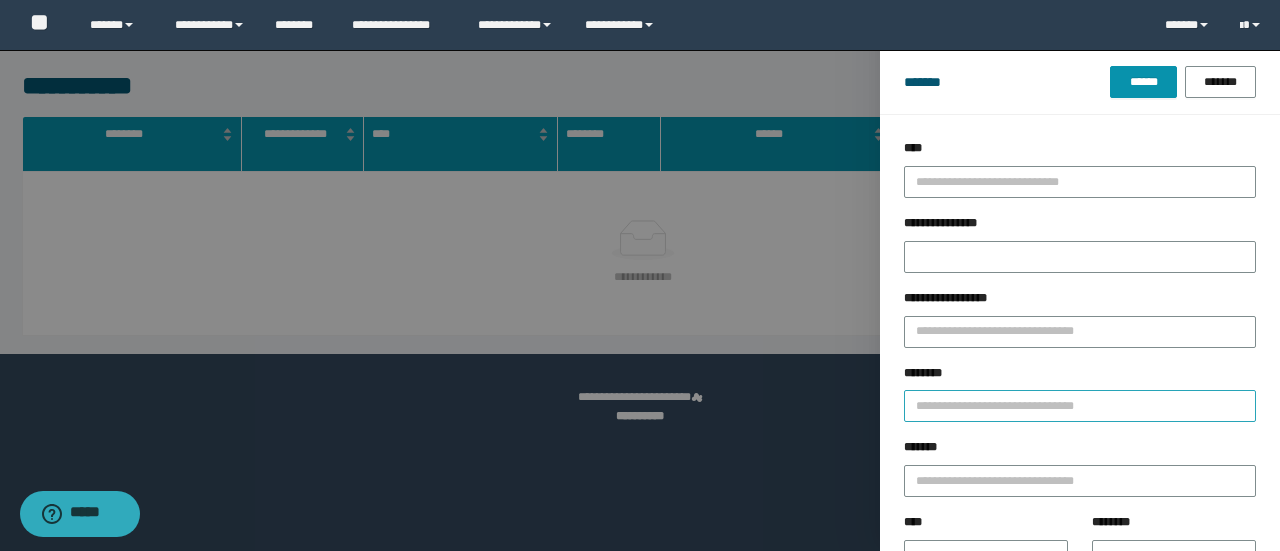 click at bounding box center [1080, 406] 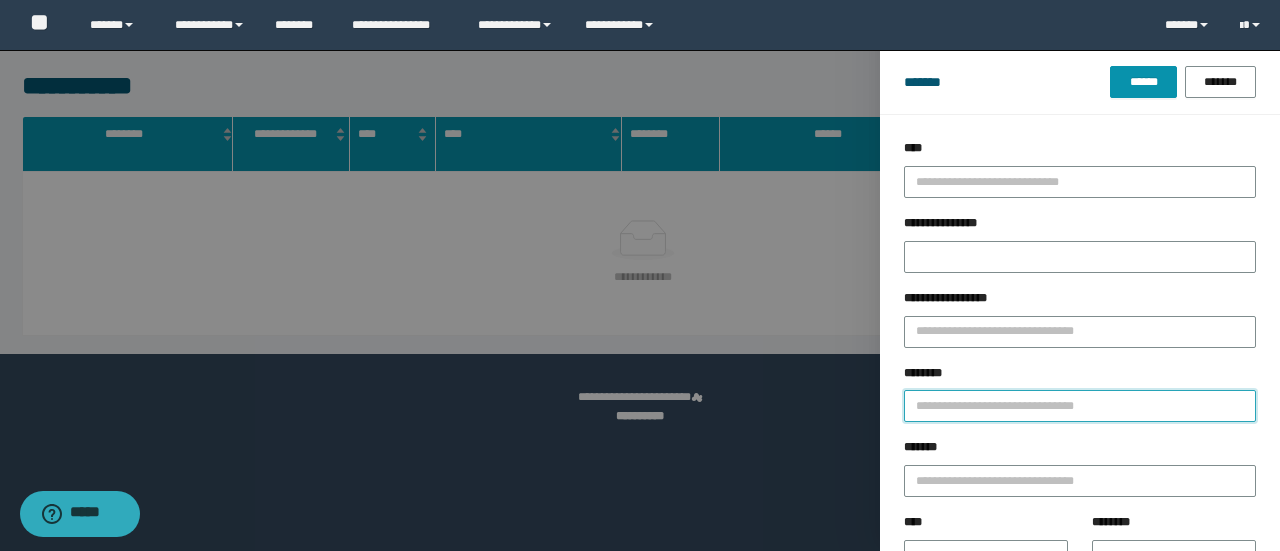 click on "********" at bounding box center (1080, 406) 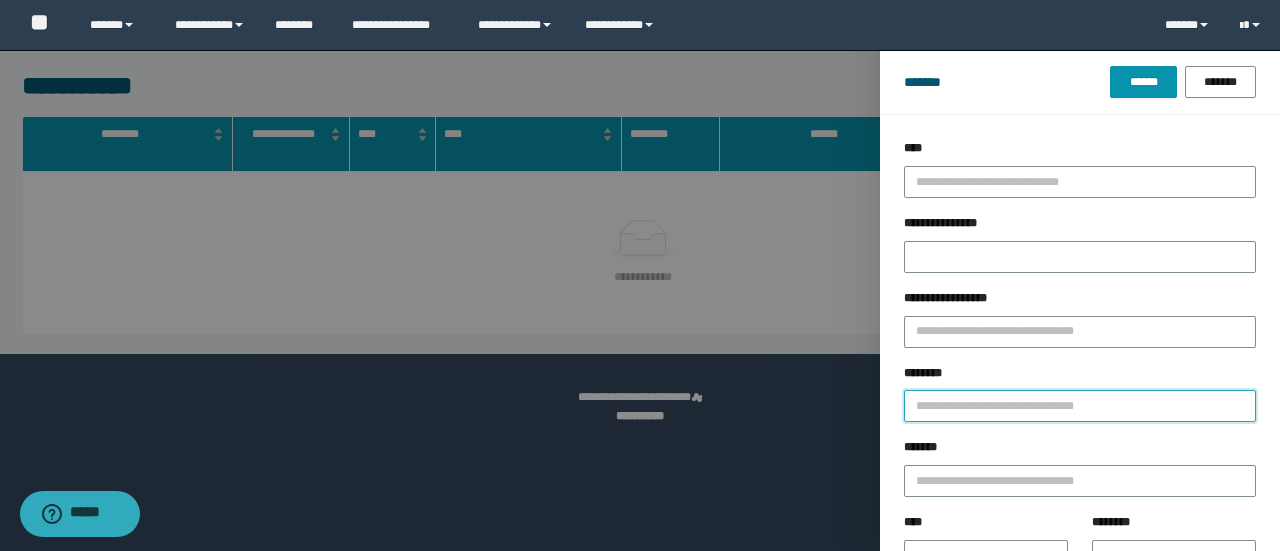 paste on "********" 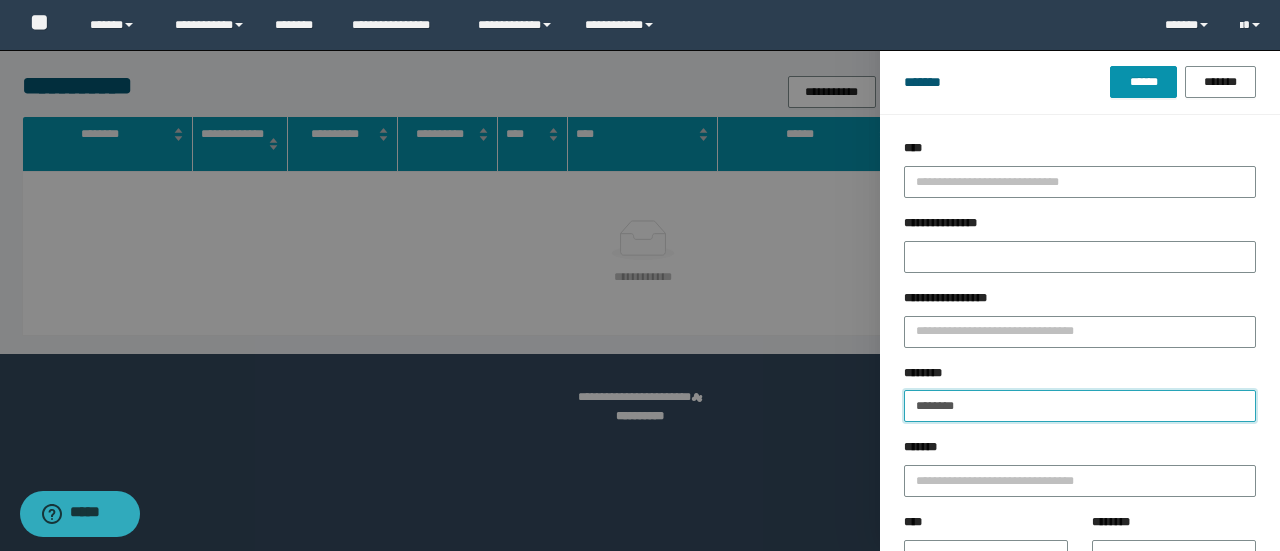 type on "********" 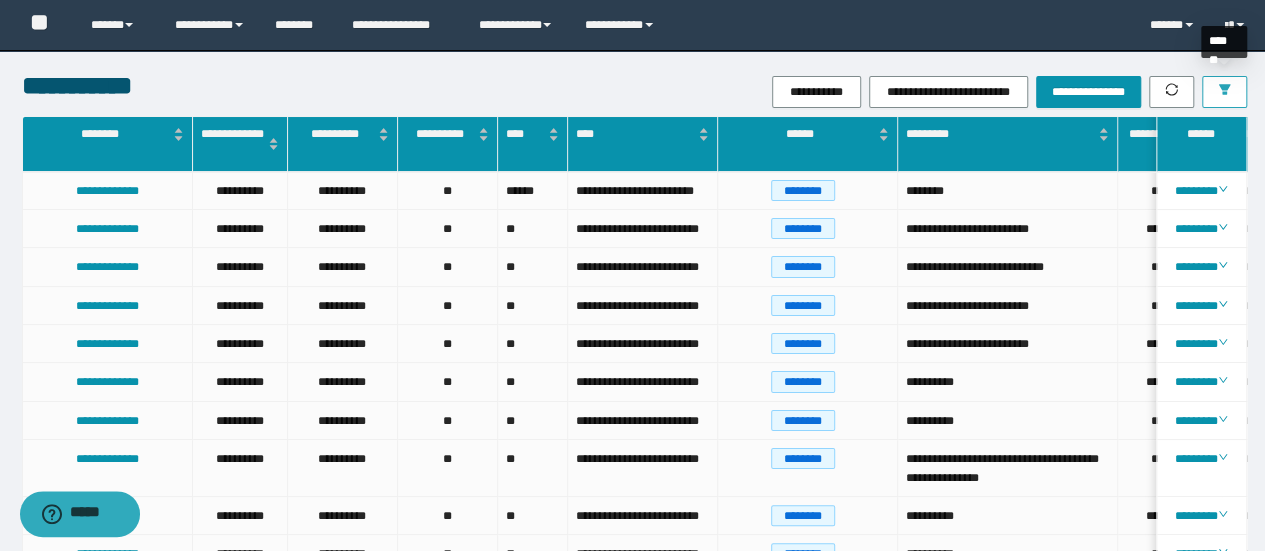click 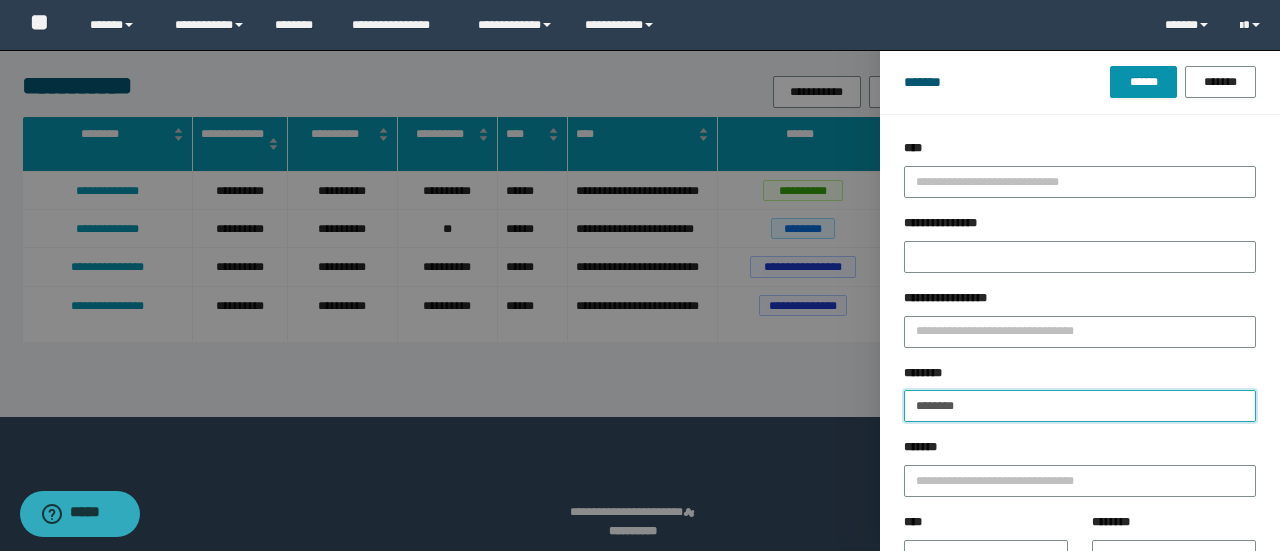 click on "********" at bounding box center [1080, 406] 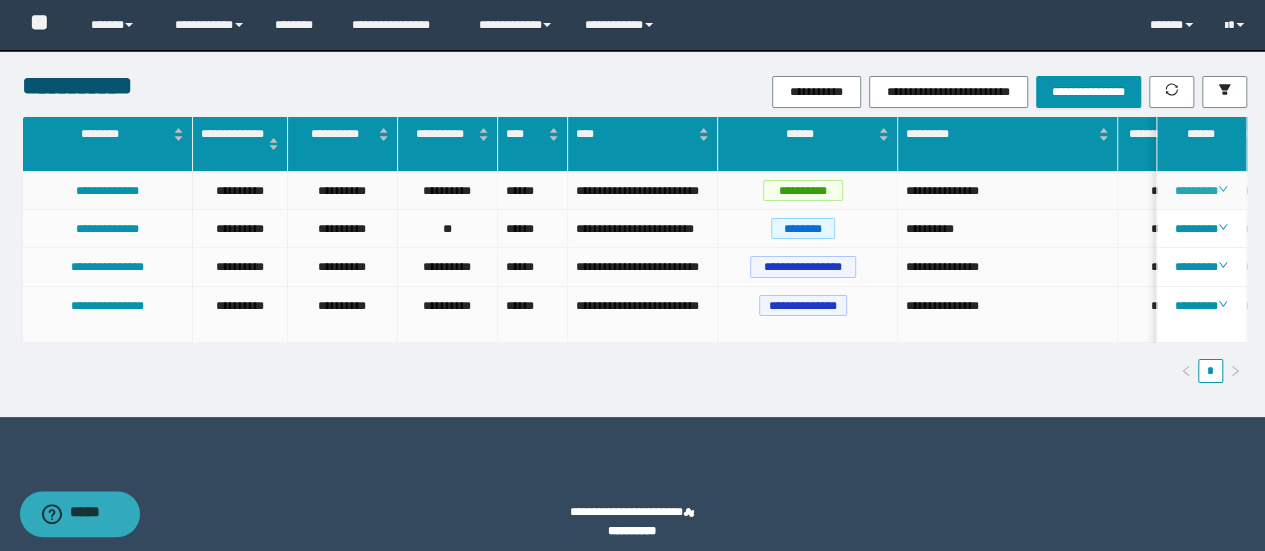 click on "********" at bounding box center [1201, 191] 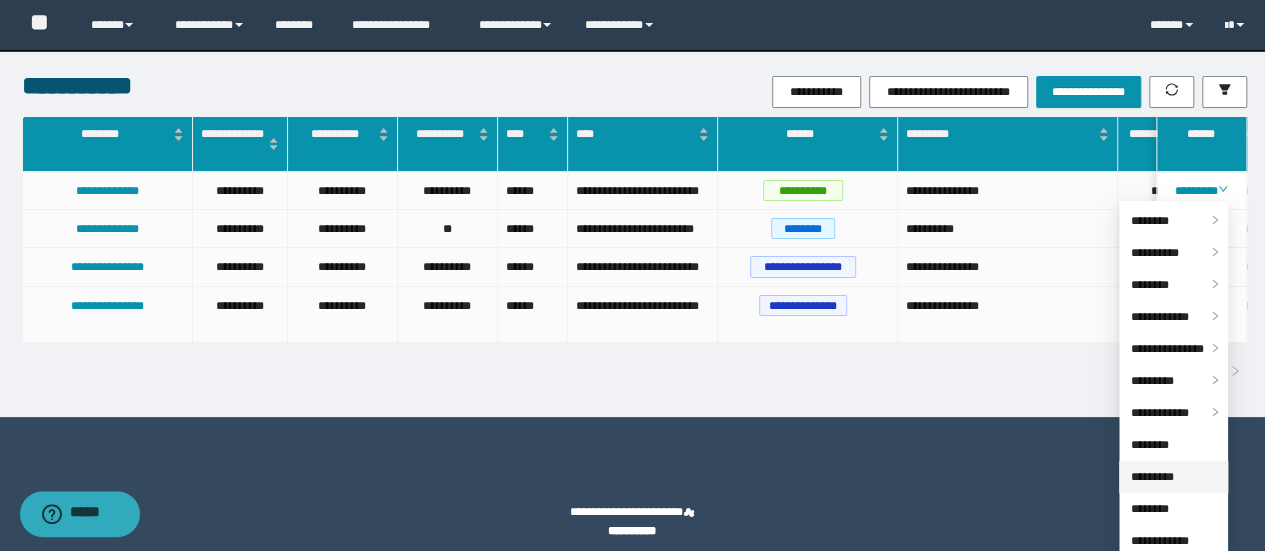 click on "*********" at bounding box center [1152, 477] 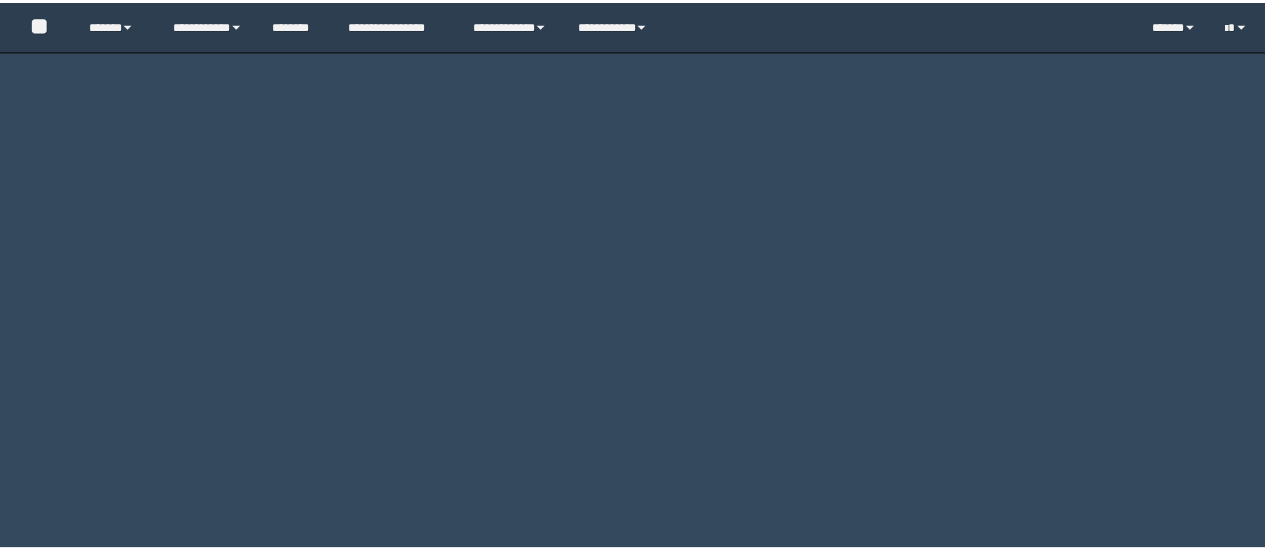 scroll, scrollTop: 0, scrollLeft: 0, axis: both 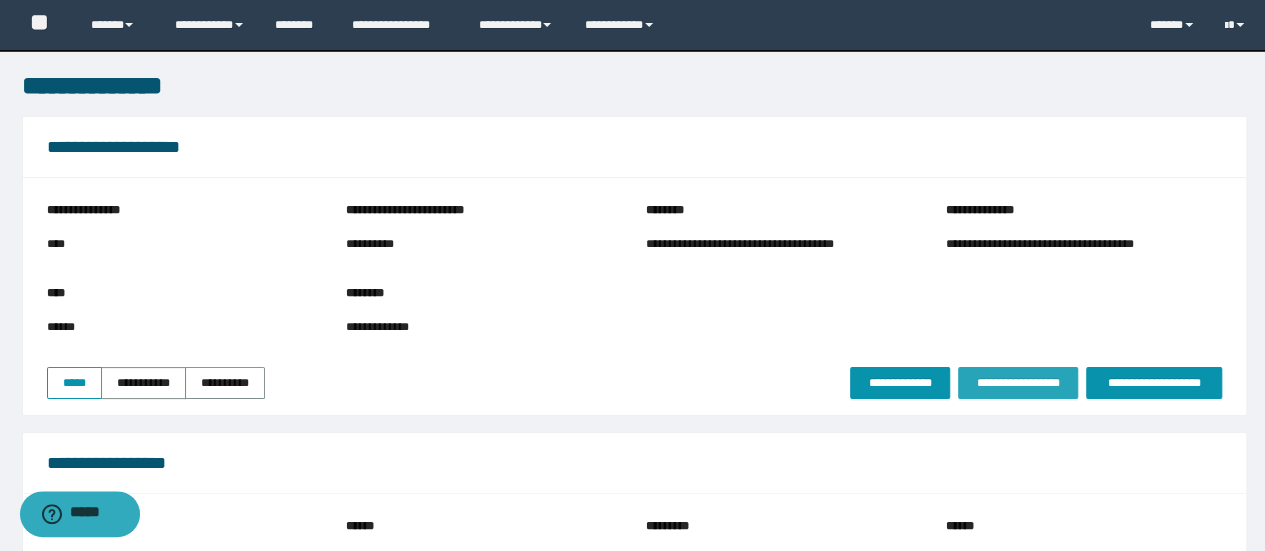 click on "**********" at bounding box center [1018, 383] 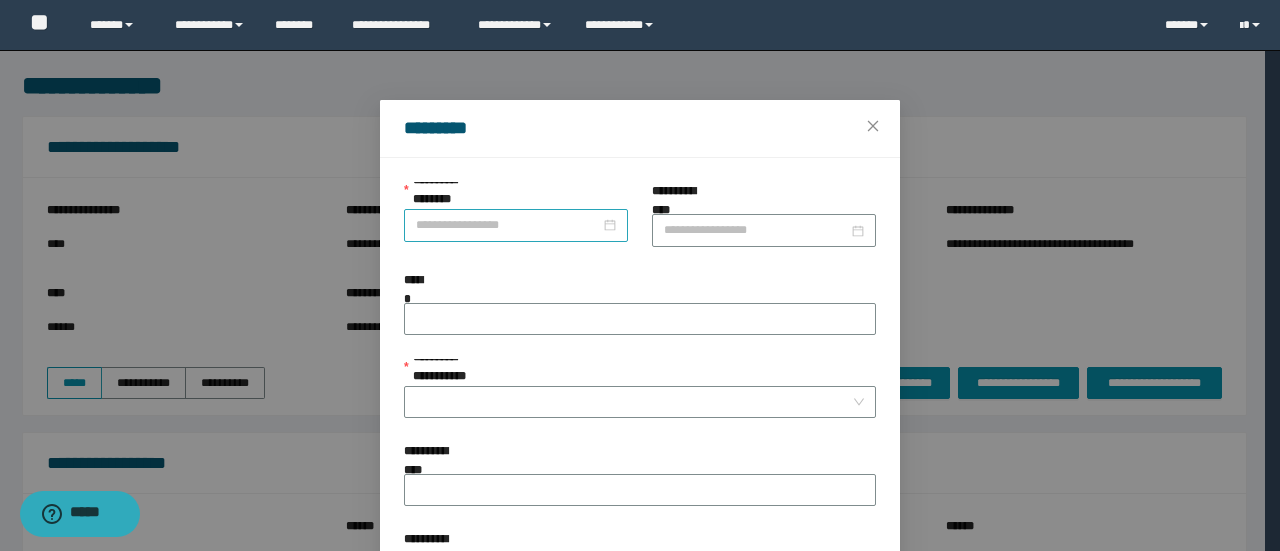 click on "**********" at bounding box center [508, 225] 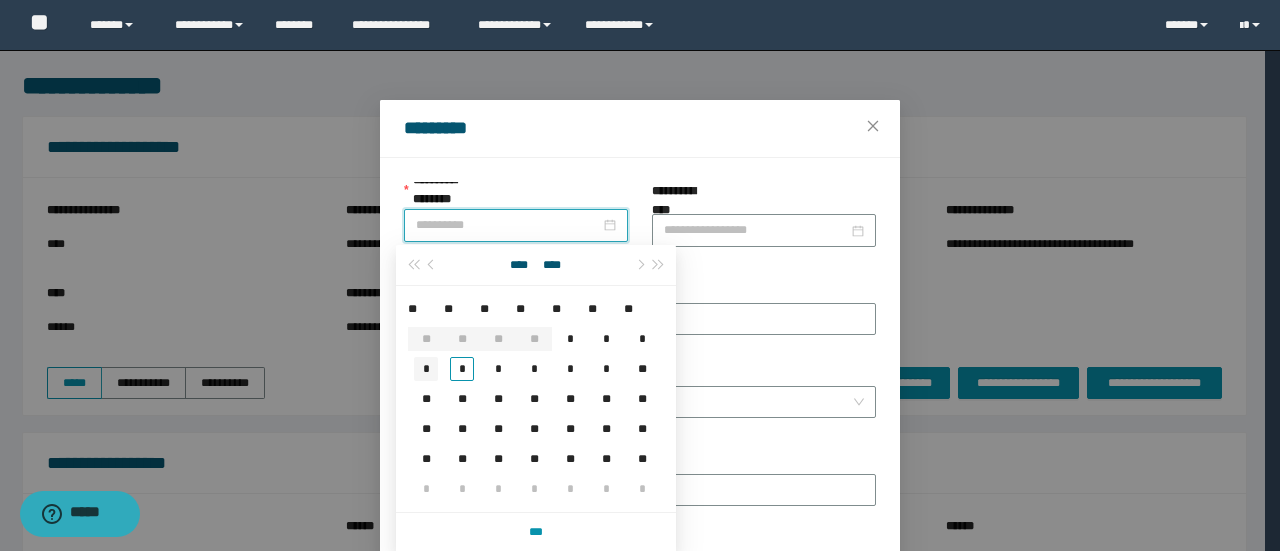type on "**********" 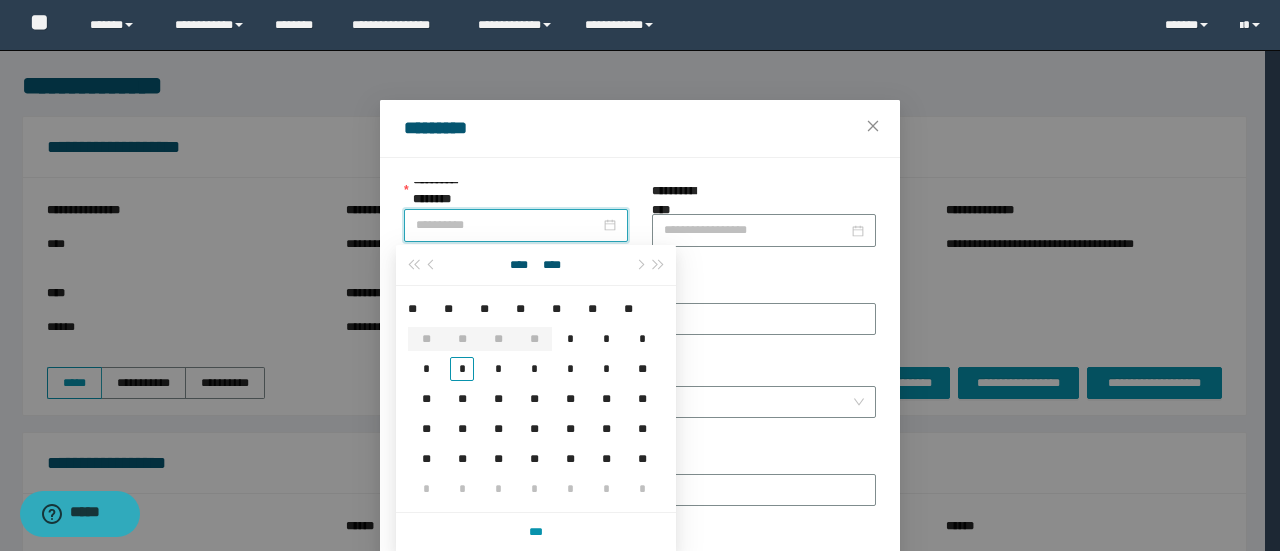 click on "*" at bounding box center [426, 369] 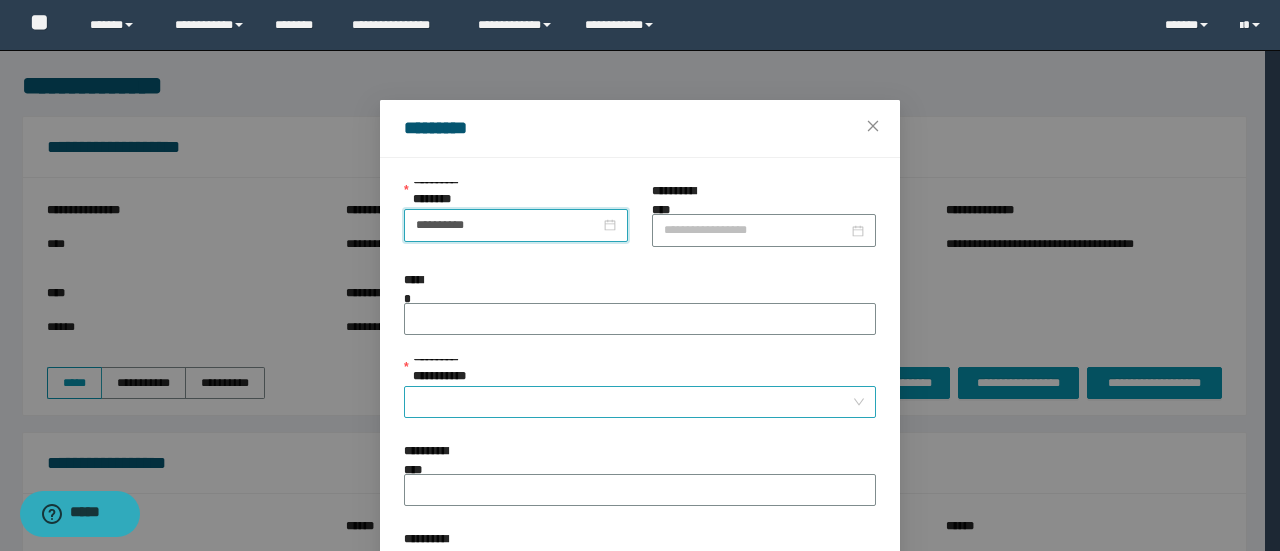 click on "**********" at bounding box center [634, 402] 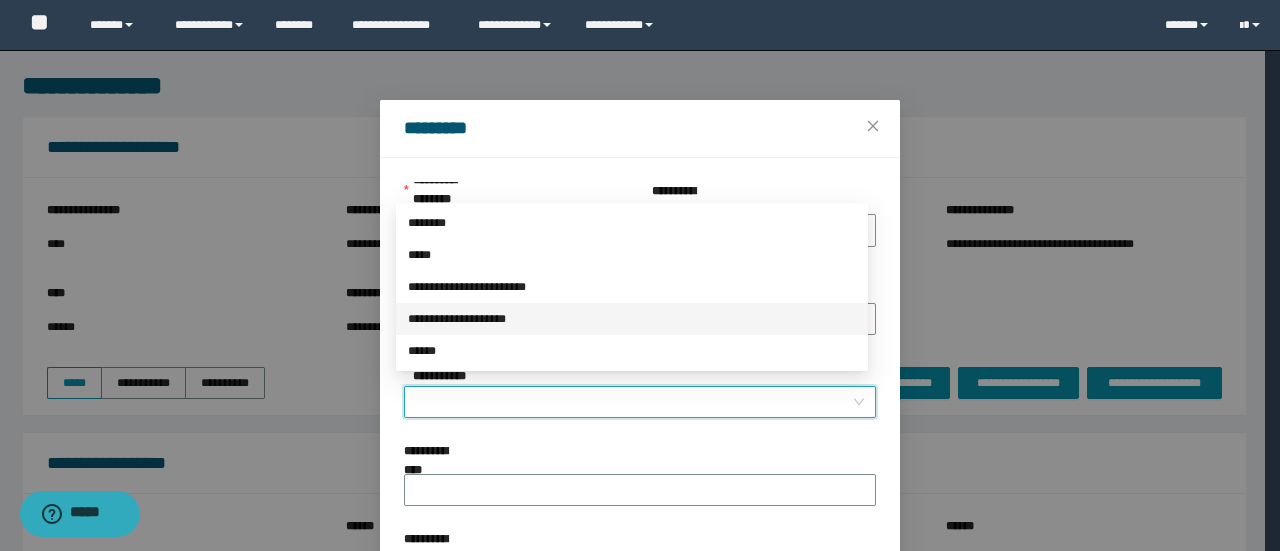 drag, startPoint x: 483, startPoint y: 312, endPoint x: 750, endPoint y: 359, distance: 271.10513 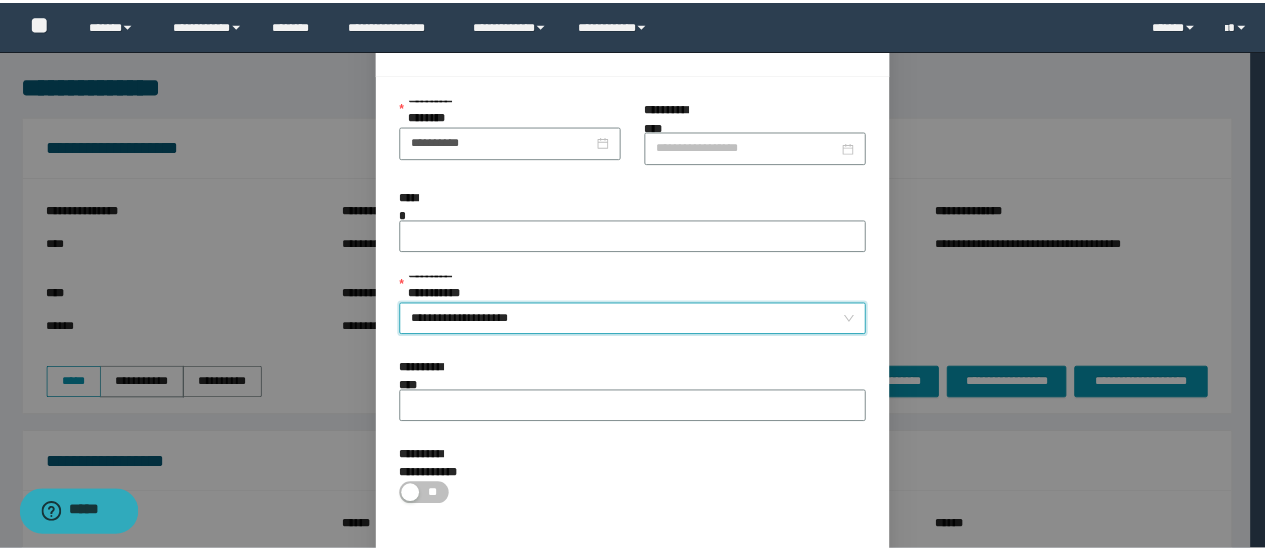 scroll, scrollTop: 146, scrollLeft: 0, axis: vertical 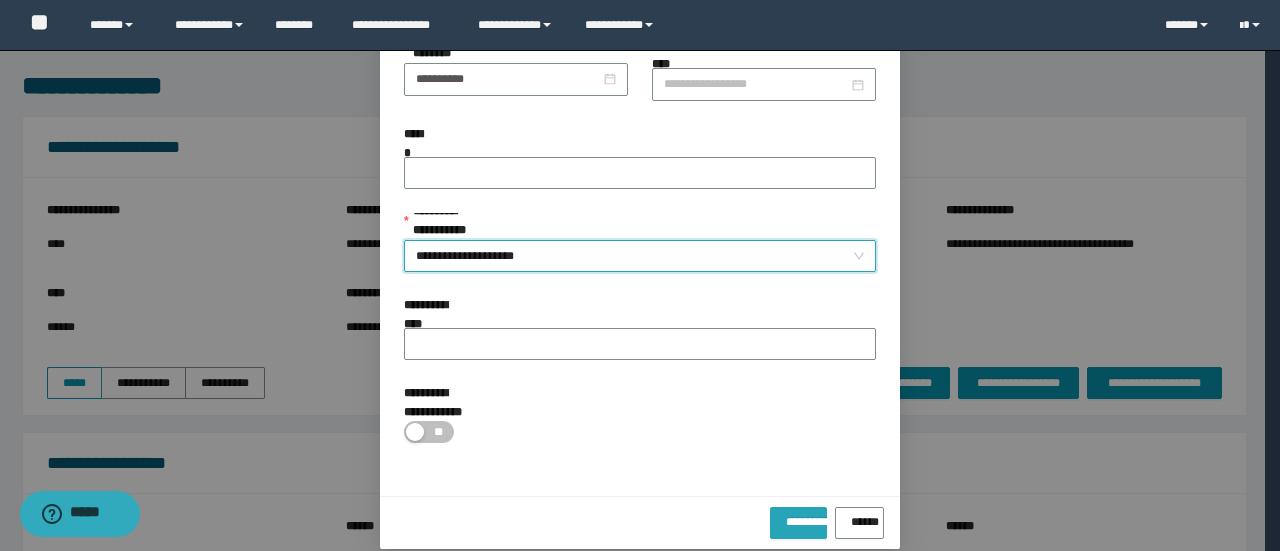 click on "*********" at bounding box center [798, 518] 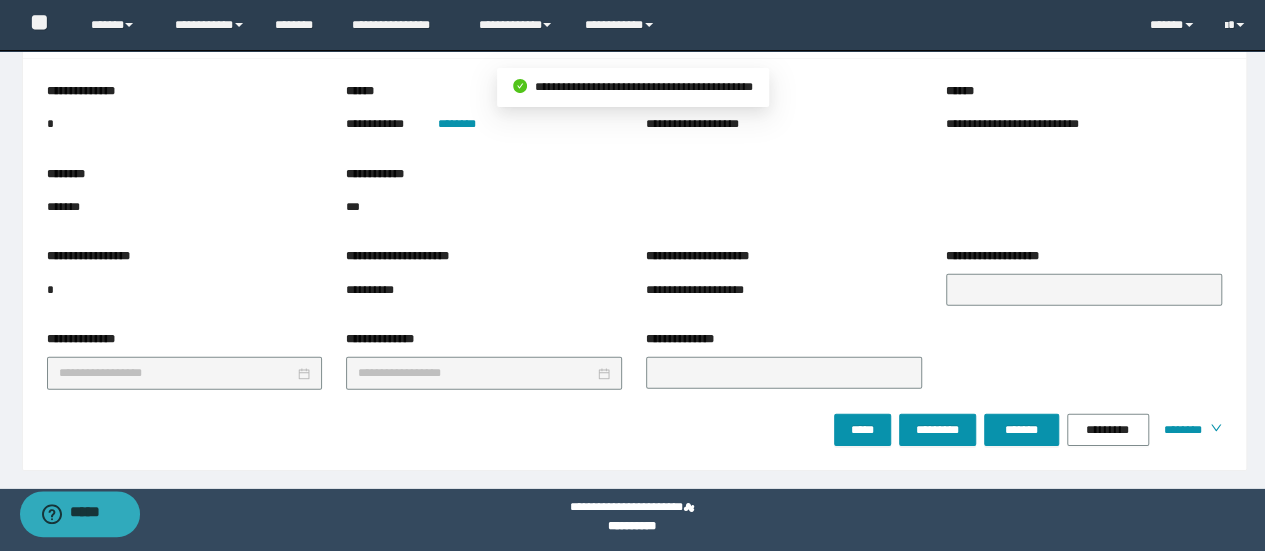 scroll, scrollTop: 2898, scrollLeft: 0, axis: vertical 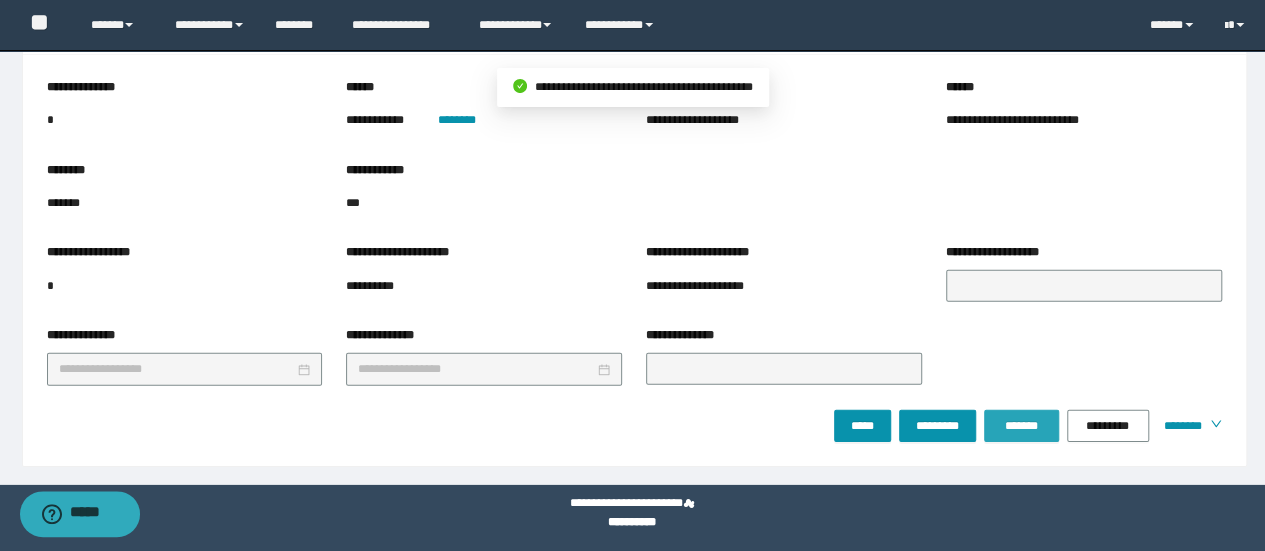 click on "*******" at bounding box center (1021, 426) 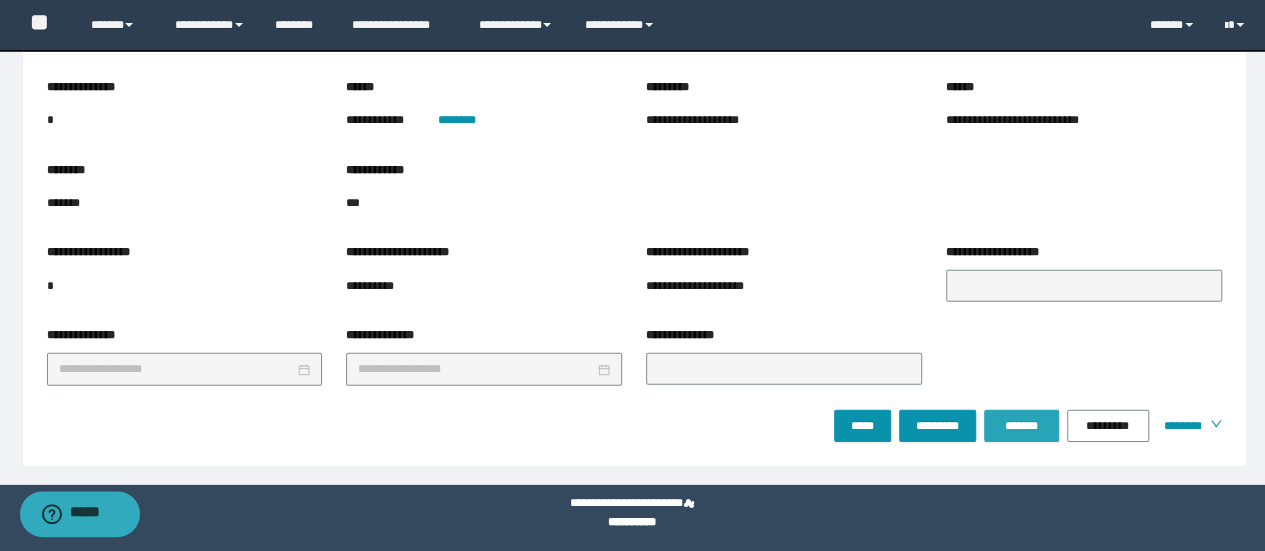 click on "*******" at bounding box center [1021, 426] 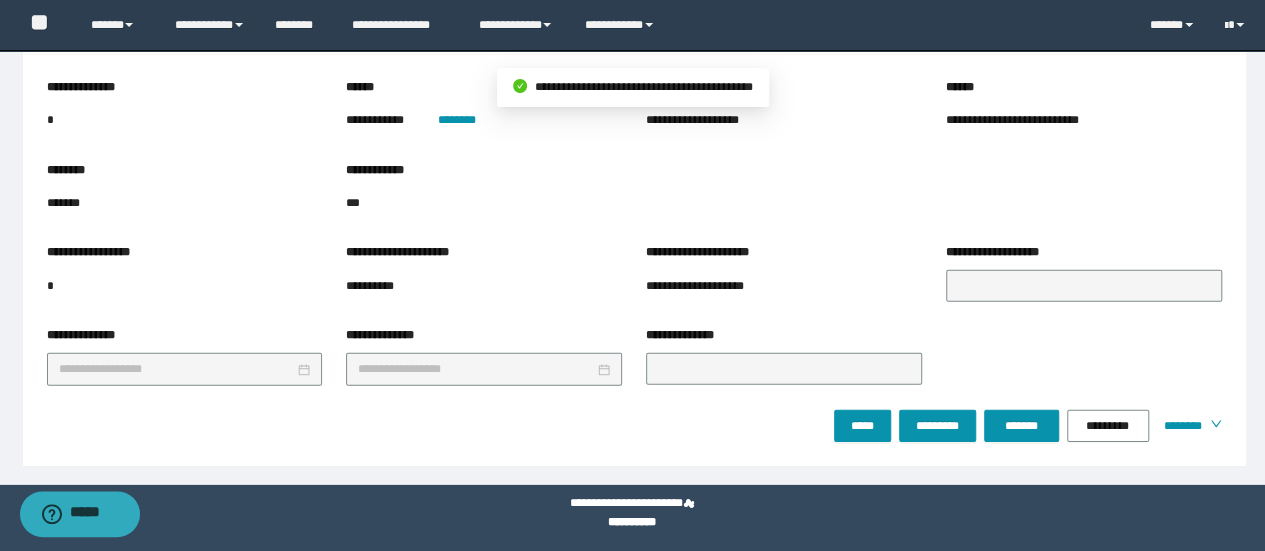 click on "**********" at bounding box center [632, -1187] 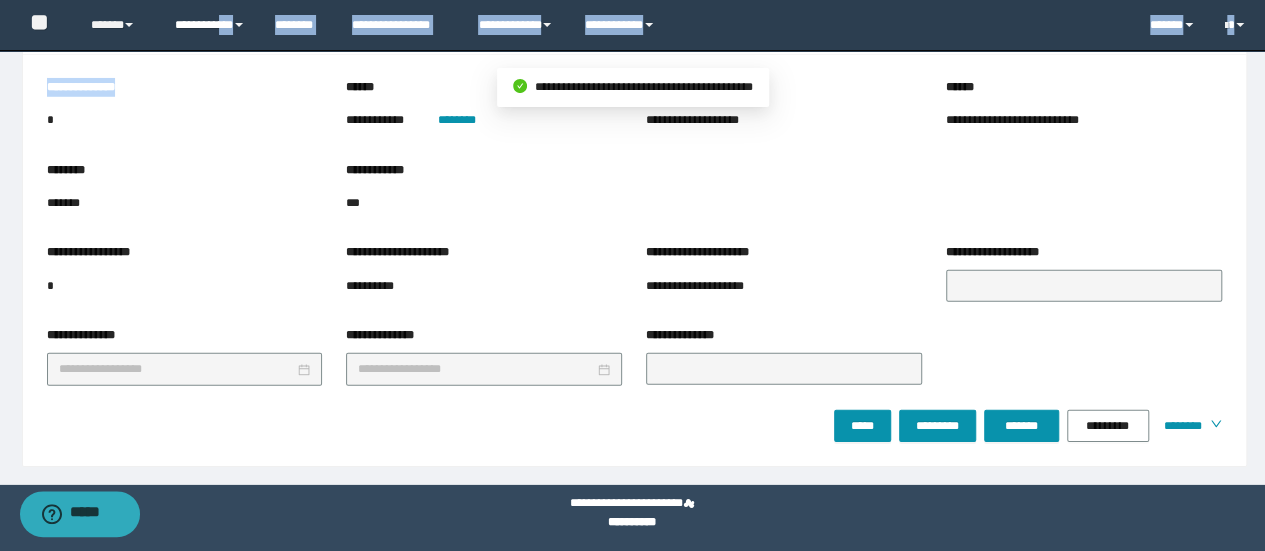 click on "**********" at bounding box center (210, 25) 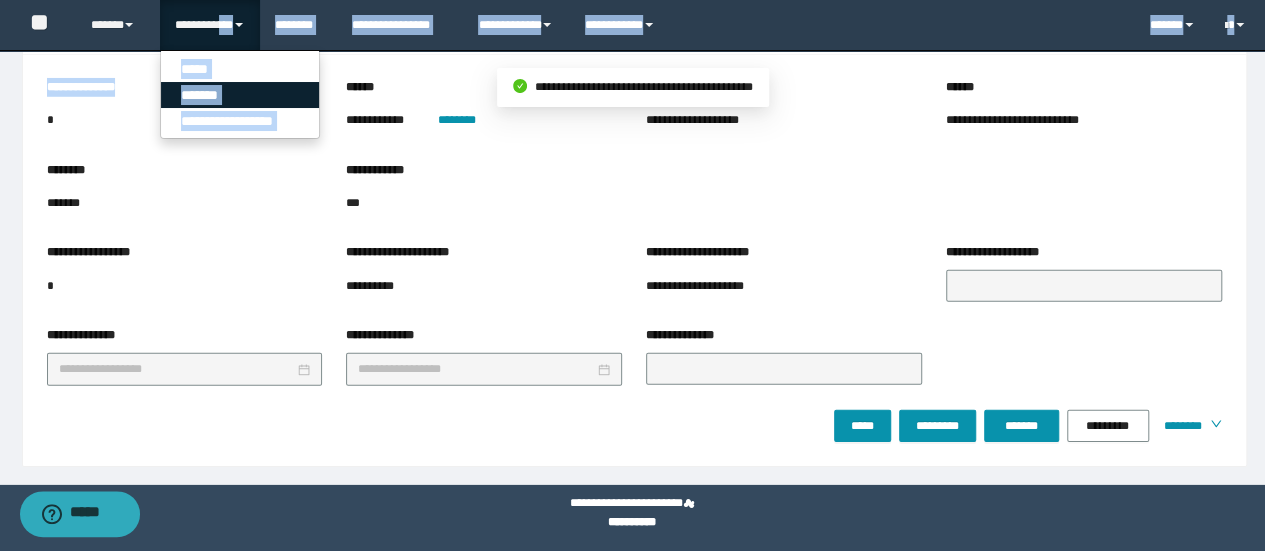 click on "*******" at bounding box center (240, 95) 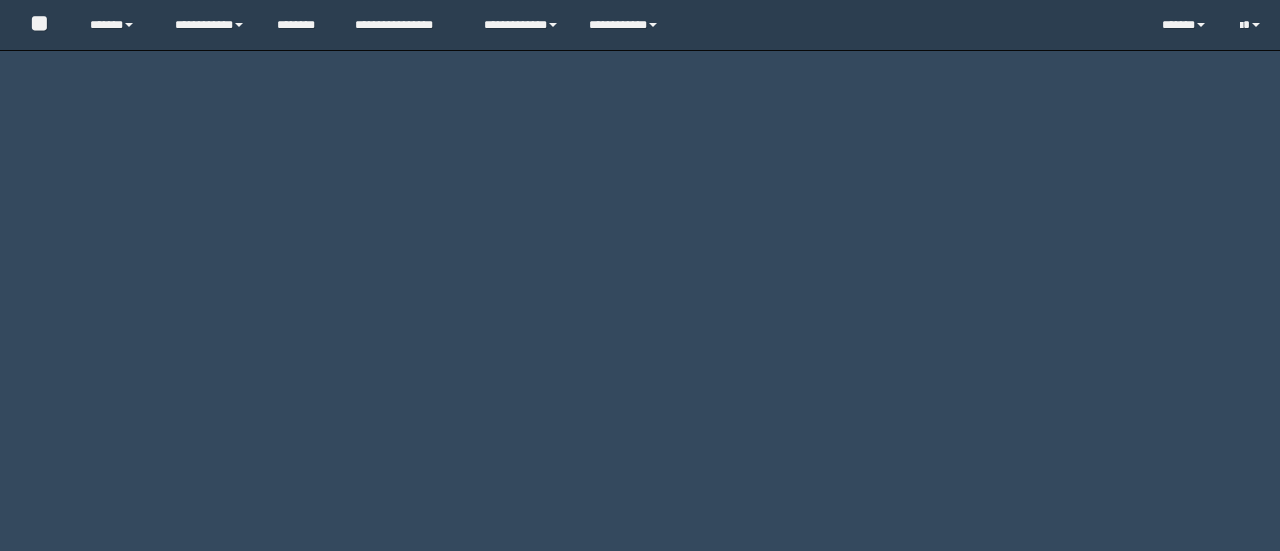 scroll, scrollTop: 0, scrollLeft: 0, axis: both 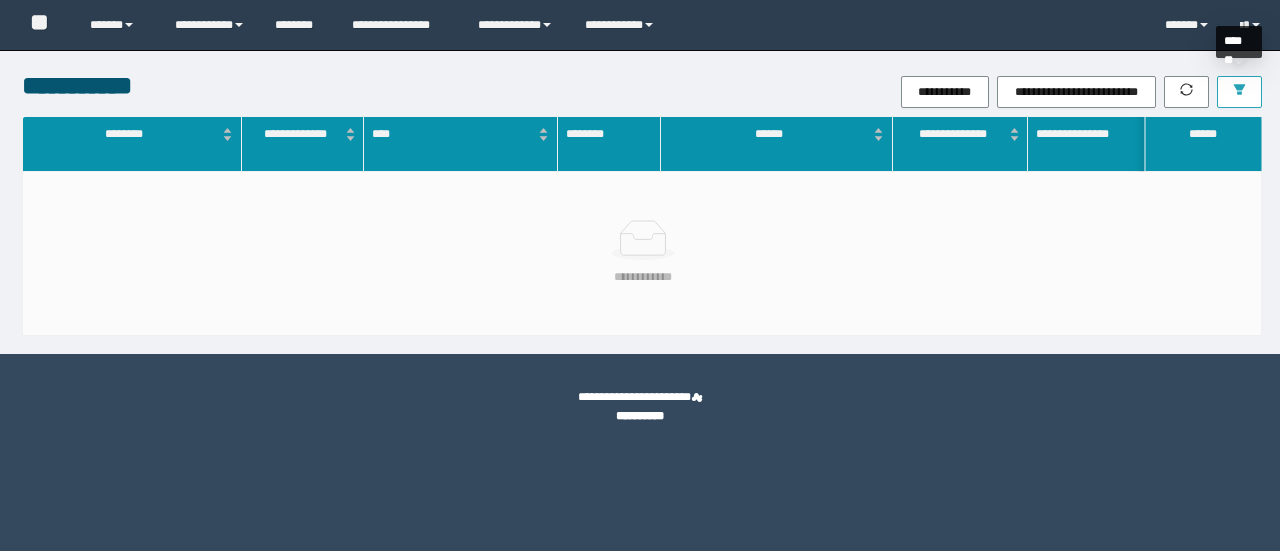 click at bounding box center (1239, 92) 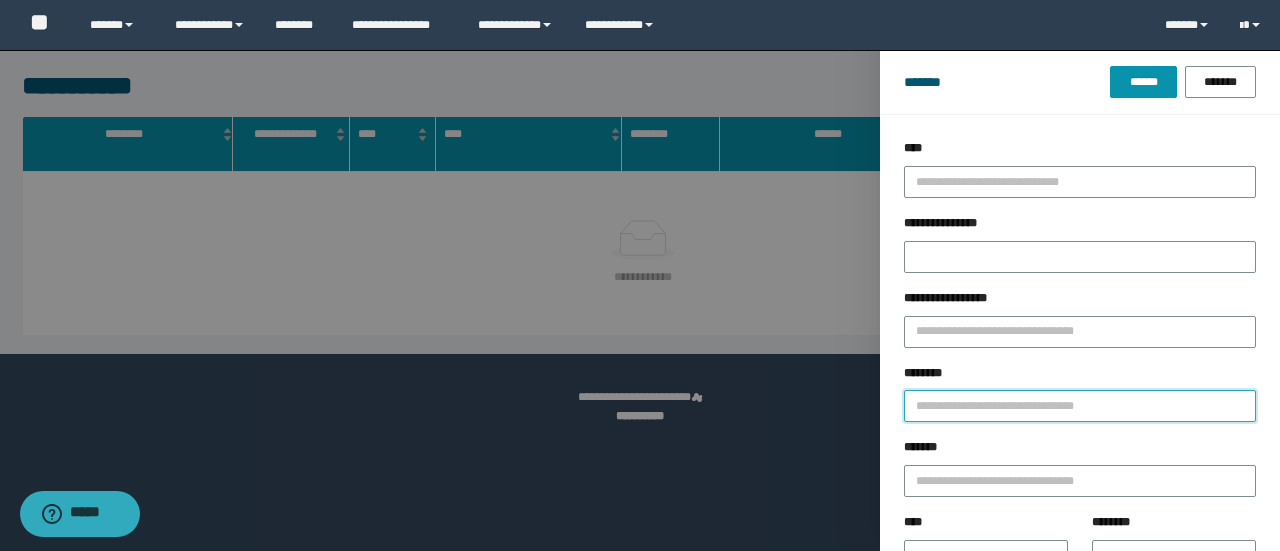 click on "********" at bounding box center (1080, 406) 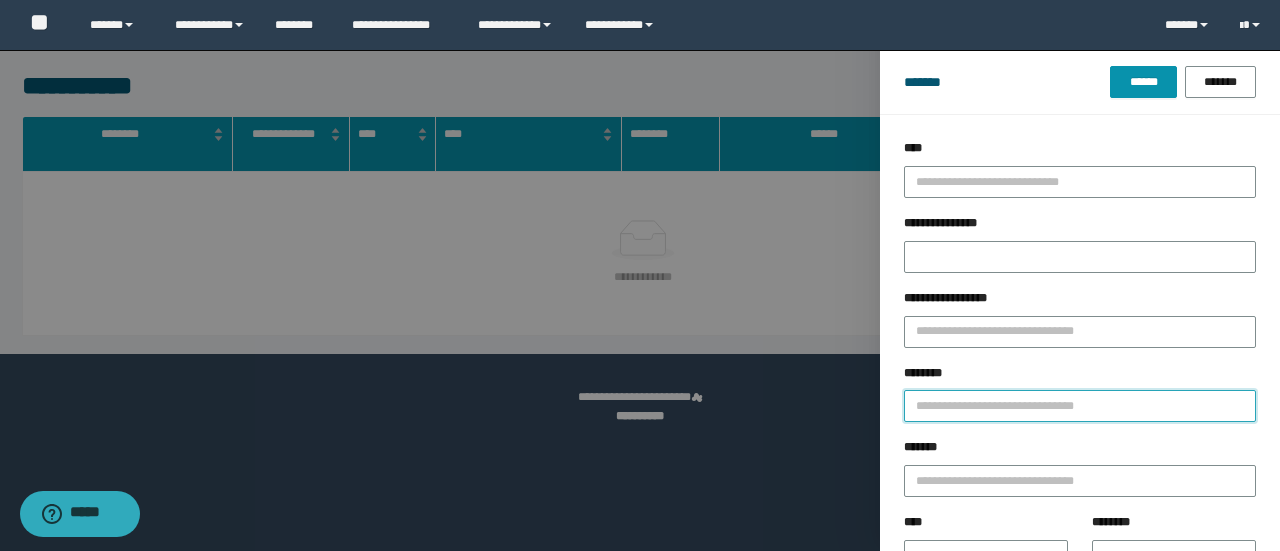 paste on "********" 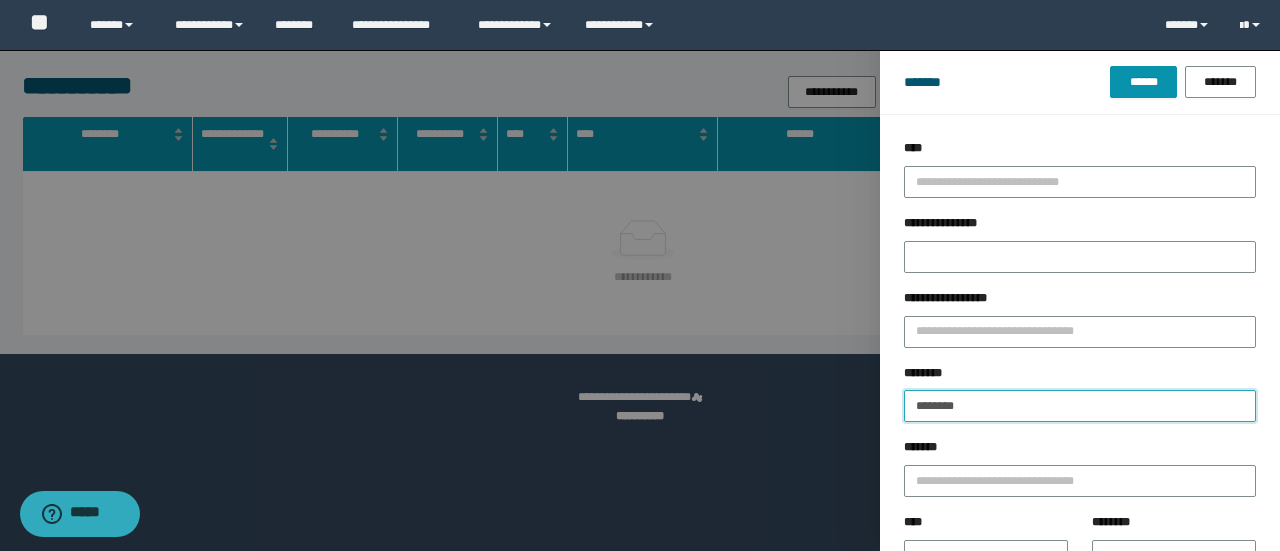 type on "********" 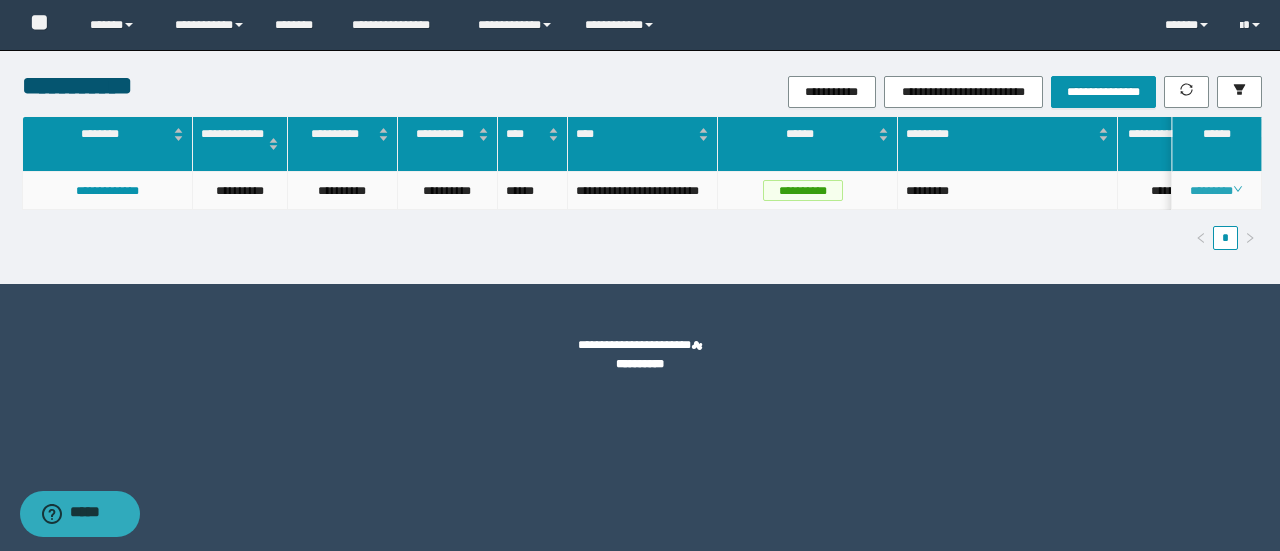 click on "********" at bounding box center (1216, 191) 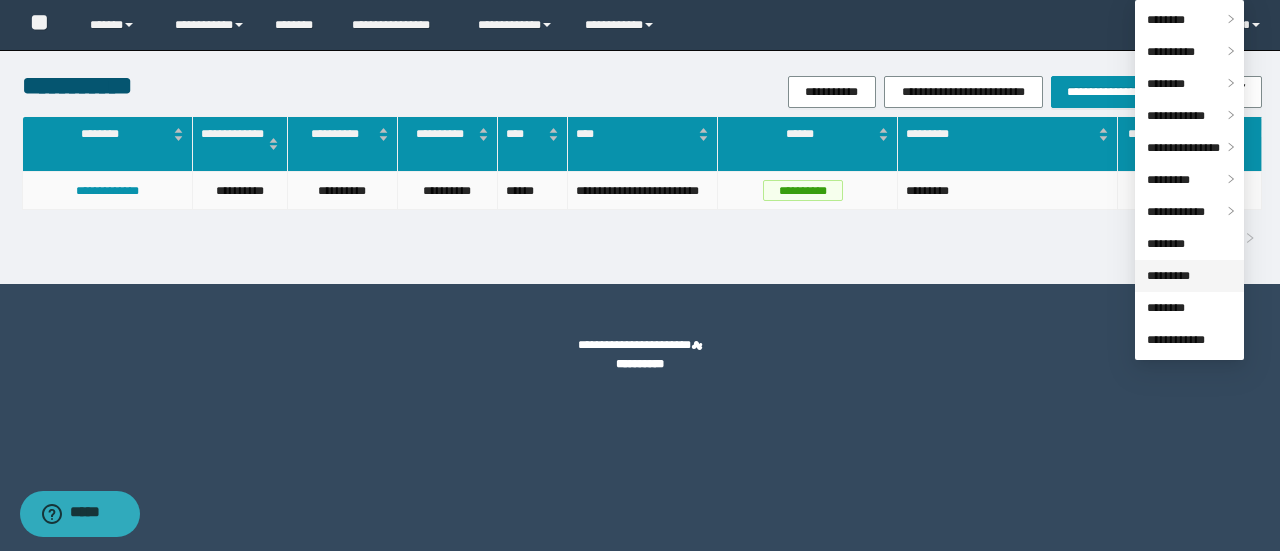 click on "*********" at bounding box center [1168, 276] 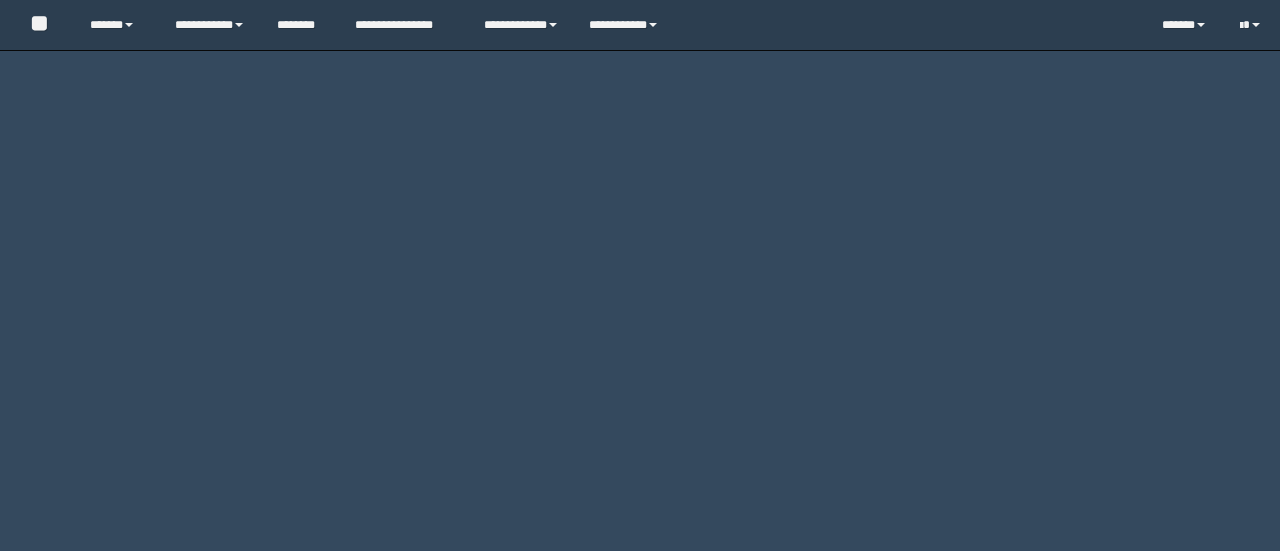 scroll, scrollTop: 0, scrollLeft: 0, axis: both 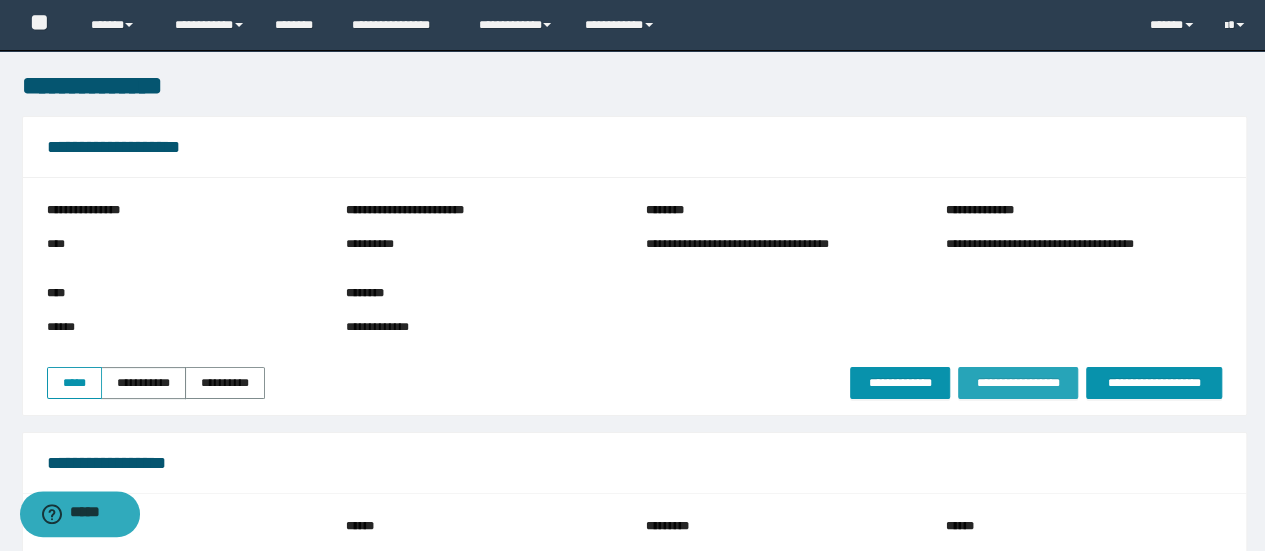 click on "**********" at bounding box center (1018, 383) 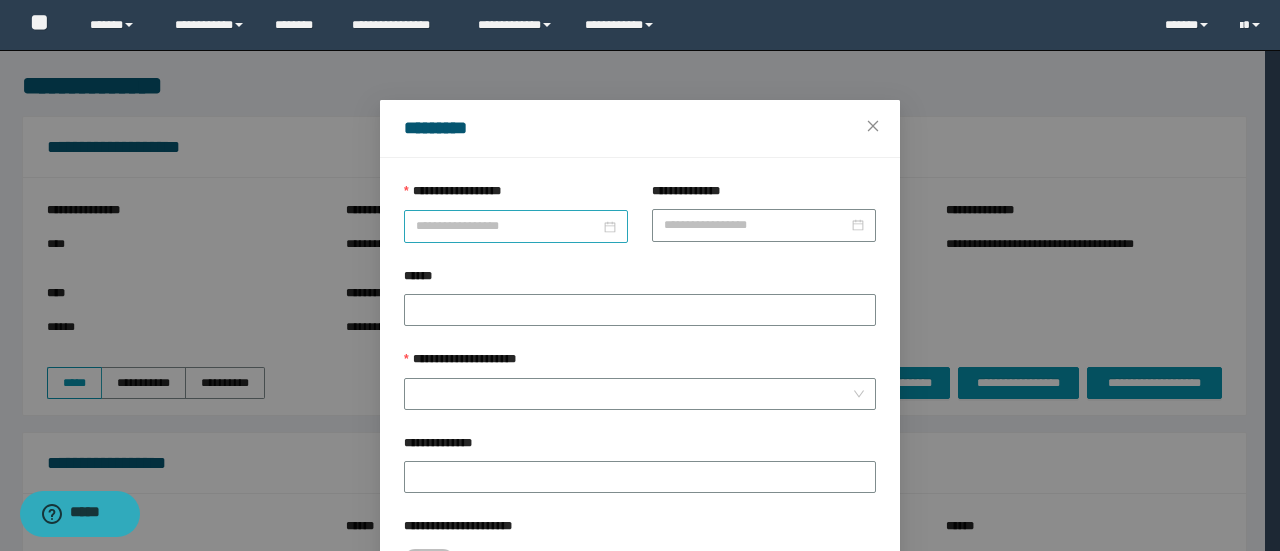 click on "**********" at bounding box center [508, 226] 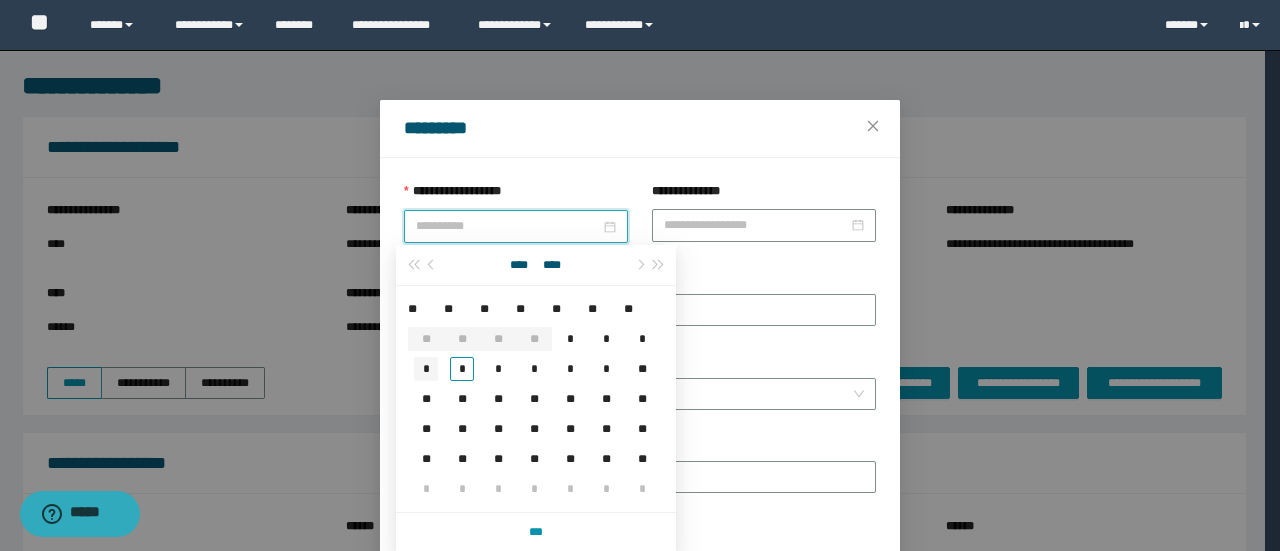 type on "**********" 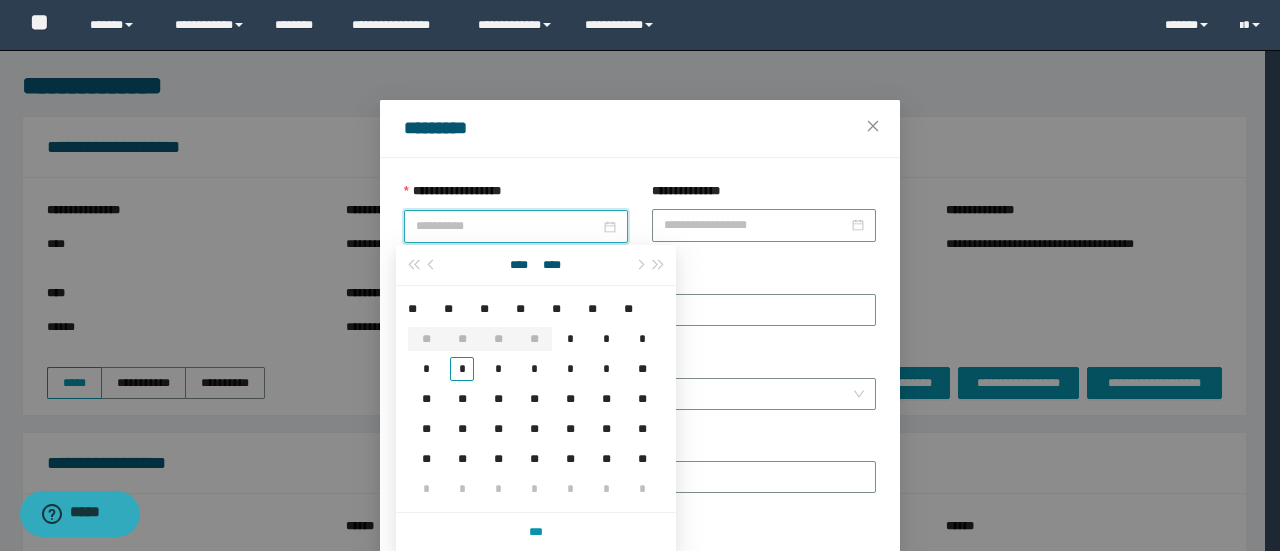 click on "*" at bounding box center (426, 369) 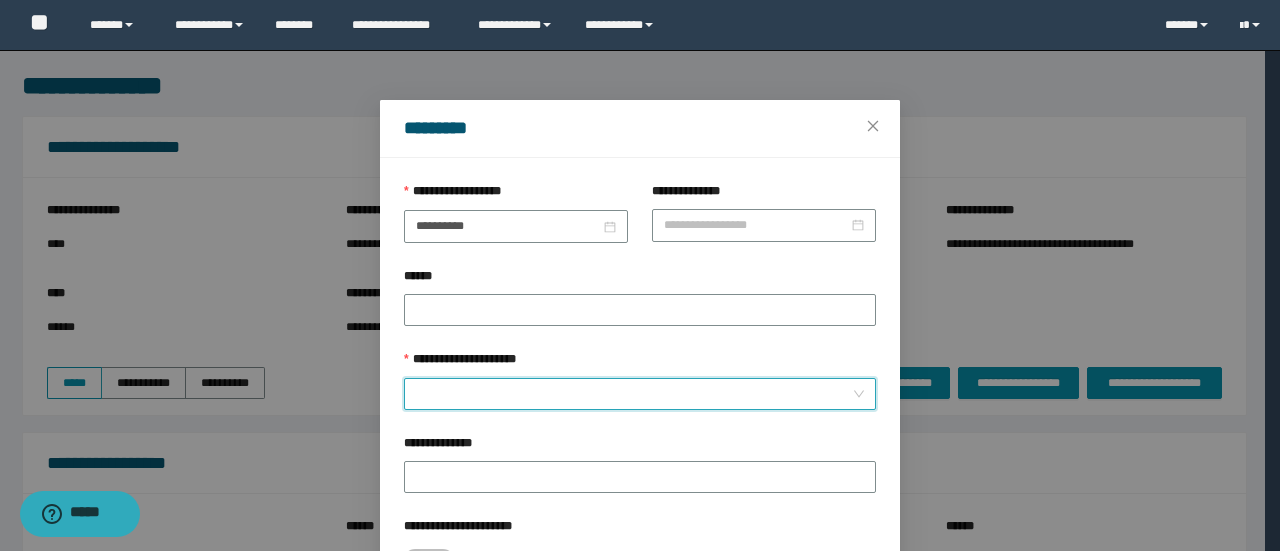 click on "**********" at bounding box center [634, 394] 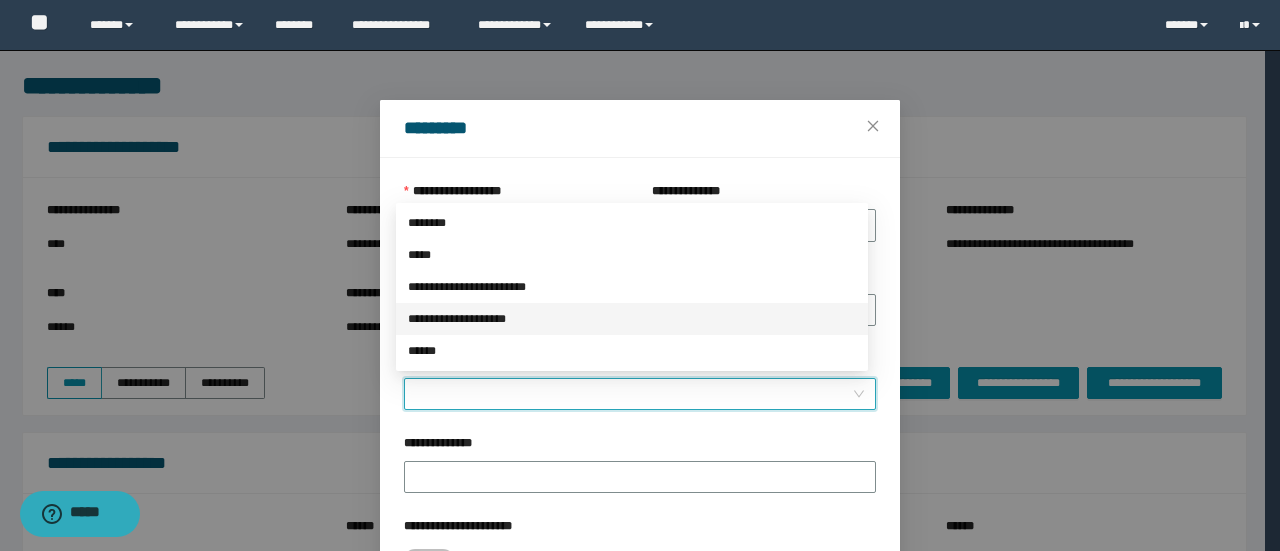 drag, startPoint x: 474, startPoint y: 318, endPoint x: 530, endPoint y: 357, distance: 68.24222 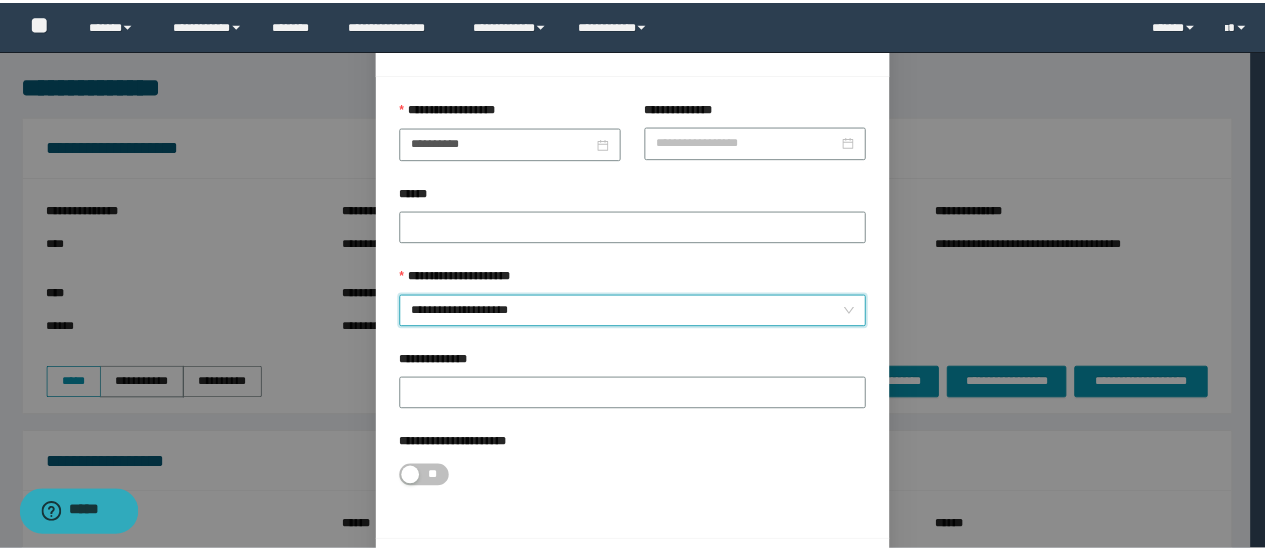 scroll, scrollTop: 146, scrollLeft: 0, axis: vertical 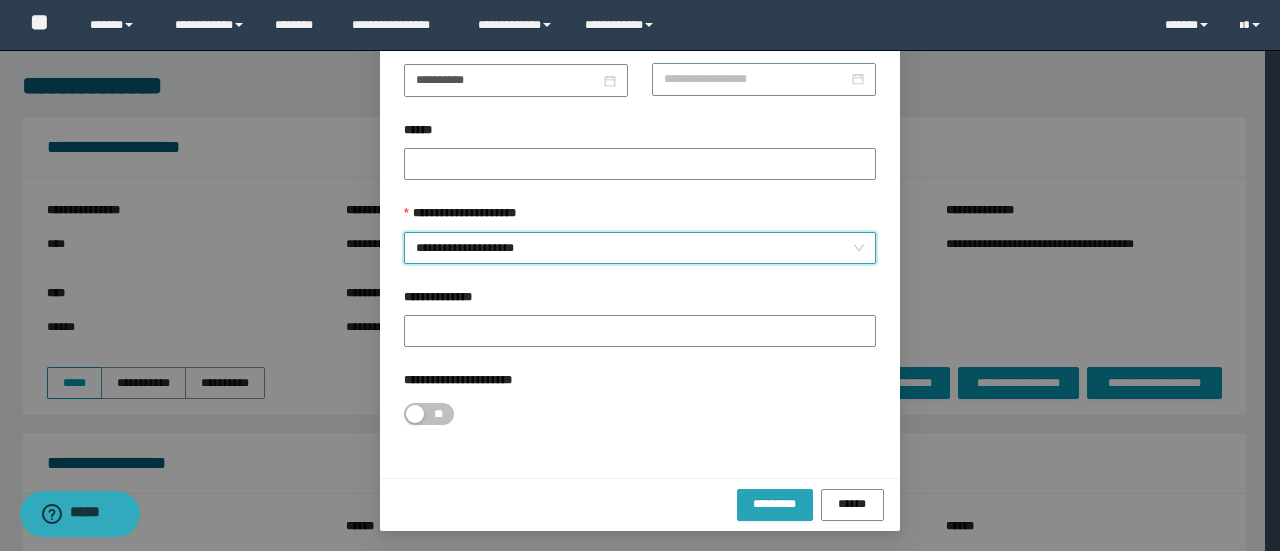 click on "*********" at bounding box center [775, 504] 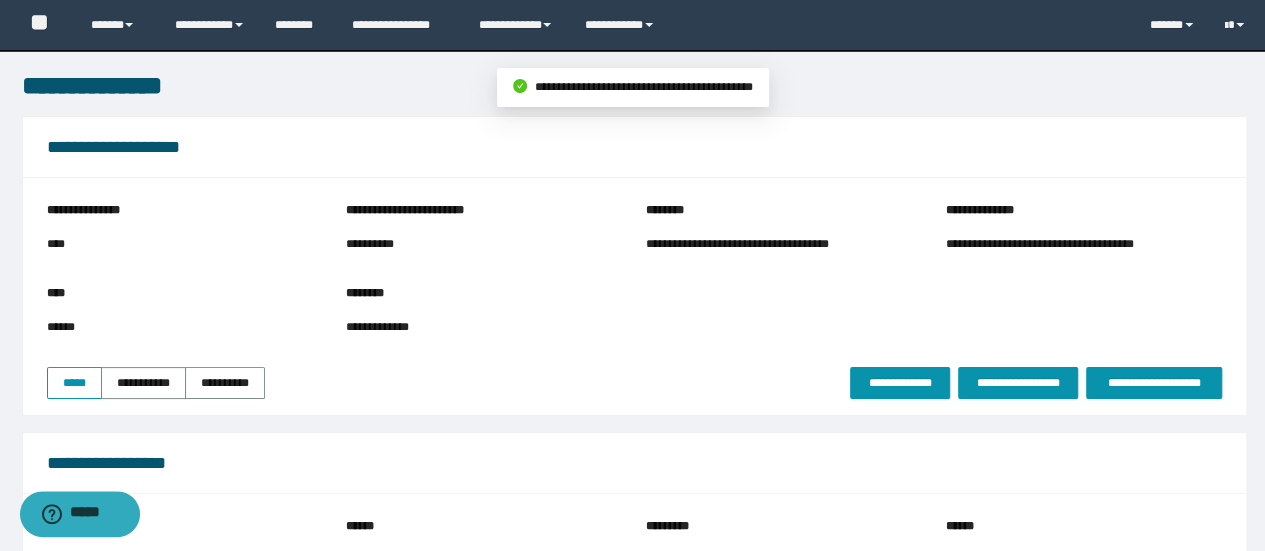 scroll, scrollTop: 2409, scrollLeft: 0, axis: vertical 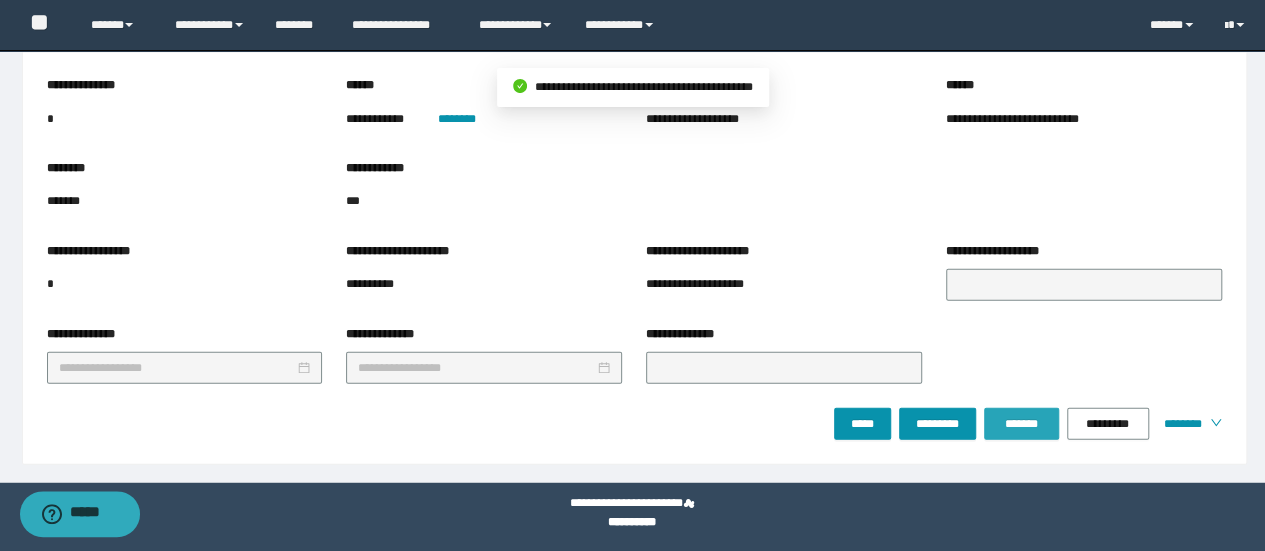 drag, startPoint x: 1026, startPoint y: 425, endPoint x: 996, endPoint y: 481, distance: 63.529522 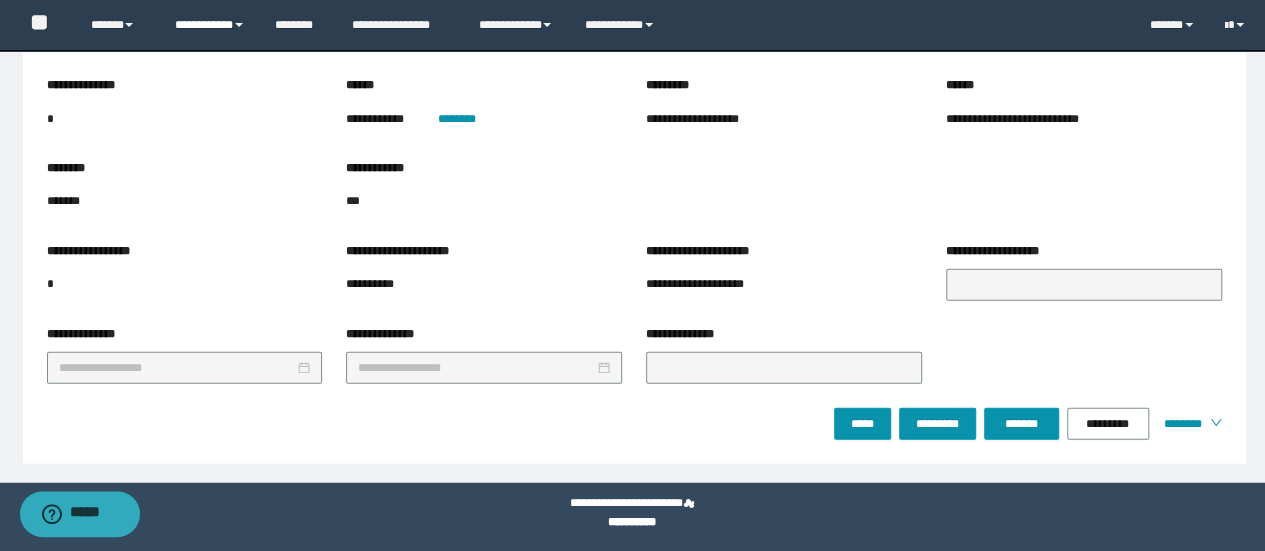 click on "**********" at bounding box center (210, 25) 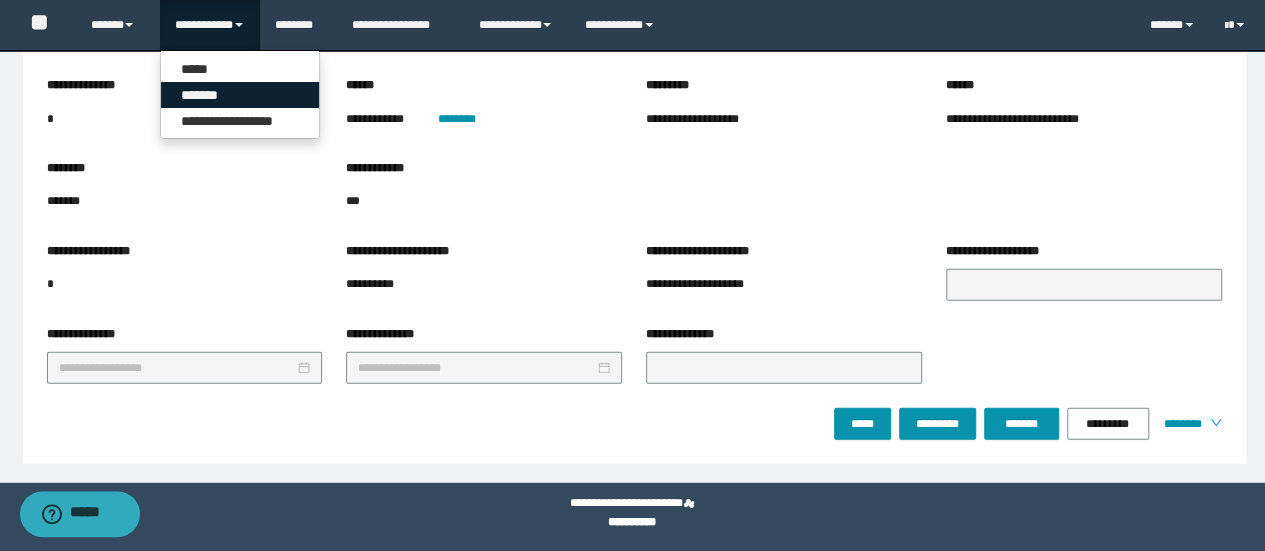 click on "*******" at bounding box center (240, 95) 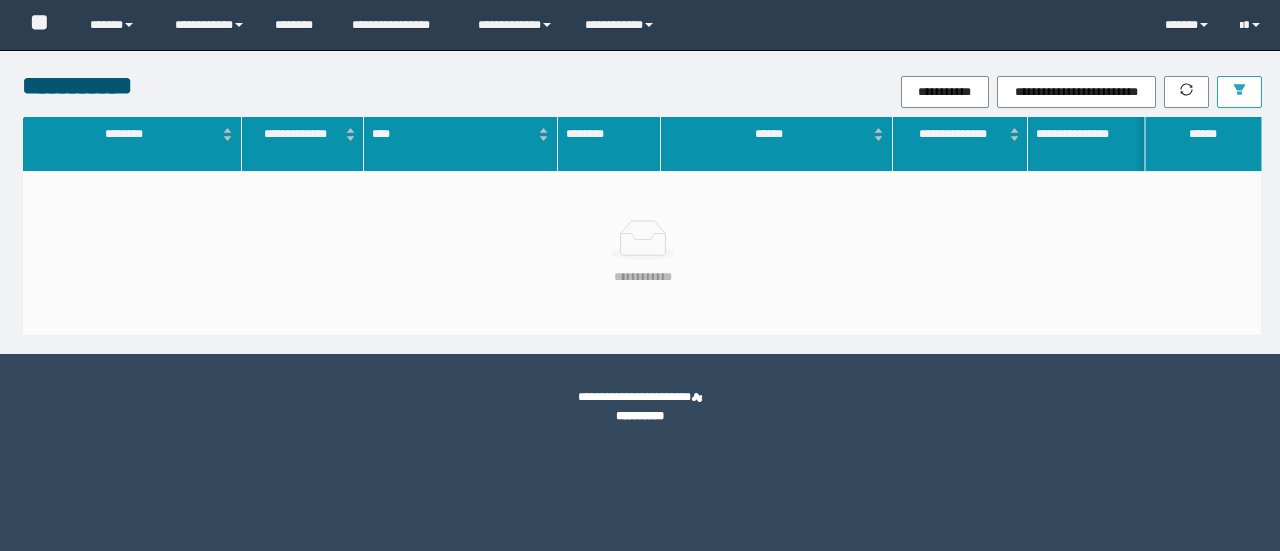 scroll, scrollTop: 0, scrollLeft: 0, axis: both 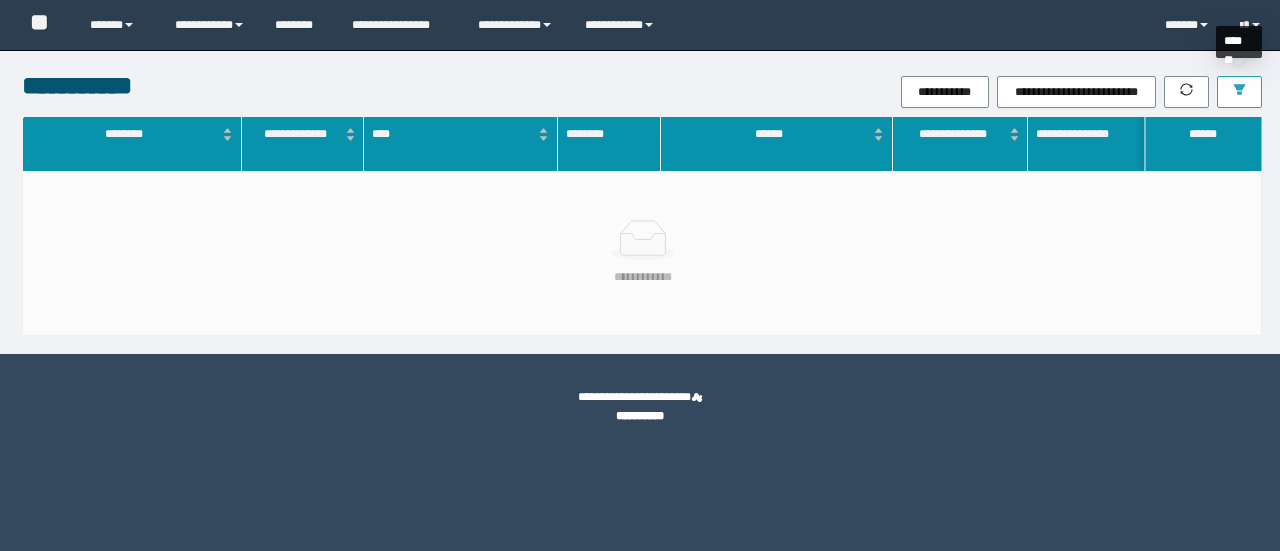 click at bounding box center [1239, 92] 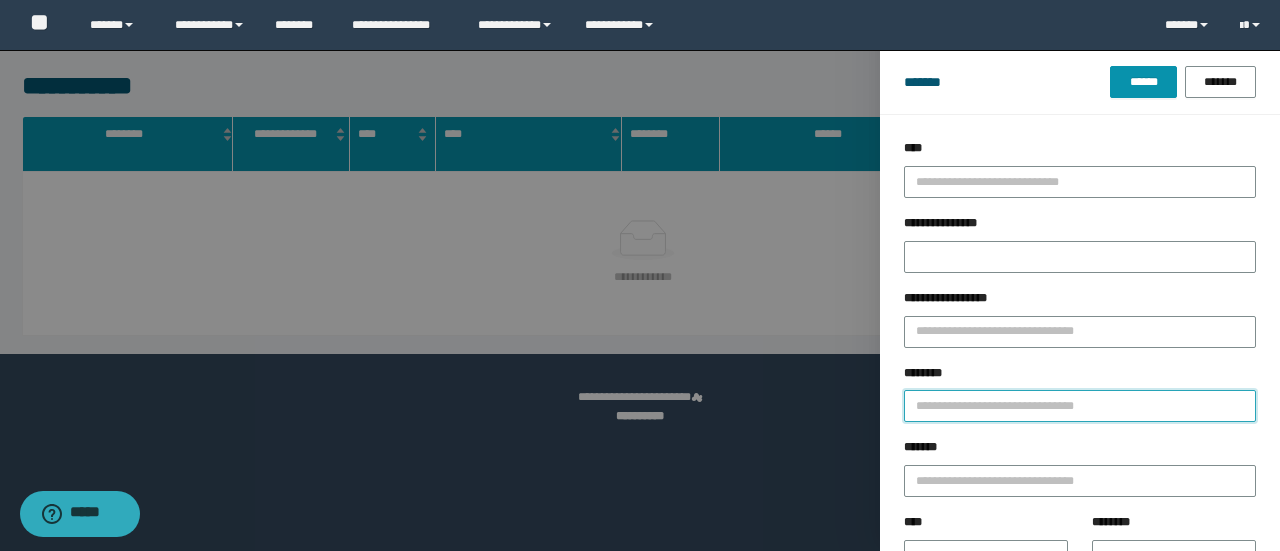 click on "********" at bounding box center [1080, 406] 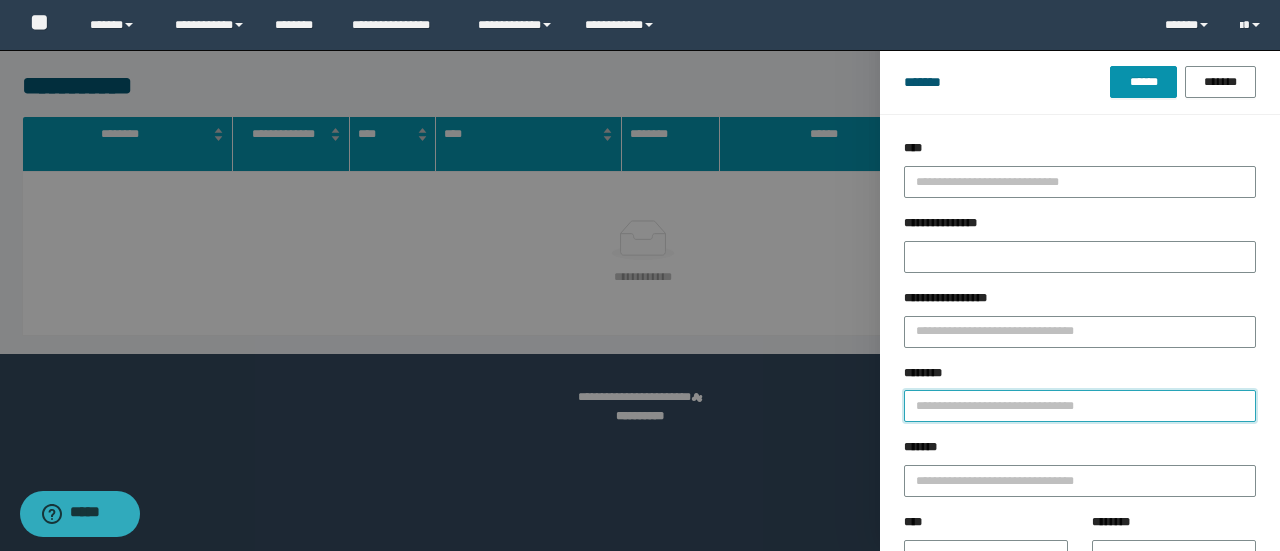 paste on "********" 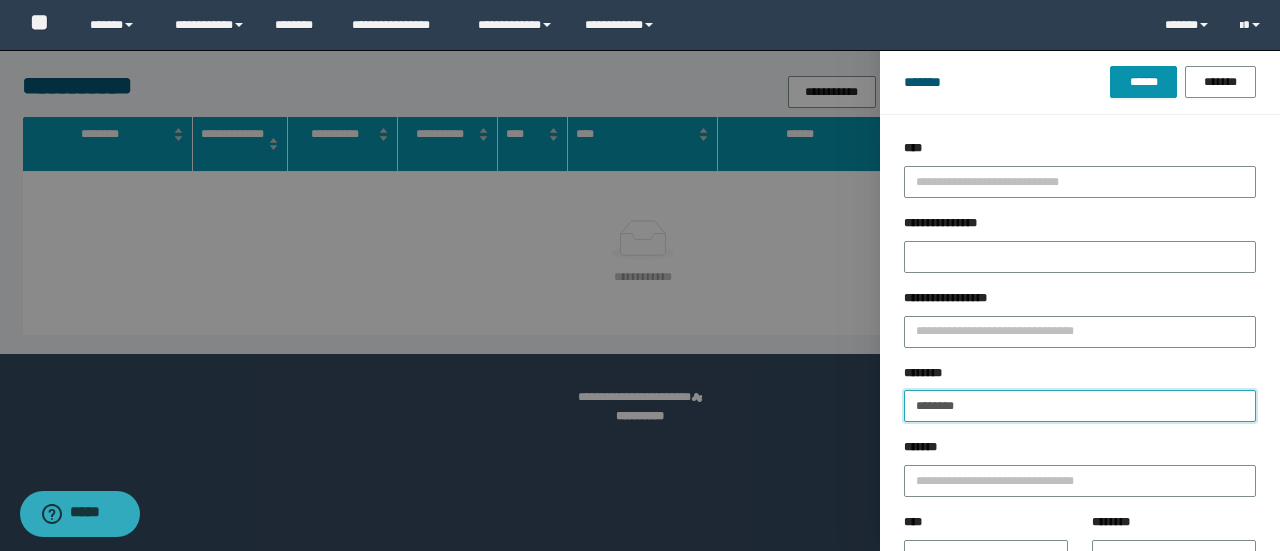 type on "********" 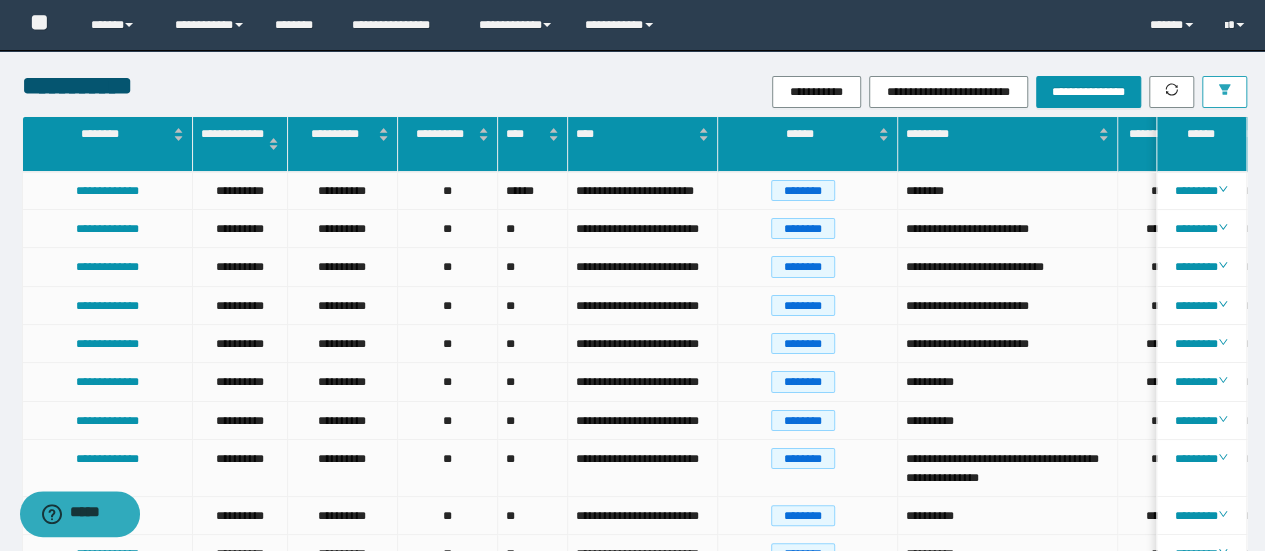 click at bounding box center [1224, 91] 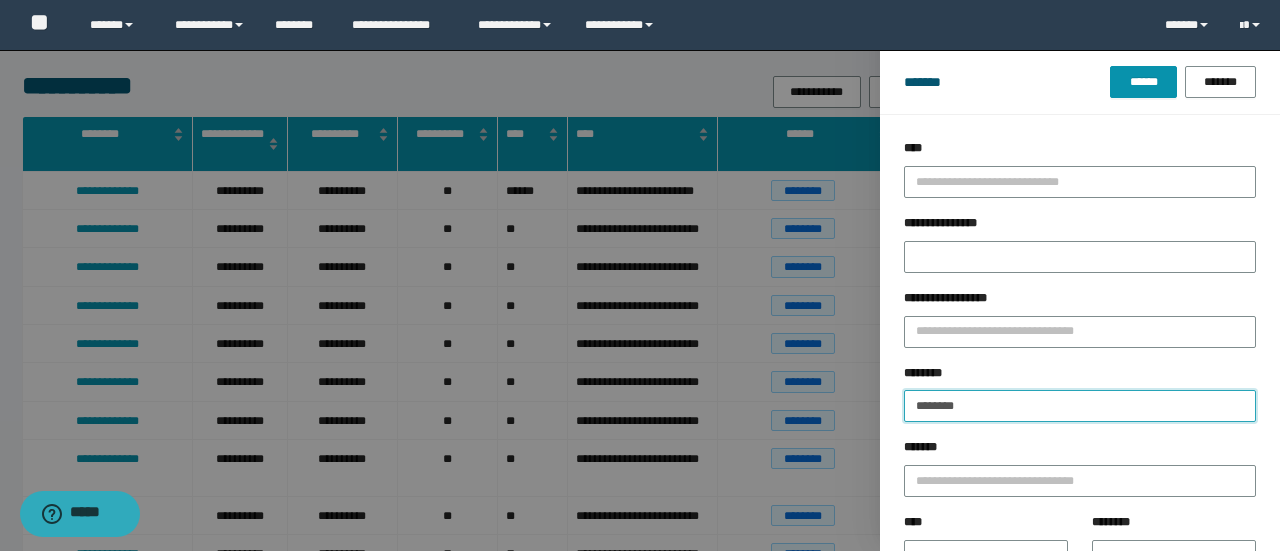 click on "********" at bounding box center (1080, 406) 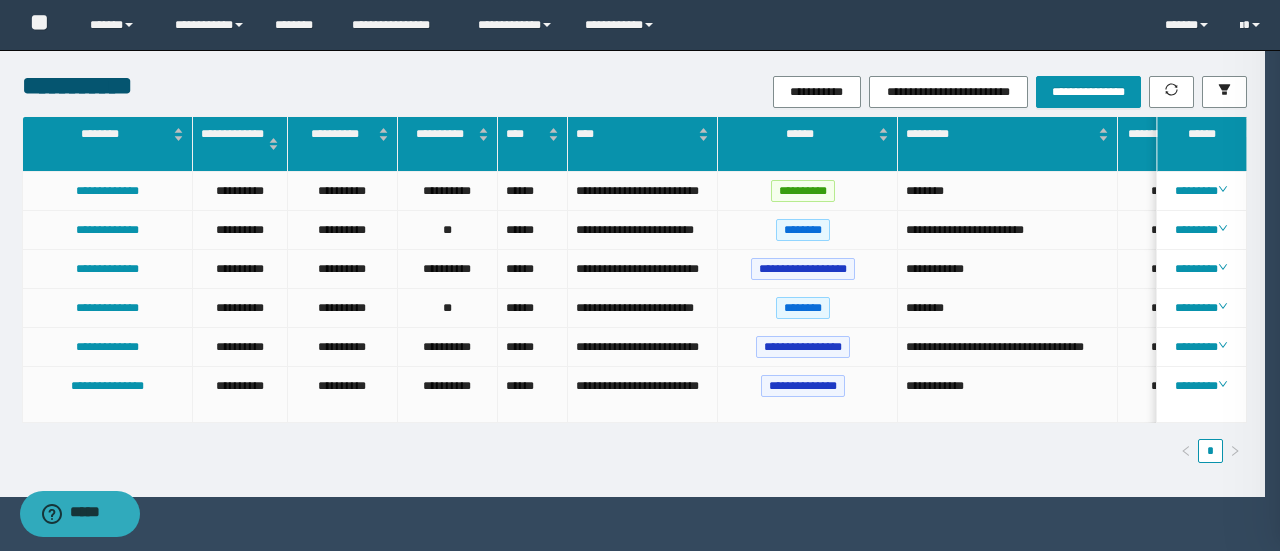 click on "******" at bounding box center (1543, 82) 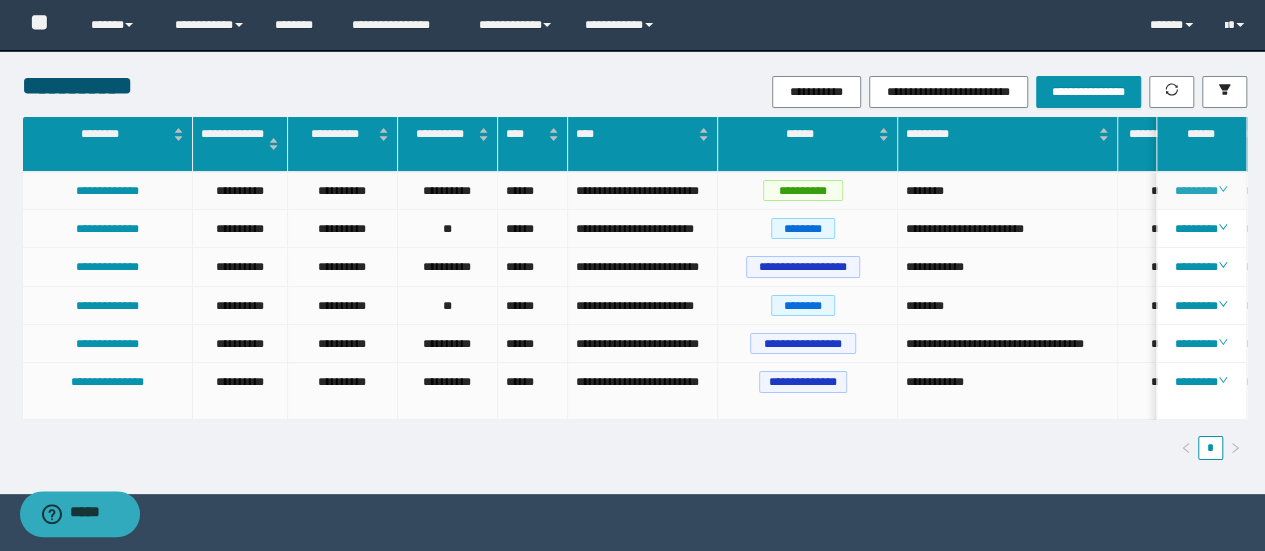click on "********" at bounding box center (1201, 191) 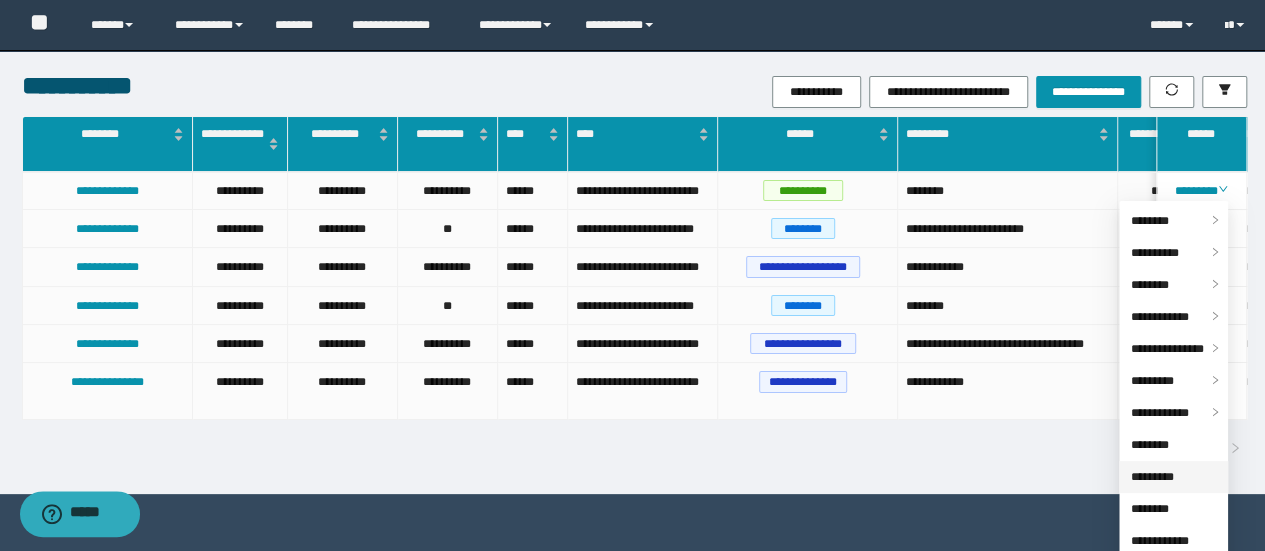 click on "*********" at bounding box center (1152, 477) 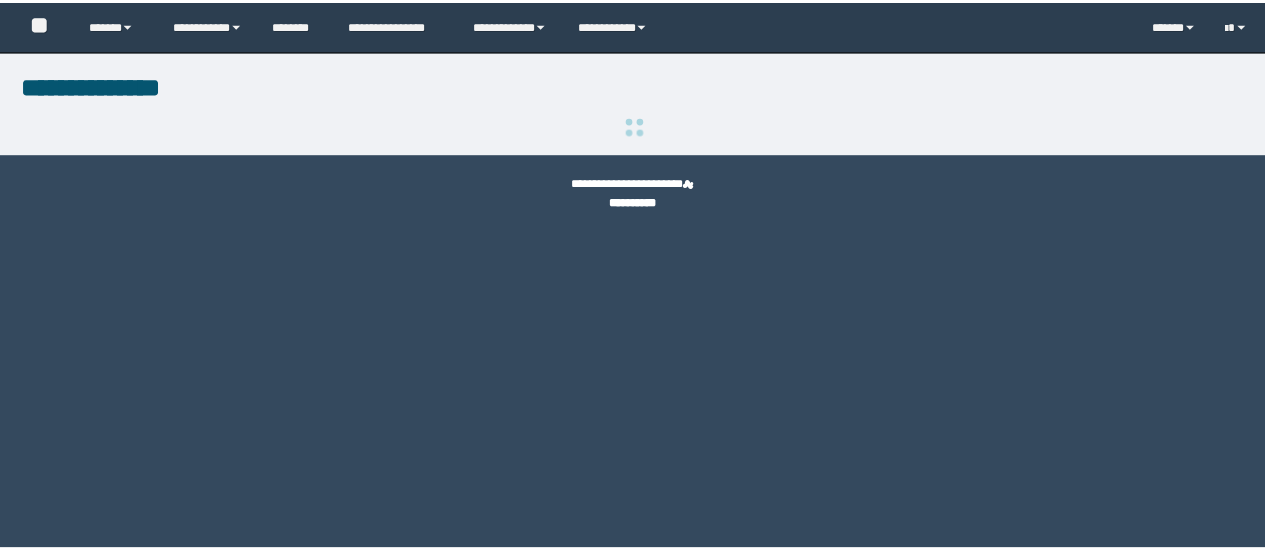 scroll, scrollTop: 0, scrollLeft: 0, axis: both 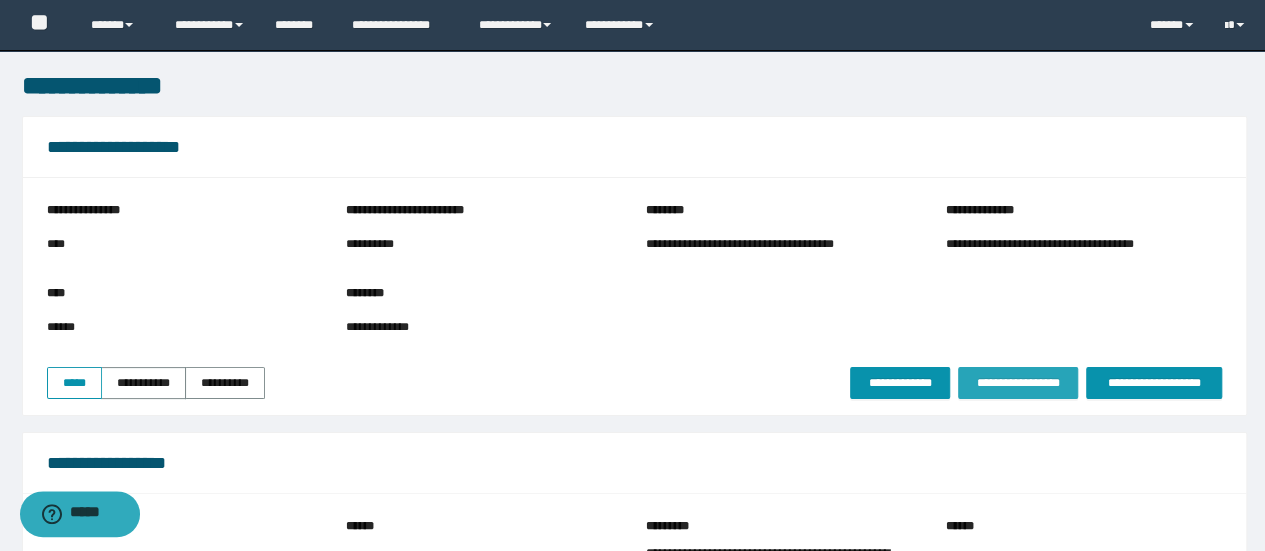 click on "**********" at bounding box center (1018, 383) 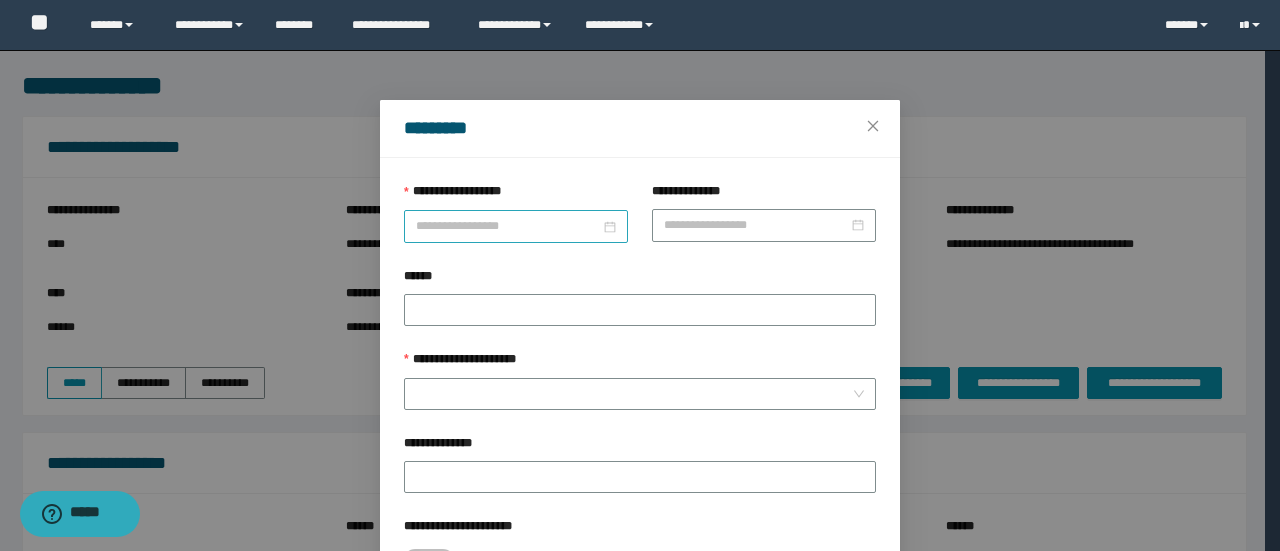 click at bounding box center (516, 226) 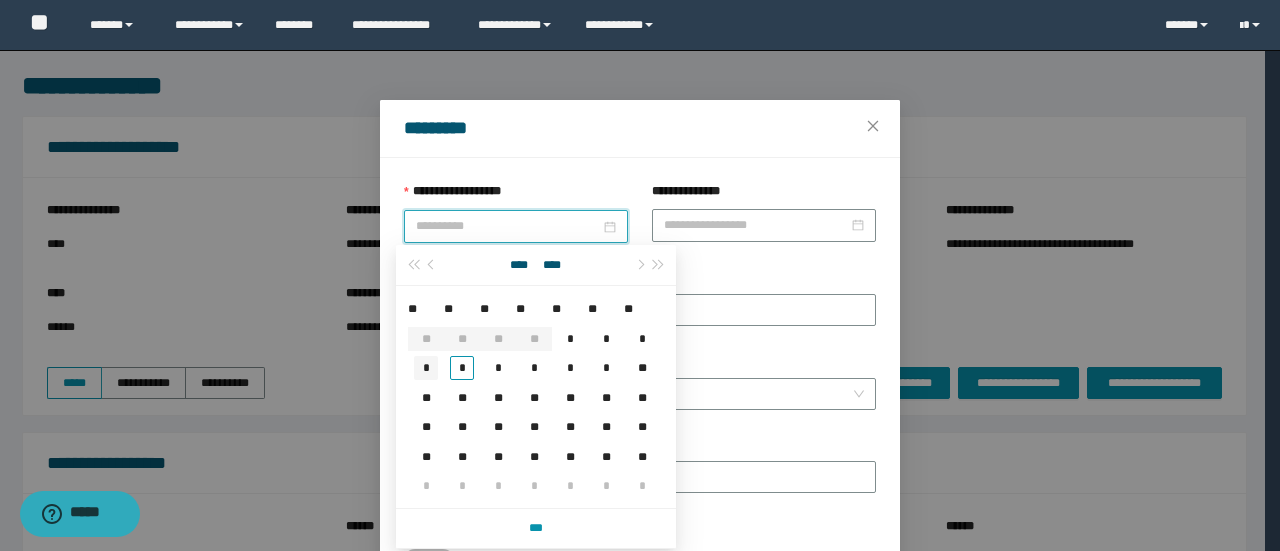type on "**********" 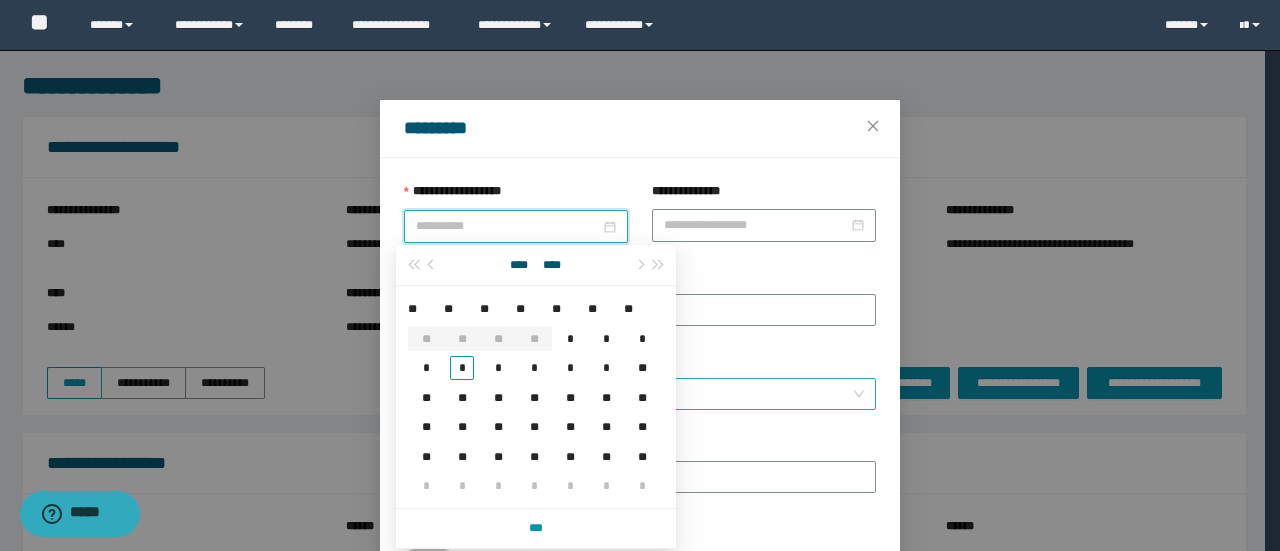 click on "*" at bounding box center [426, 367] 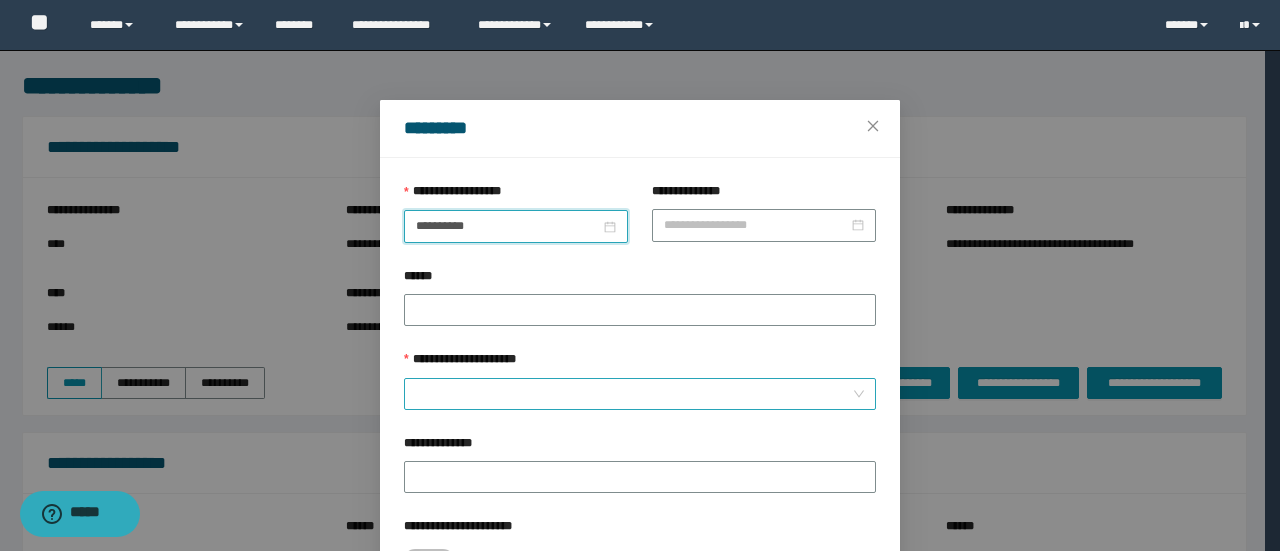click on "**********" at bounding box center (634, 394) 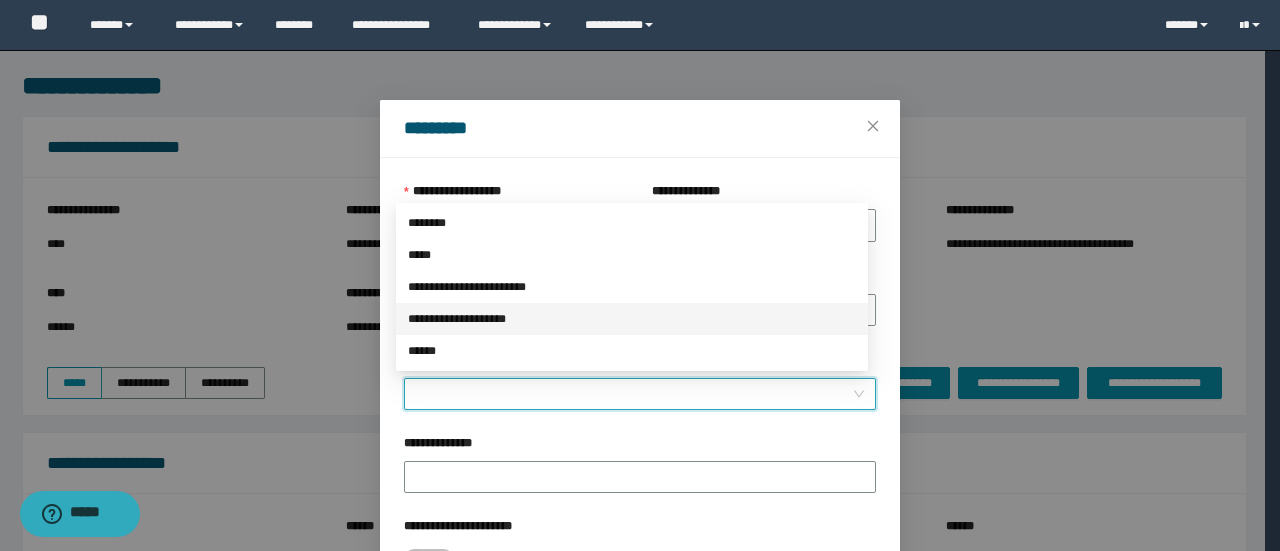 click on "**********" at bounding box center (632, 319) 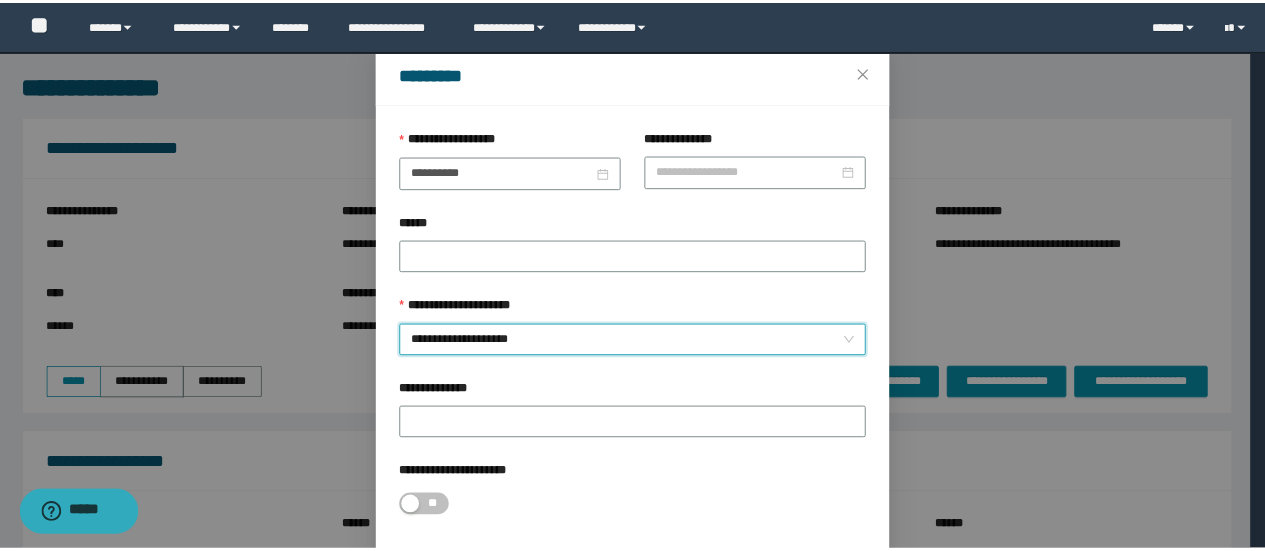 scroll, scrollTop: 146, scrollLeft: 0, axis: vertical 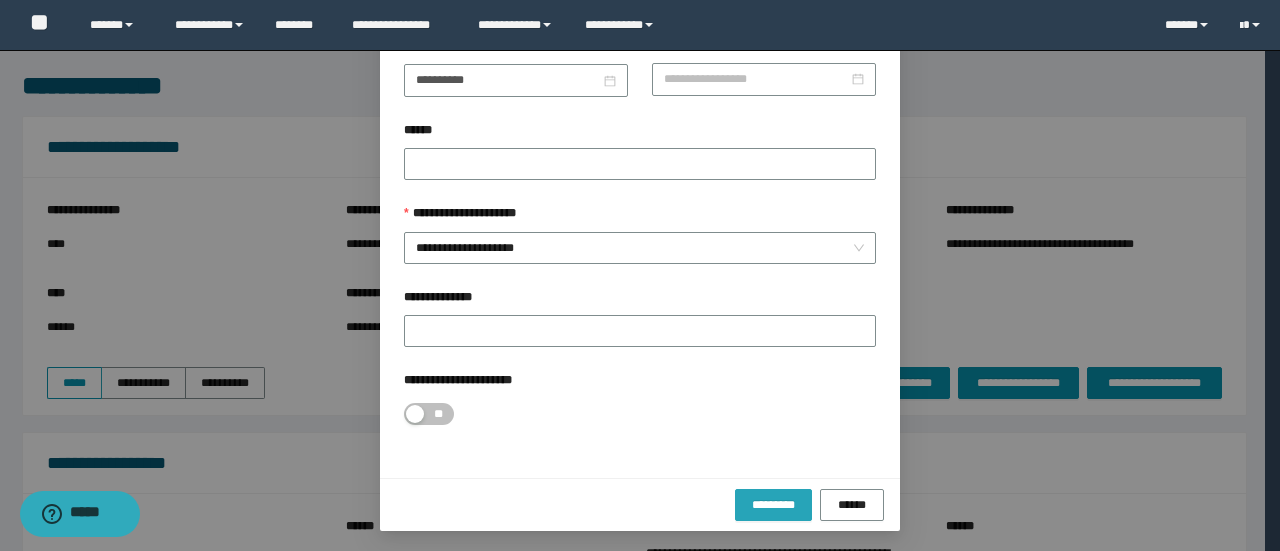 click on "*********" at bounding box center [773, 505] 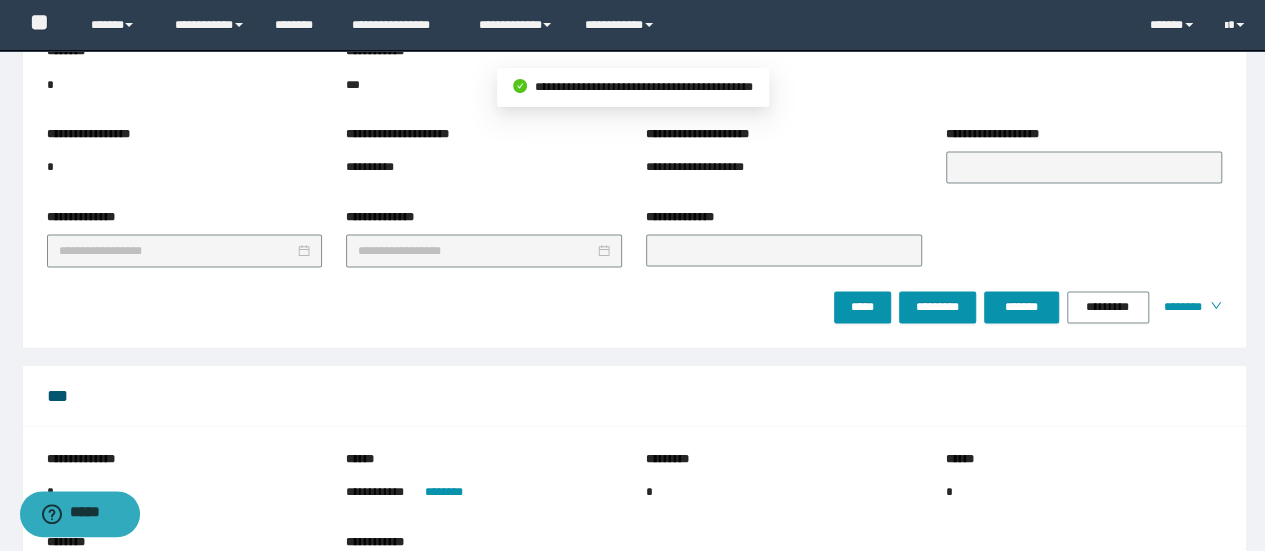 scroll, scrollTop: 2415, scrollLeft: 0, axis: vertical 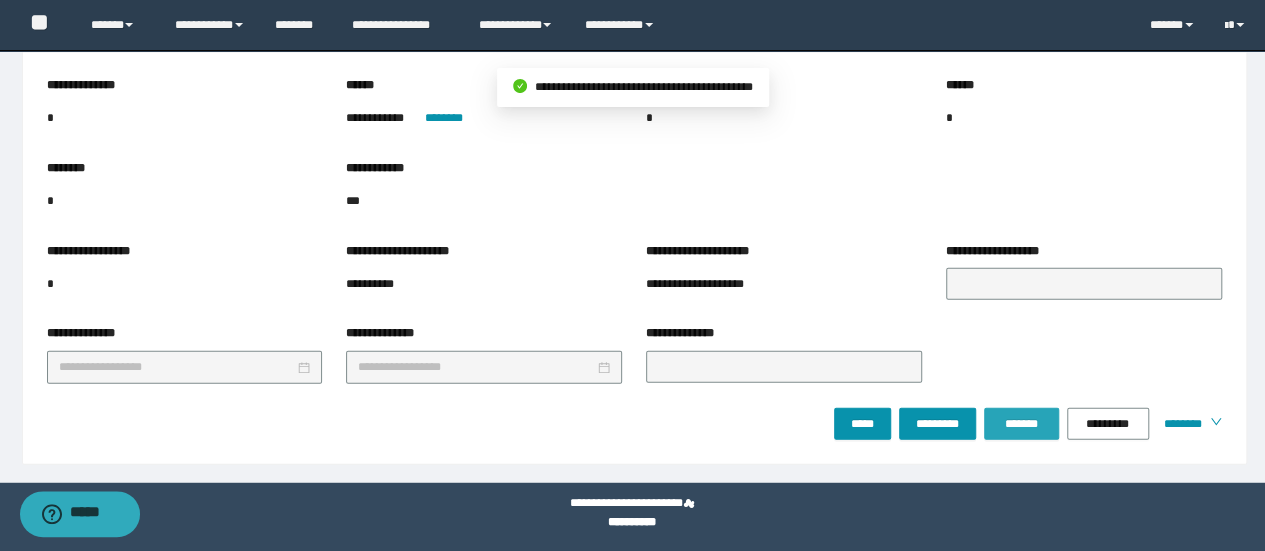 click on "*******" at bounding box center (1021, 424) 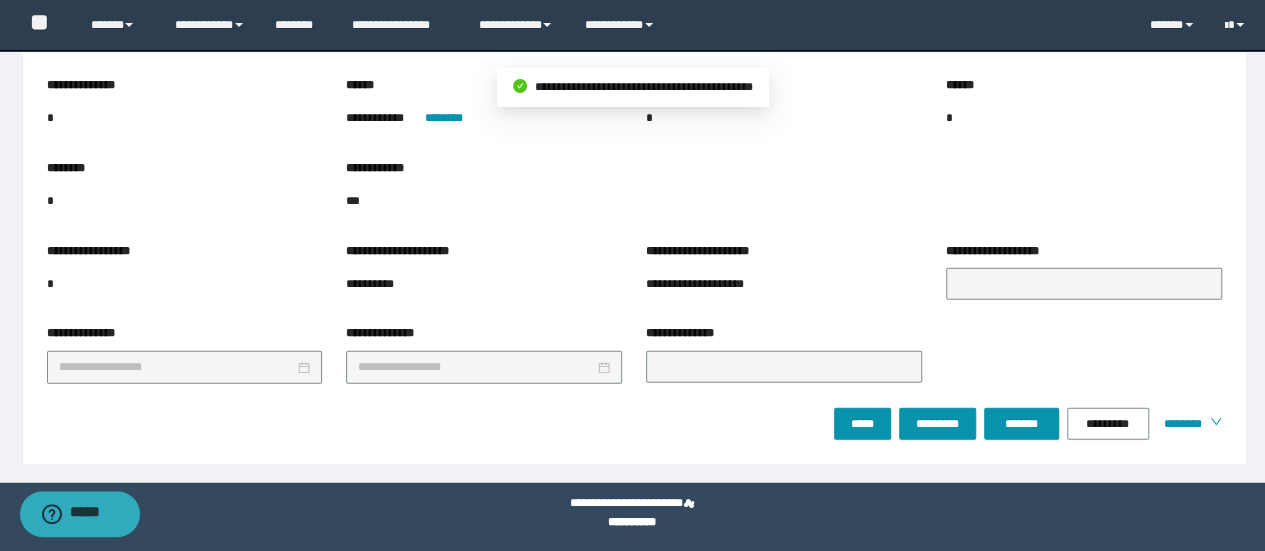 click on "**********" at bounding box center (634, 325) 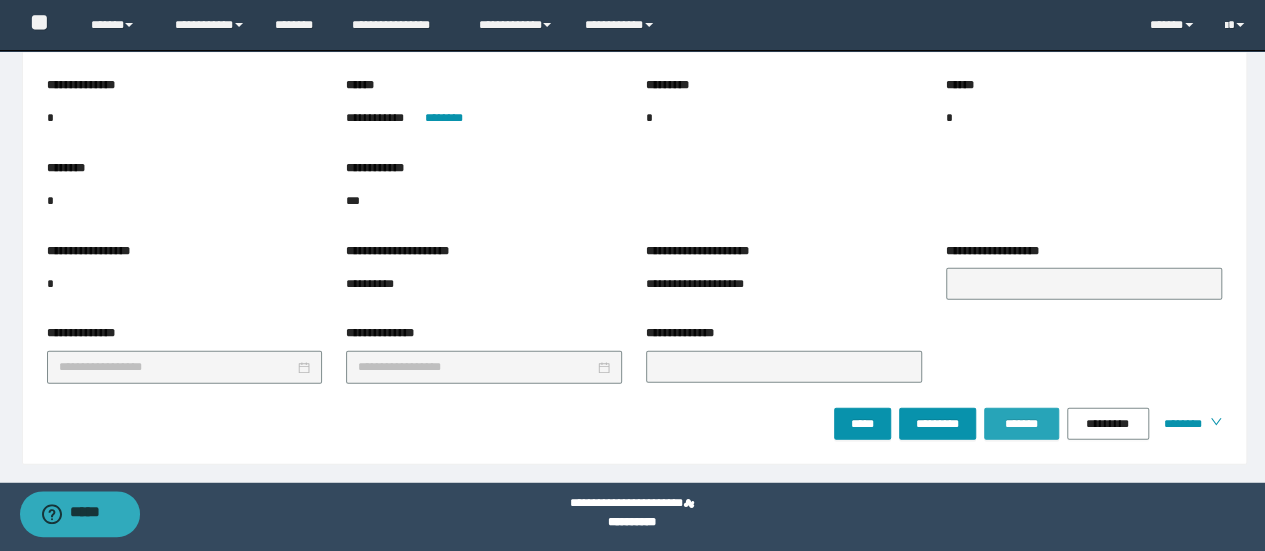 click on "*******" at bounding box center [1021, 424] 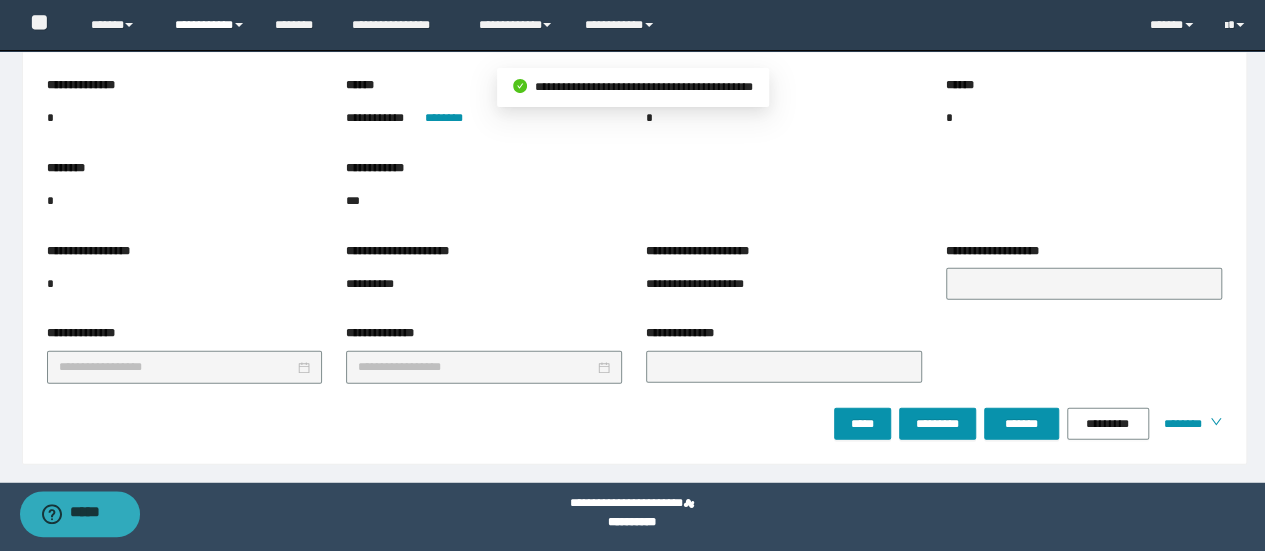 click on "**********" at bounding box center [210, 25] 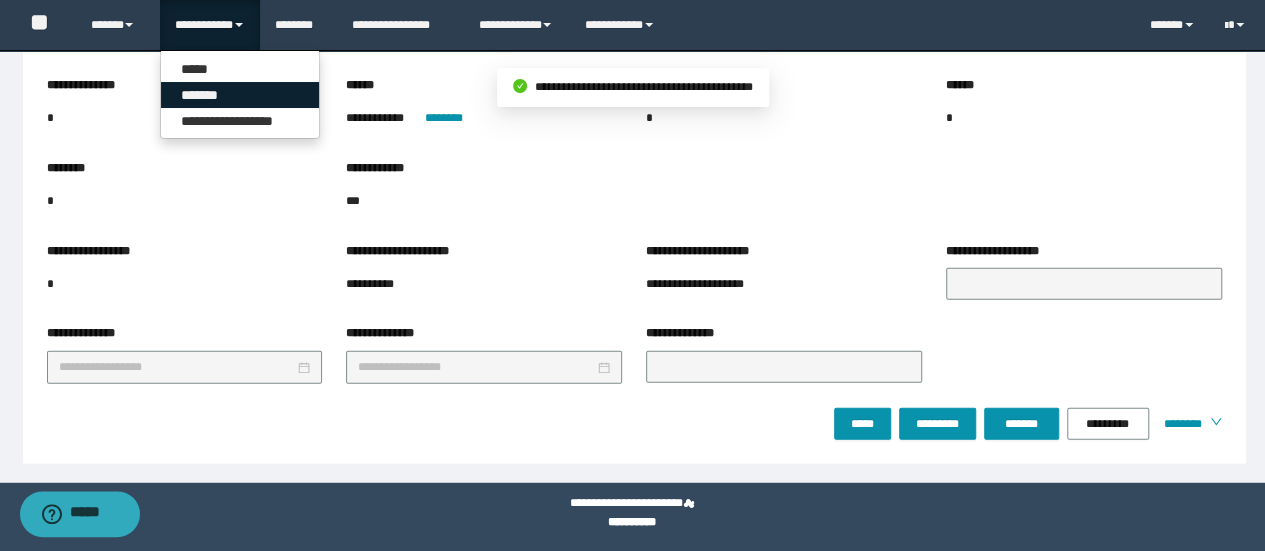 click on "*******" at bounding box center [240, 95] 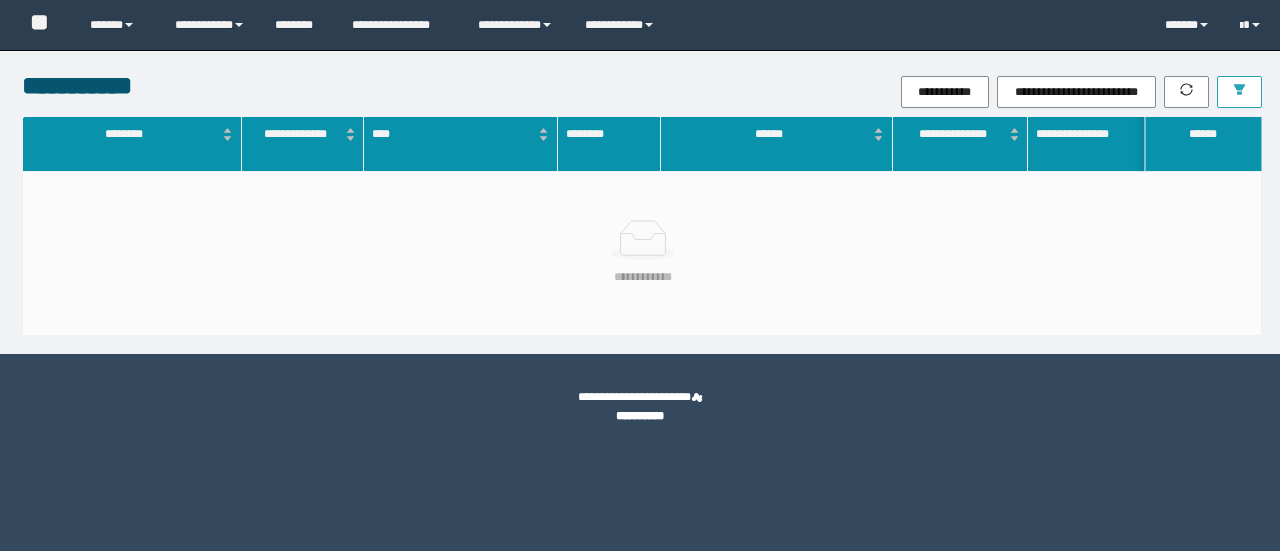 scroll, scrollTop: 0, scrollLeft: 0, axis: both 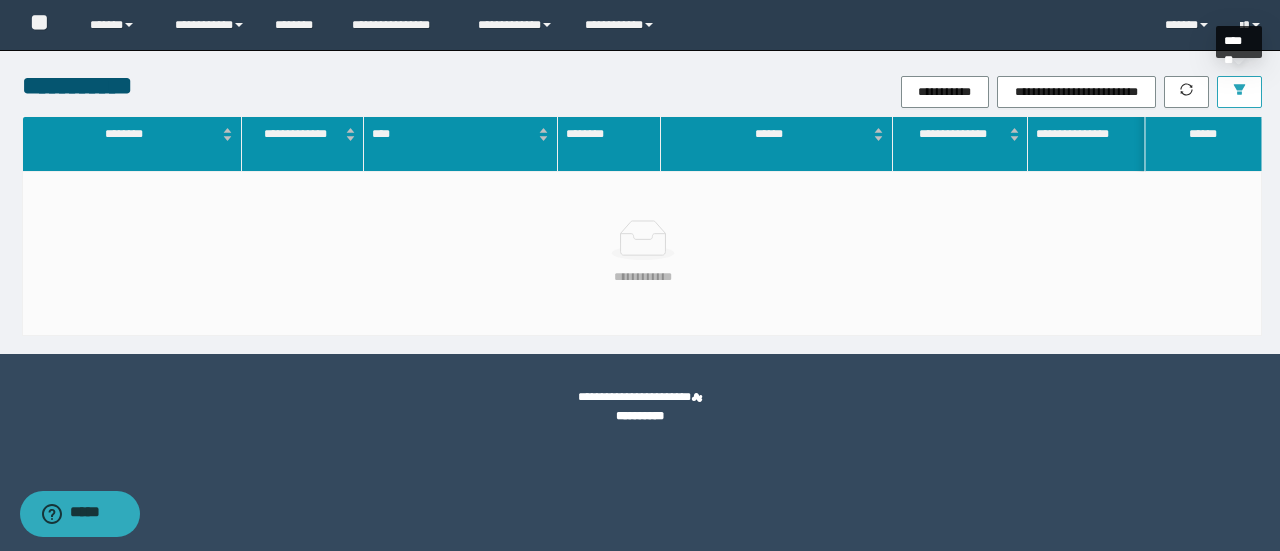click 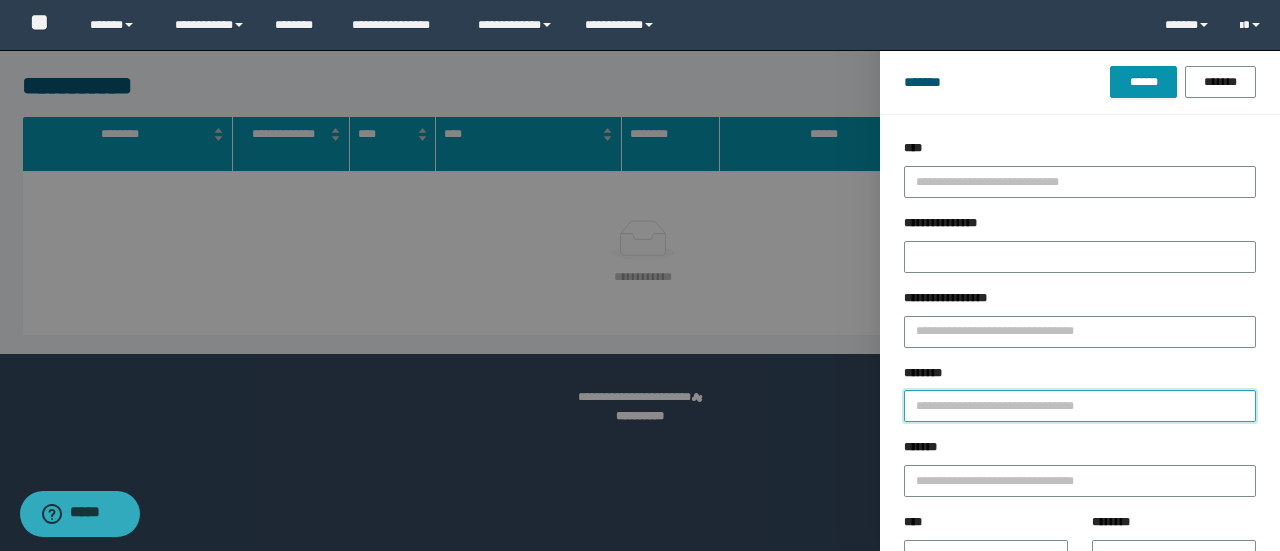 click on "********" at bounding box center [1080, 406] 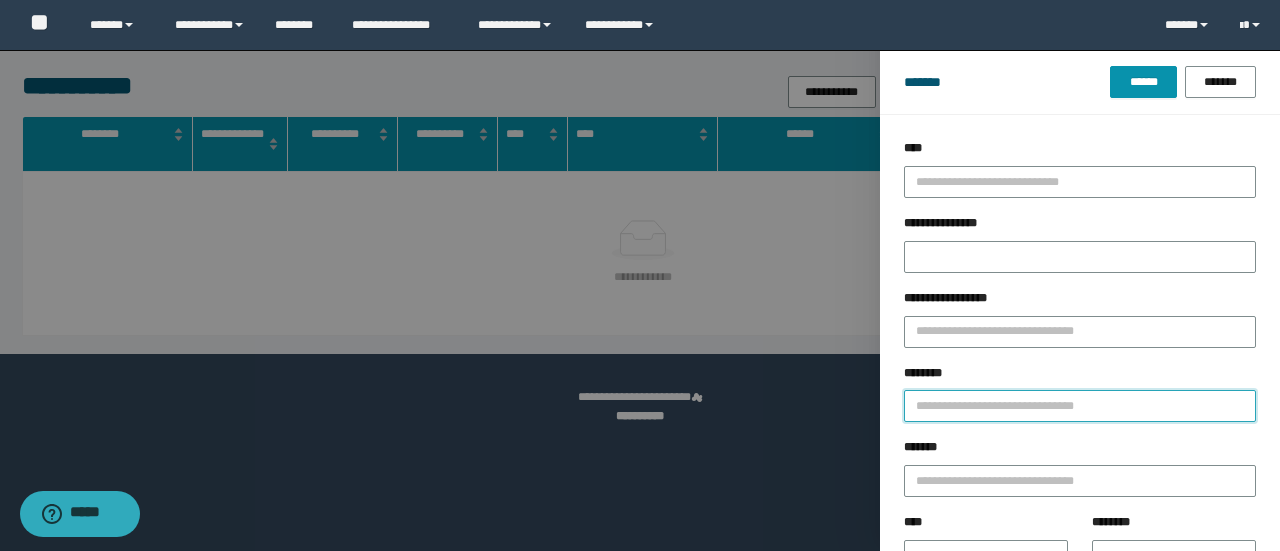 paste on "**********" 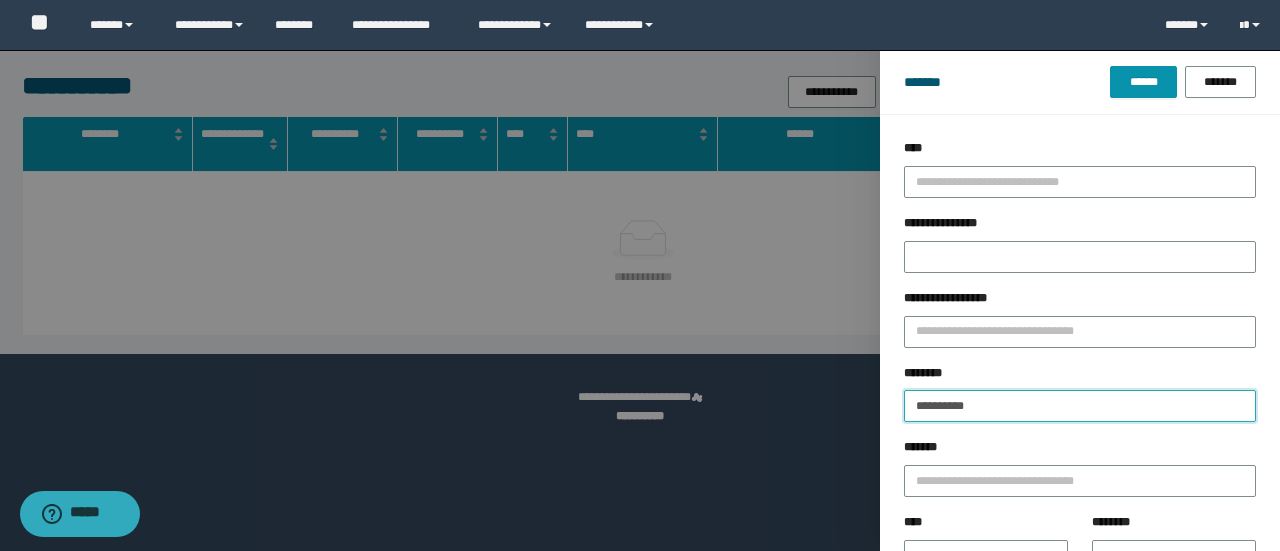 type on "**********" 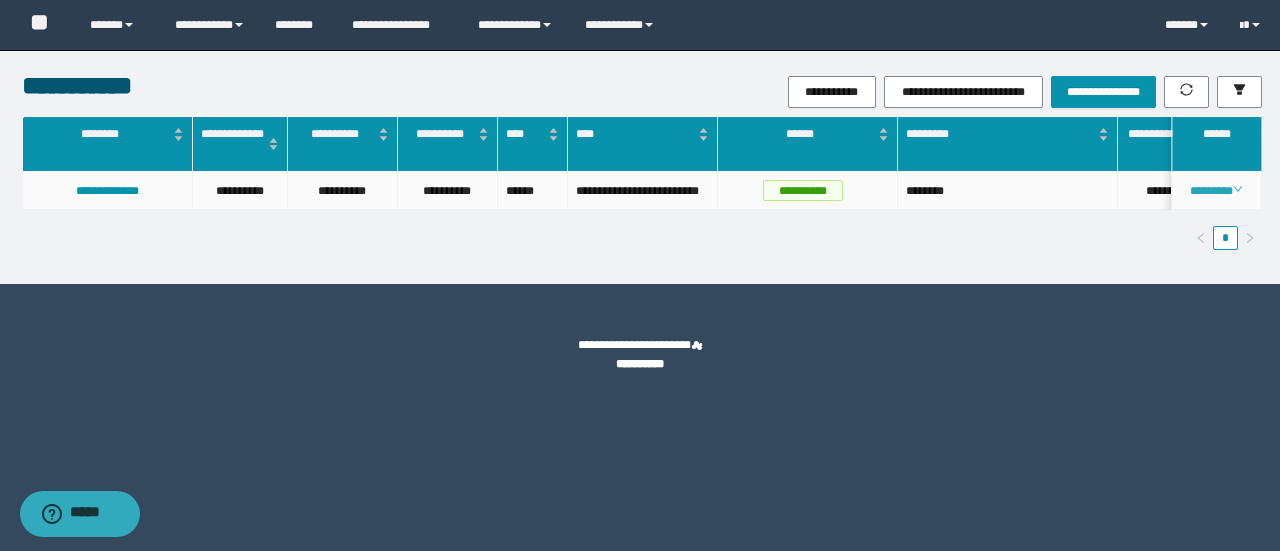 click on "********" at bounding box center [1216, 191] 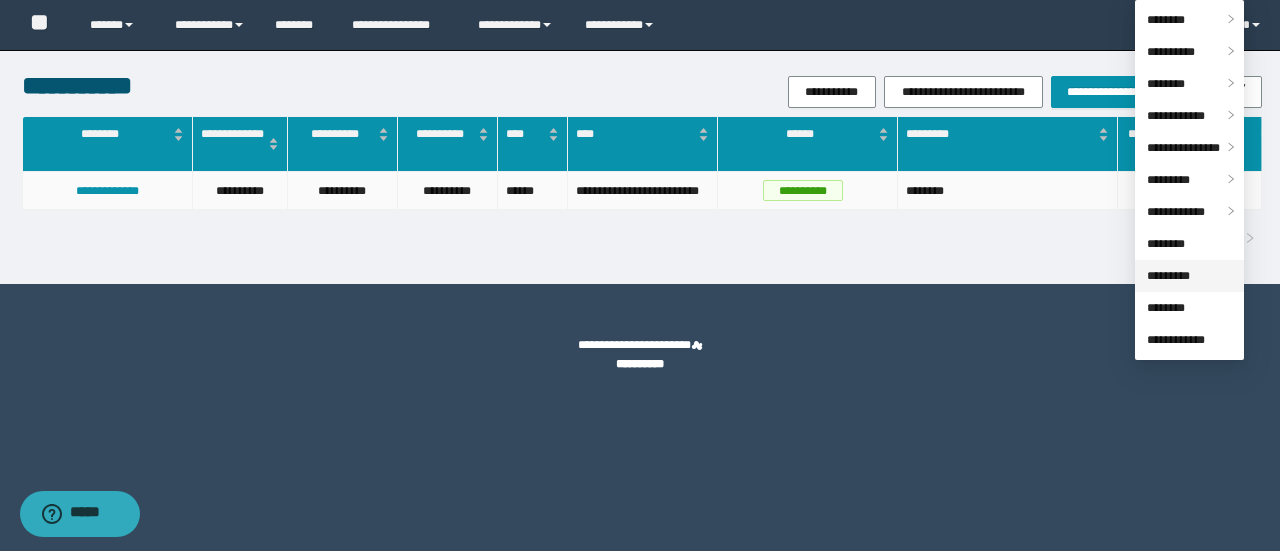 click on "*********" at bounding box center (1168, 276) 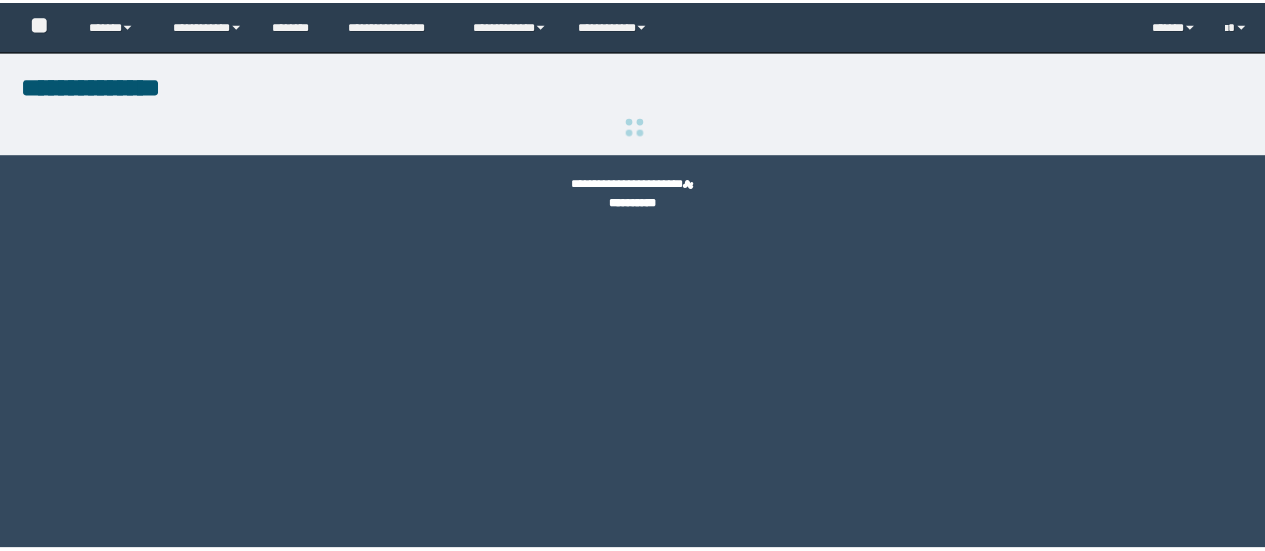 scroll, scrollTop: 0, scrollLeft: 0, axis: both 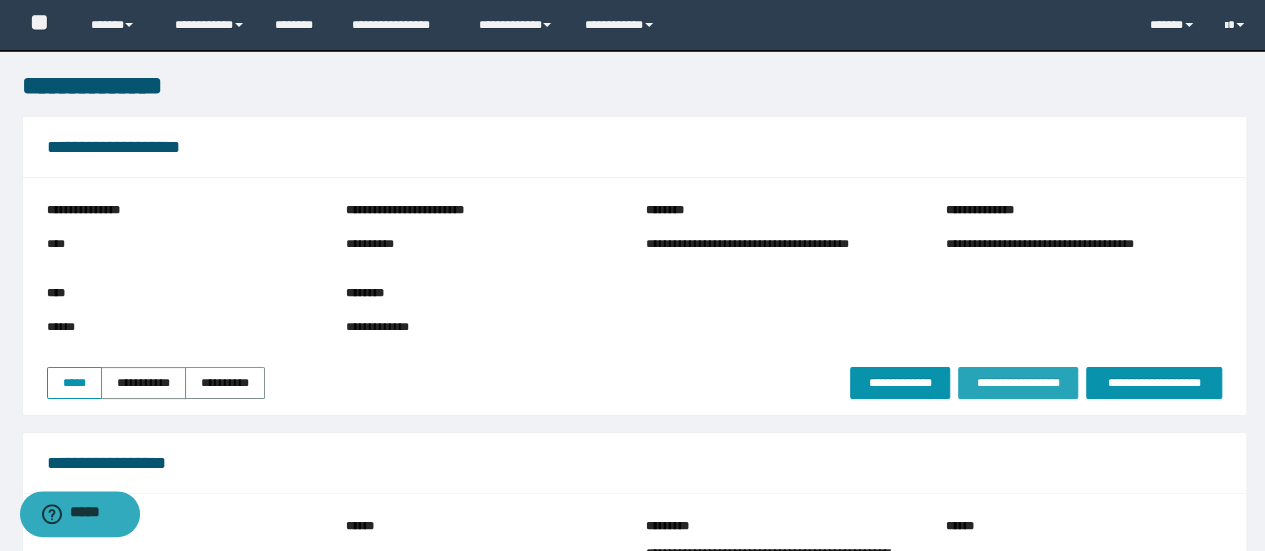 click on "**********" at bounding box center (1018, 383) 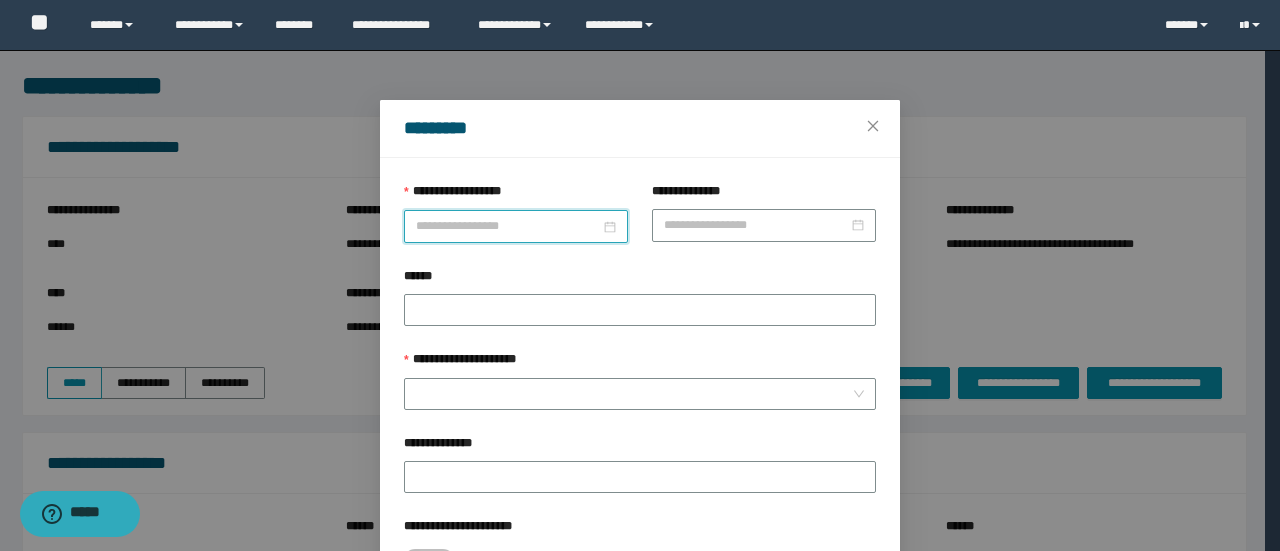 click on "**********" at bounding box center [508, 226] 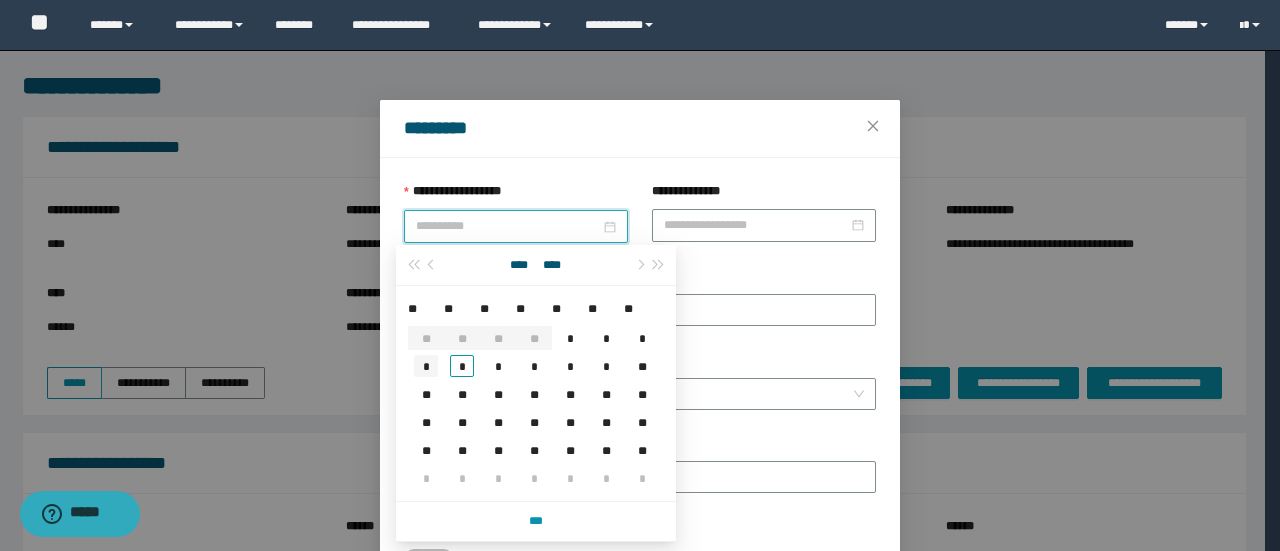 type on "**********" 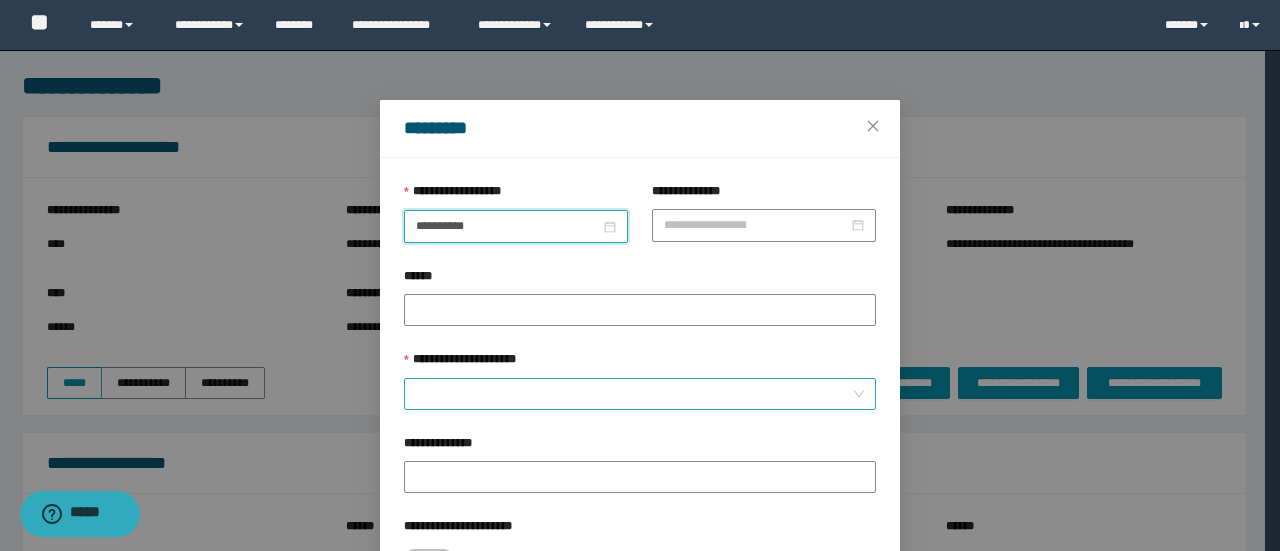 click on "**********" at bounding box center (634, 394) 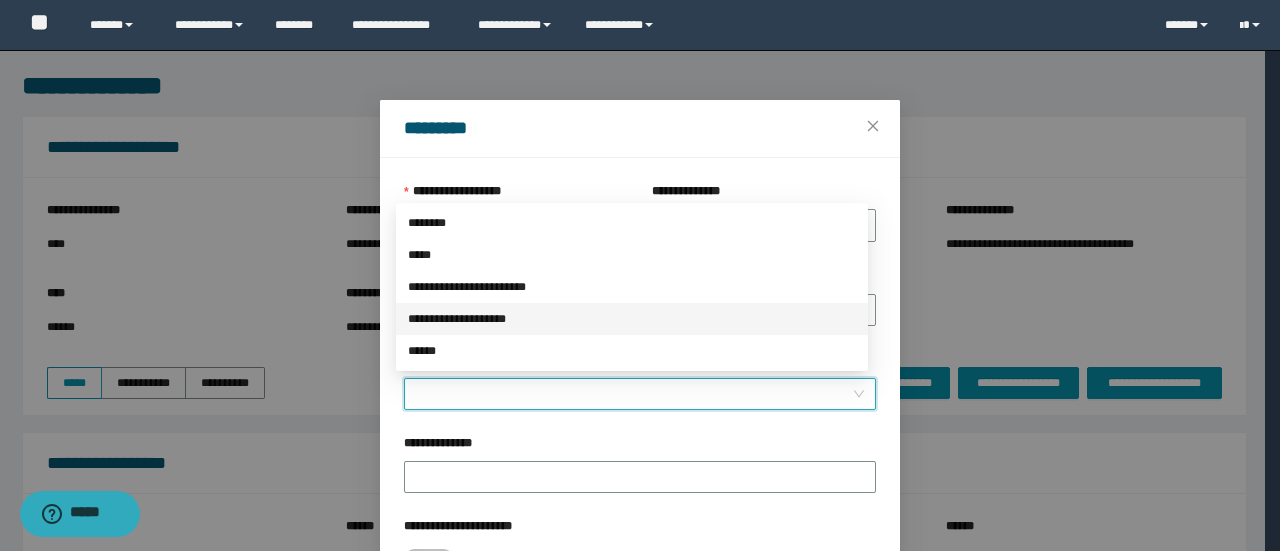 click on "**********" at bounding box center [632, 319] 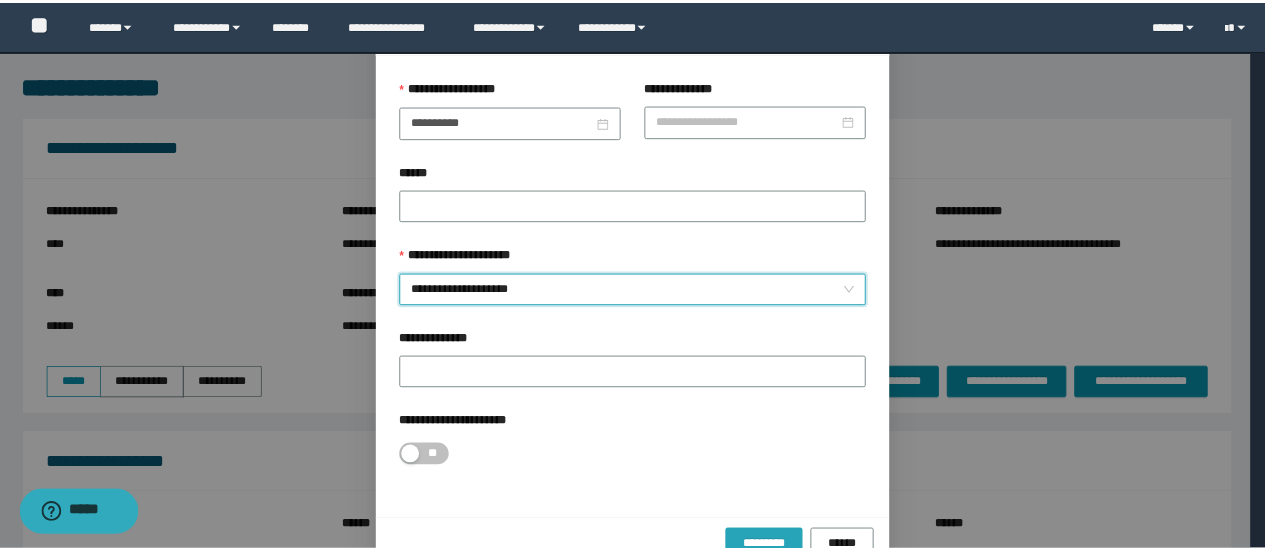 scroll, scrollTop: 146, scrollLeft: 0, axis: vertical 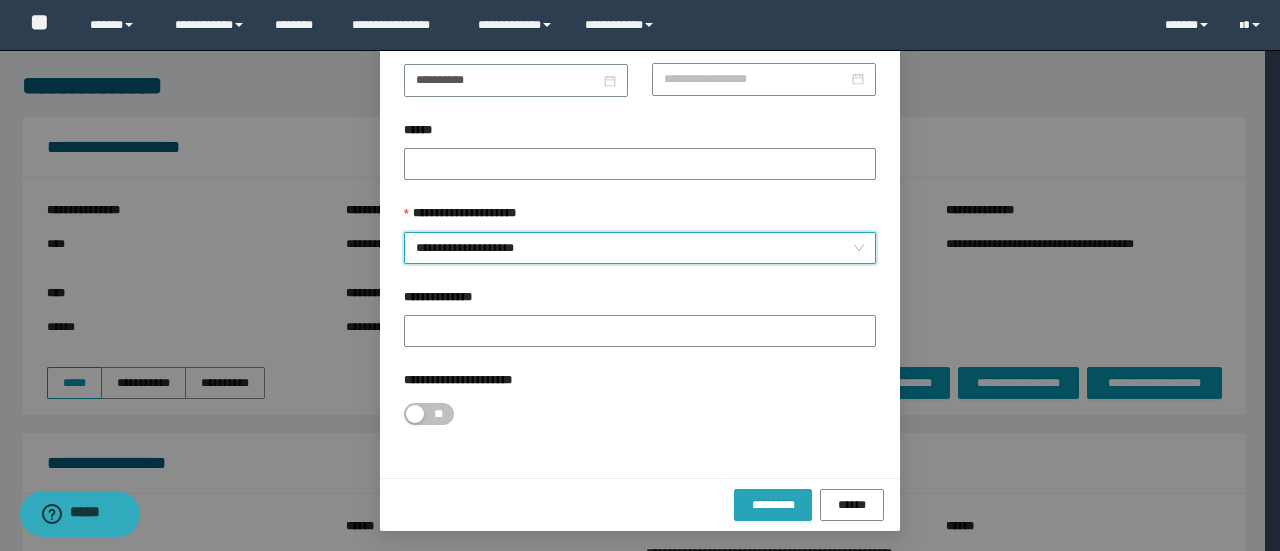 click on "********* ******" at bounding box center (640, 504) 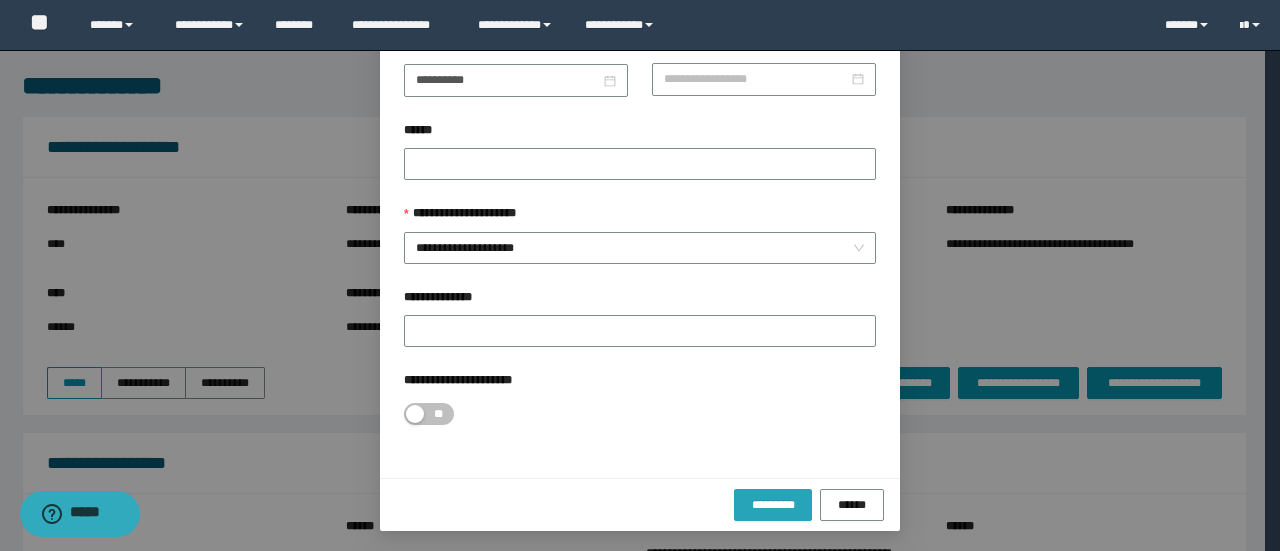 click on "*********" at bounding box center [772, 505] 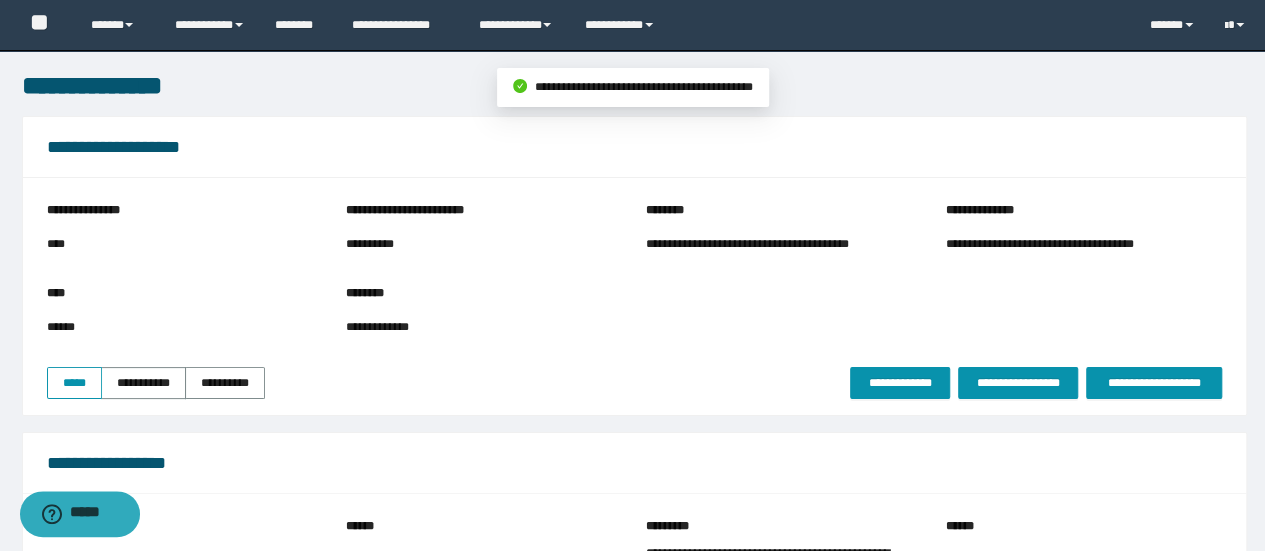 scroll, scrollTop: 2898, scrollLeft: 0, axis: vertical 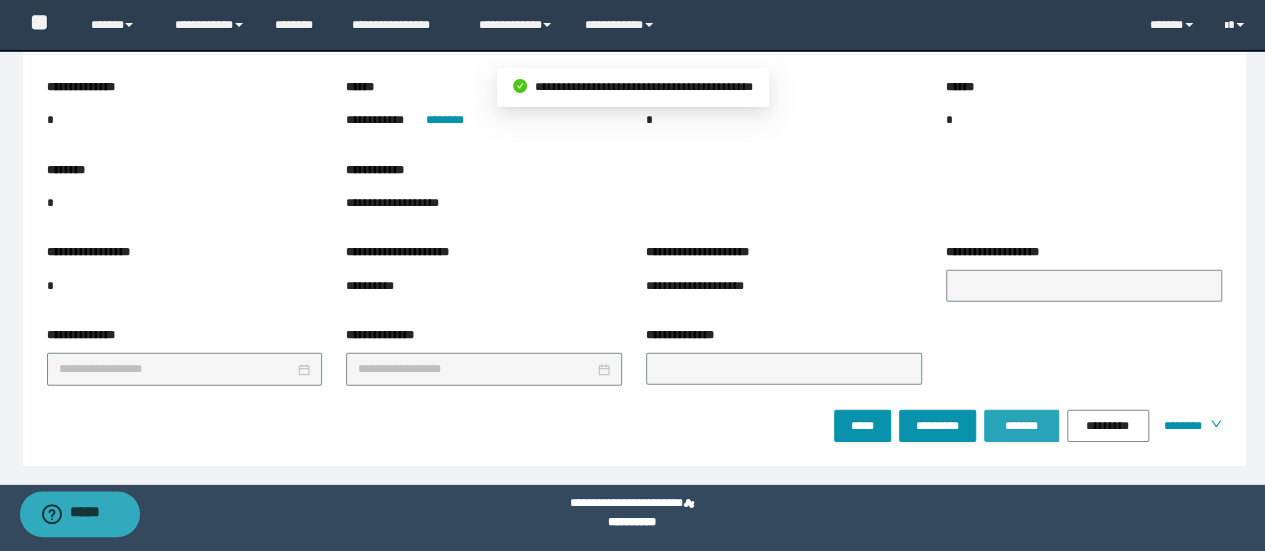 click on "*******" at bounding box center (1021, 426) 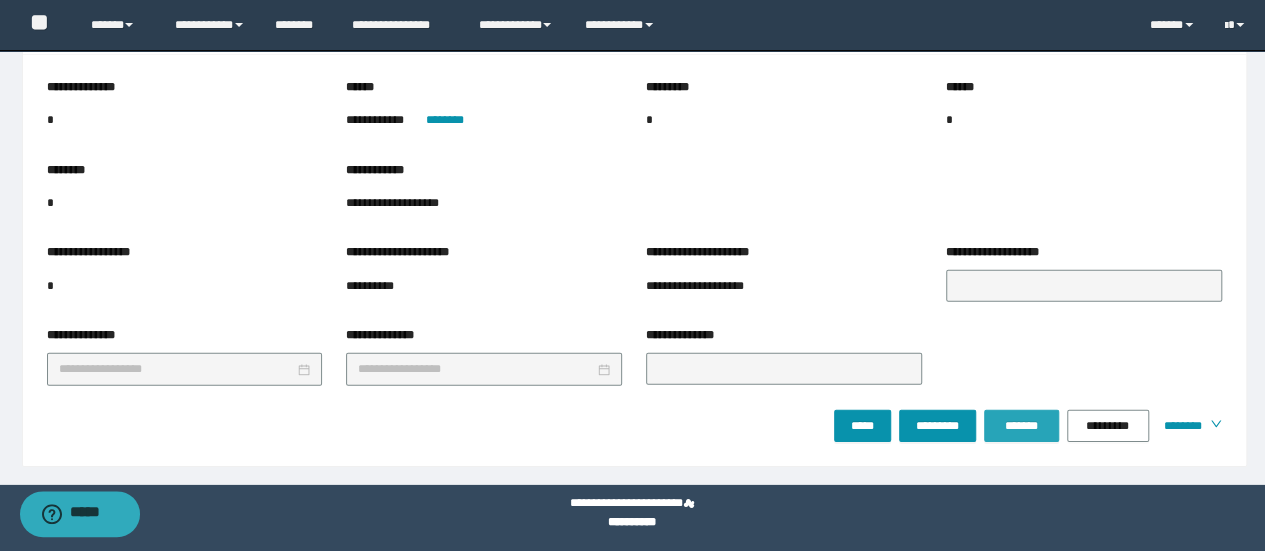 drag, startPoint x: 1035, startPoint y: 415, endPoint x: 789, endPoint y: 300, distance: 271.55295 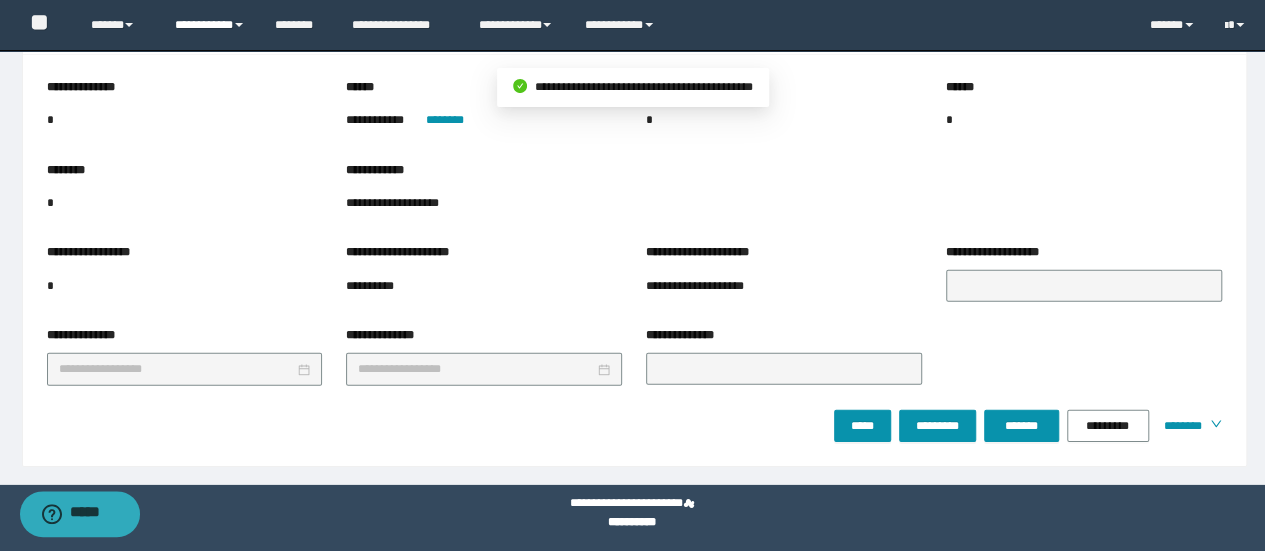 click on "**********" at bounding box center [210, 25] 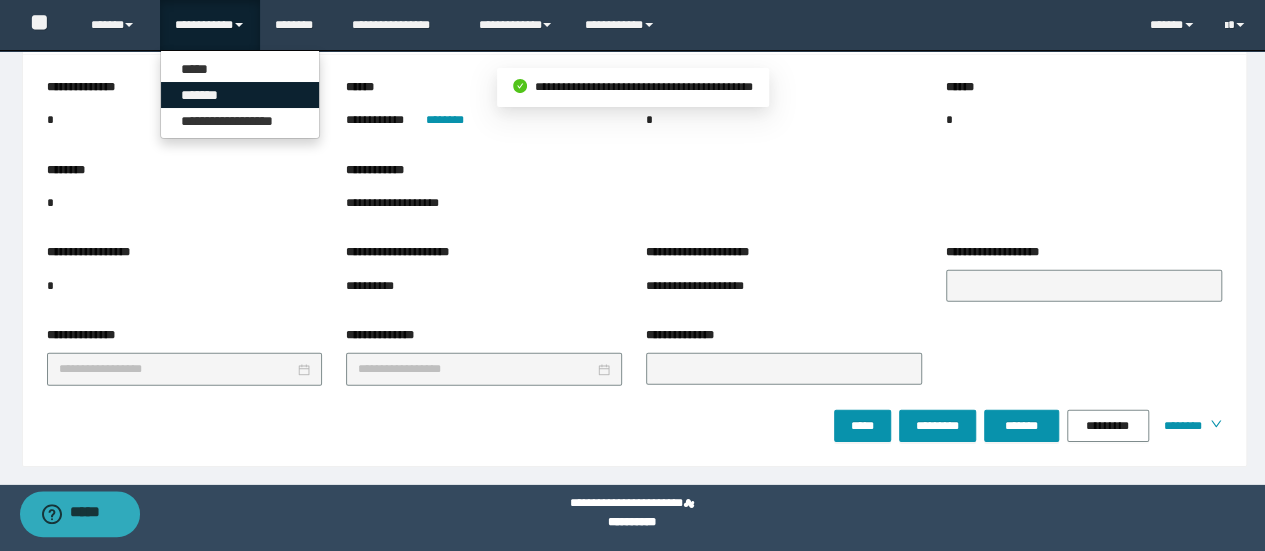 click on "*******" at bounding box center [240, 95] 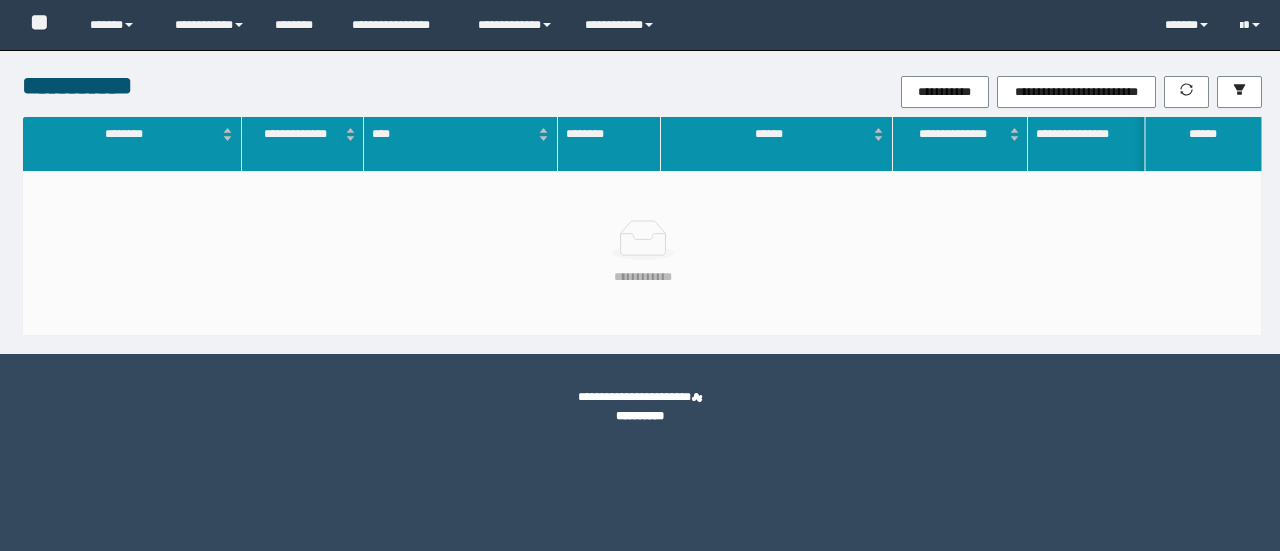 scroll, scrollTop: 0, scrollLeft: 0, axis: both 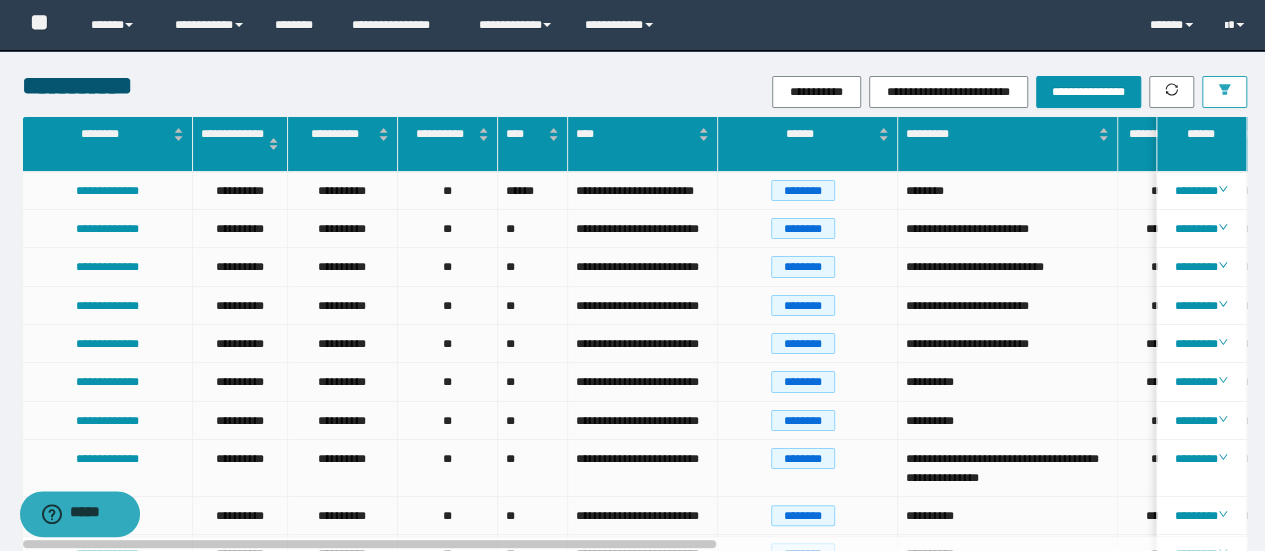 click at bounding box center (1224, 92) 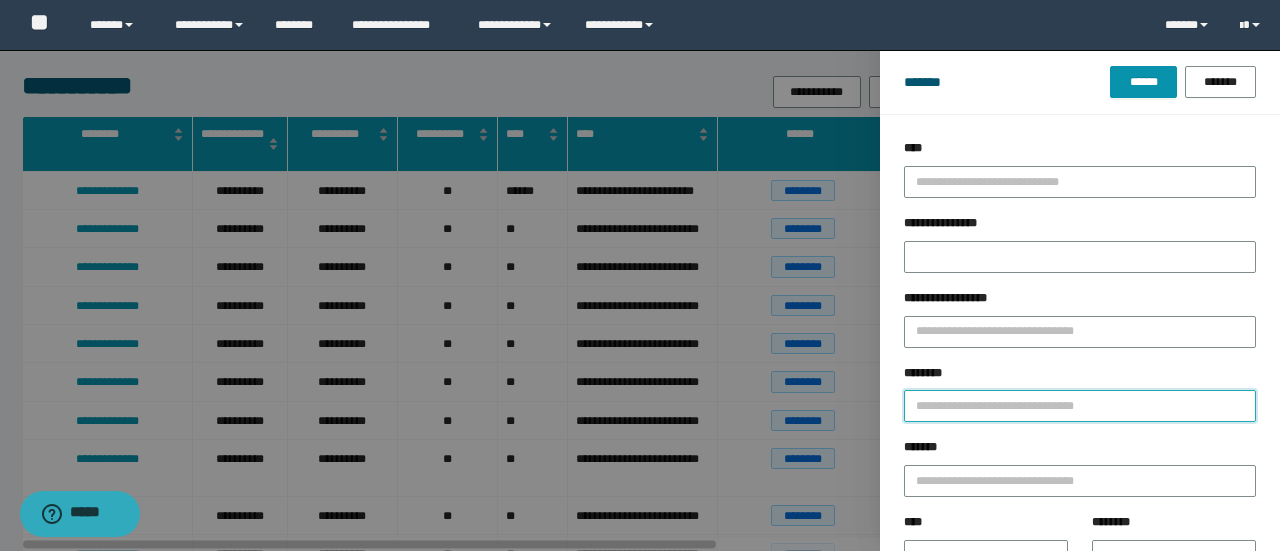 click on "********" at bounding box center [1080, 406] 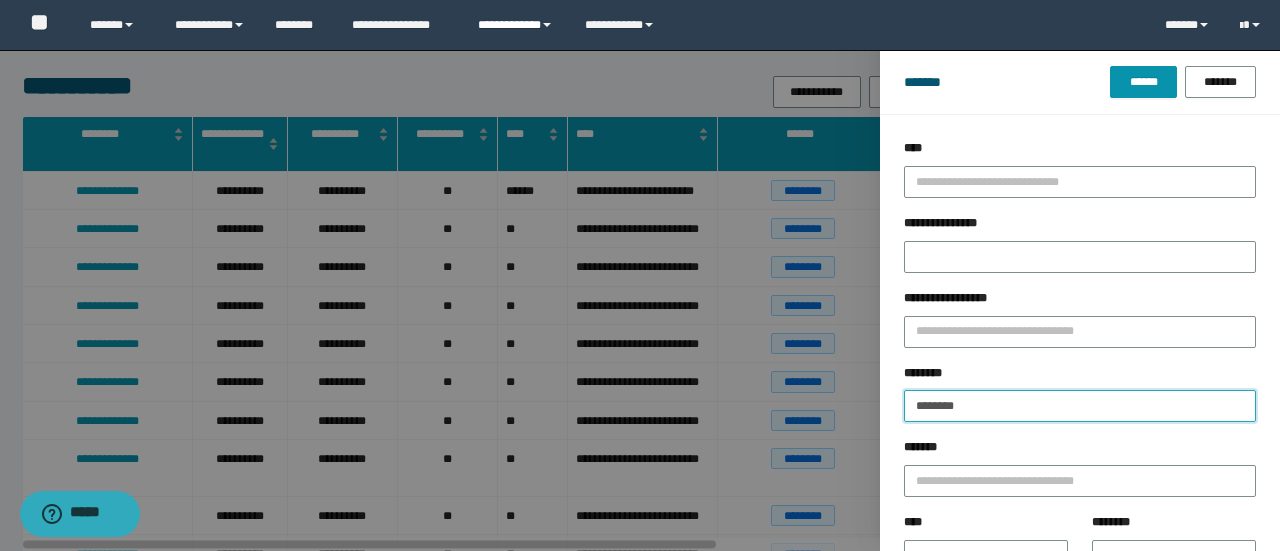 click on "******" at bounding box center (1143, 82) 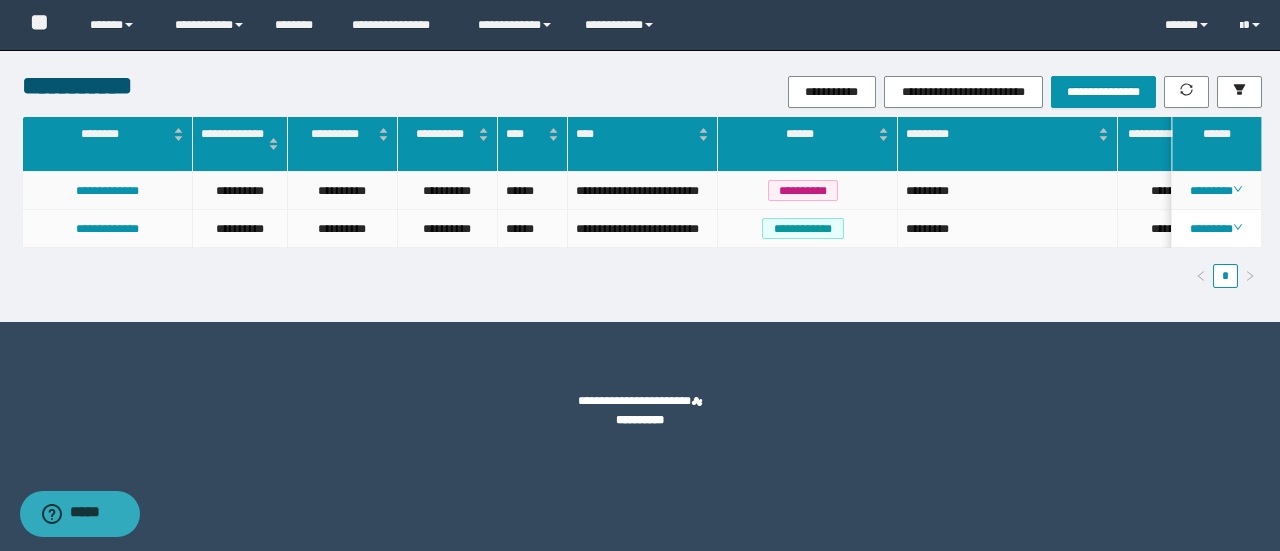 click on "********" at bounding box center [1170, 191] 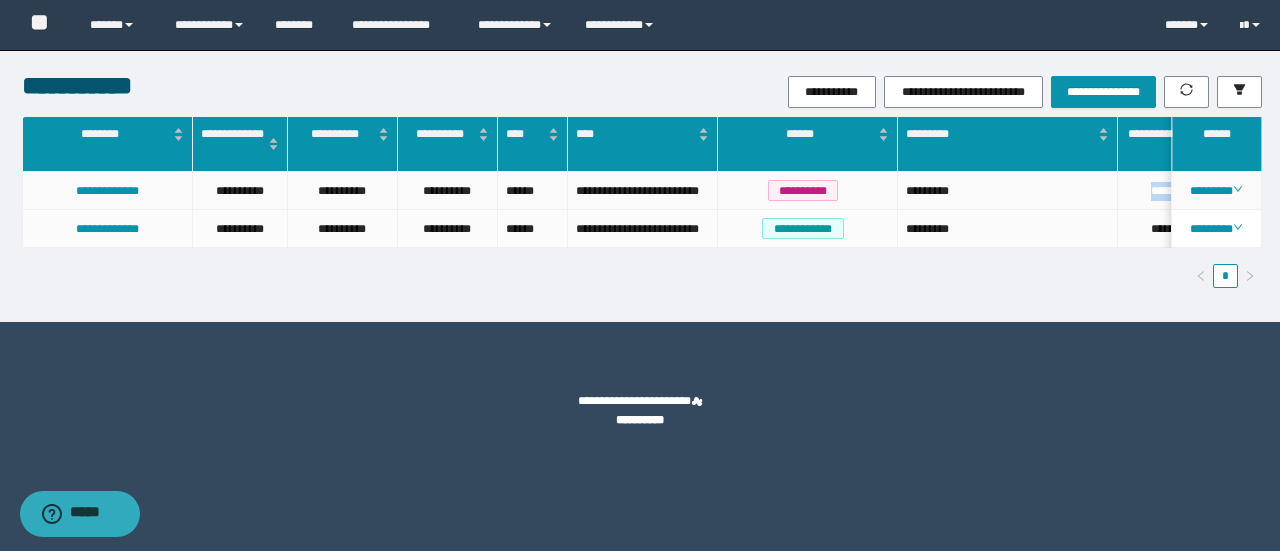click on "********" at bounding box center (1170, 191) 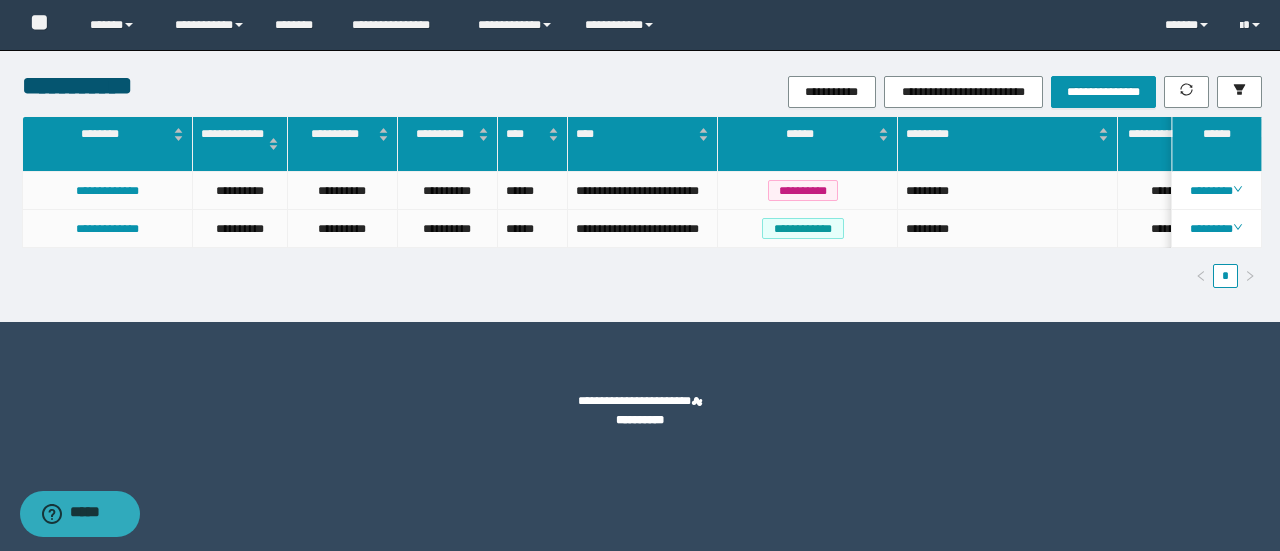 click on "**********" at bounding box center (848, 92) 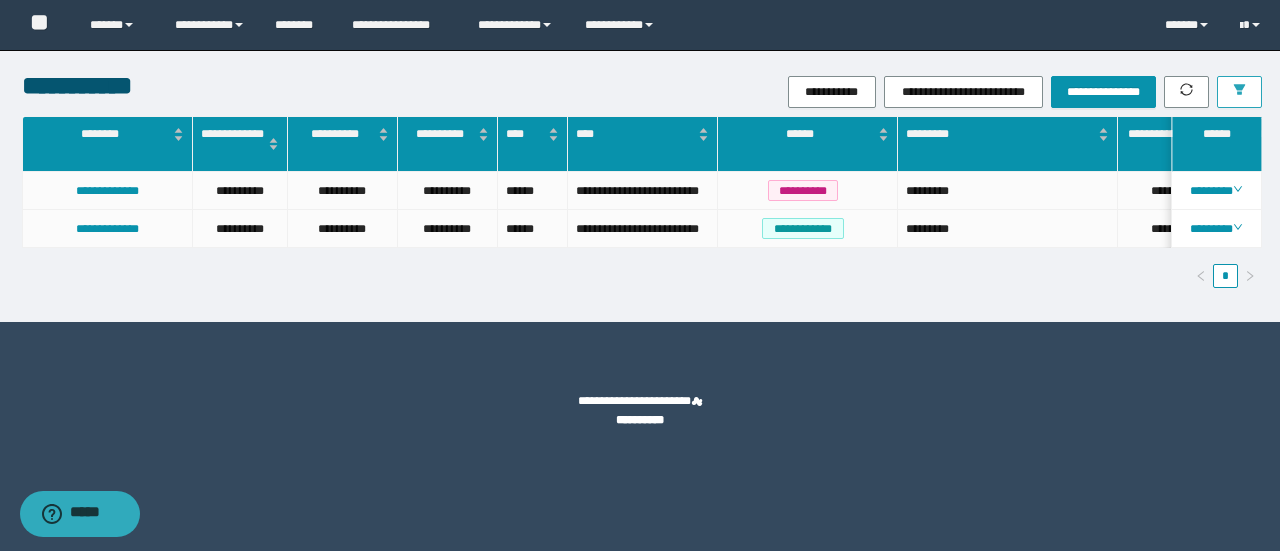 click at bounding box center (1239, 92) 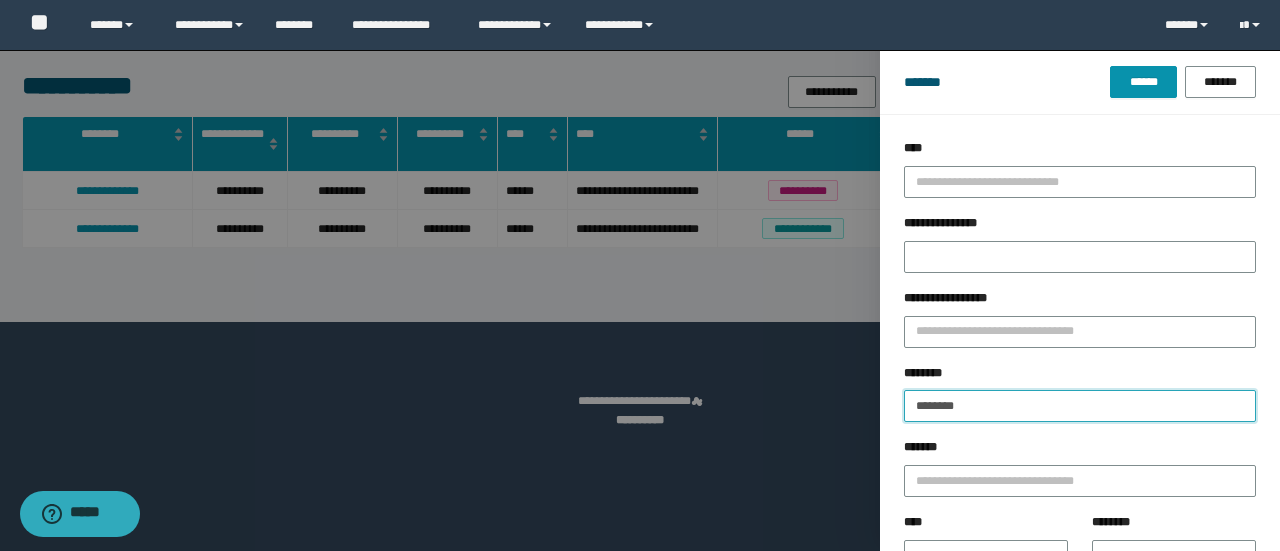 drag, startPoint x: 977, startPoint y: 415, endPoint x: 818, endPoint y: 415, distance: 159 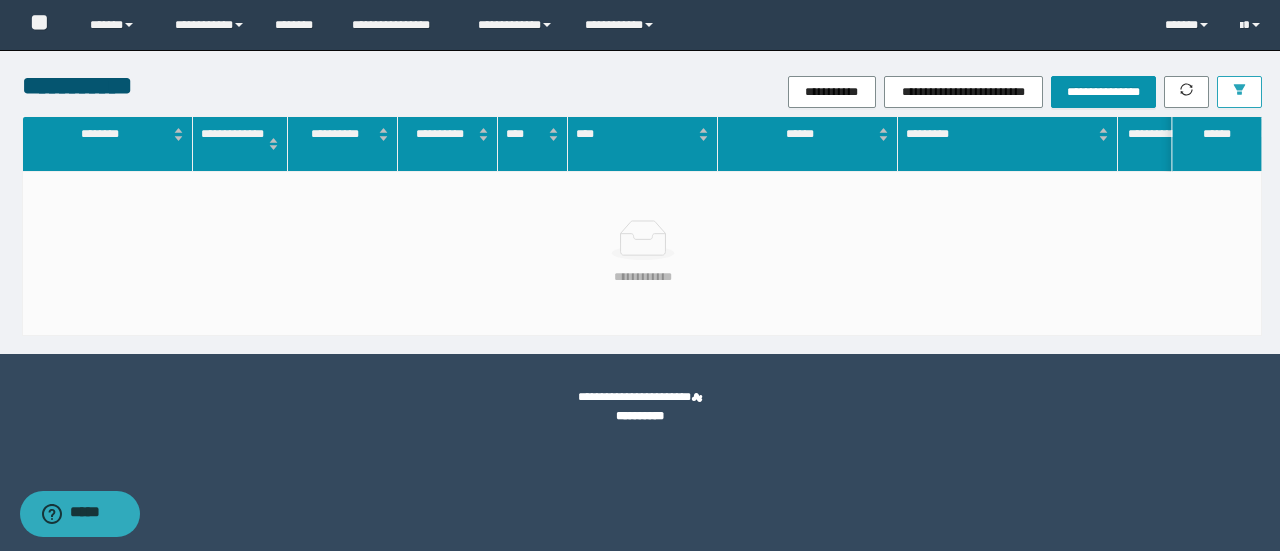 click at bounding box center [1239, 92] 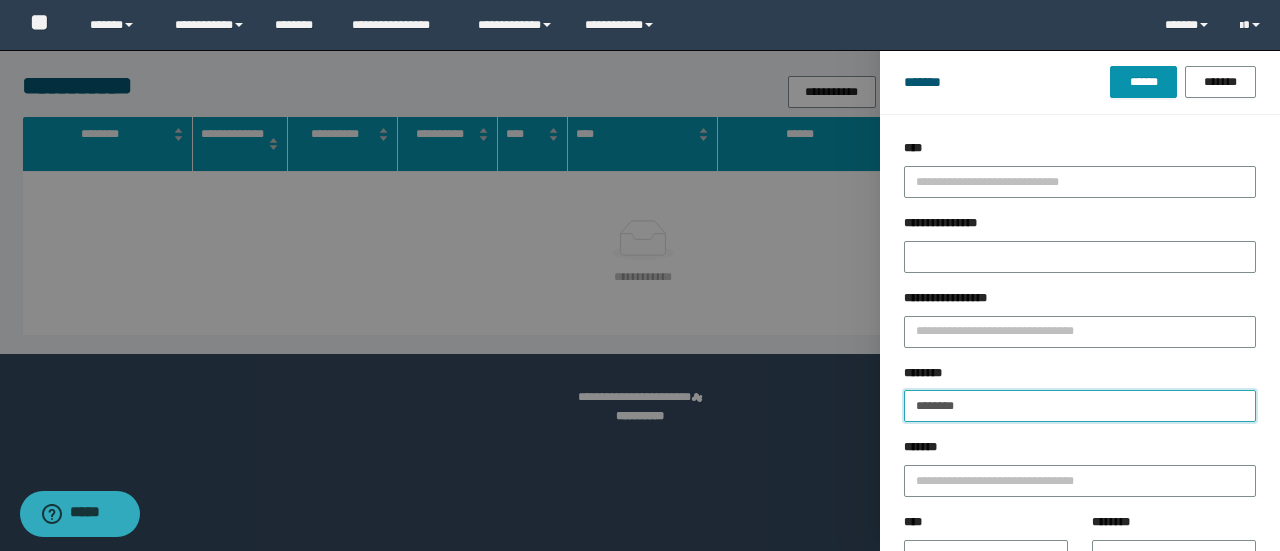 click on "********" at bounding box center [1080, 406] 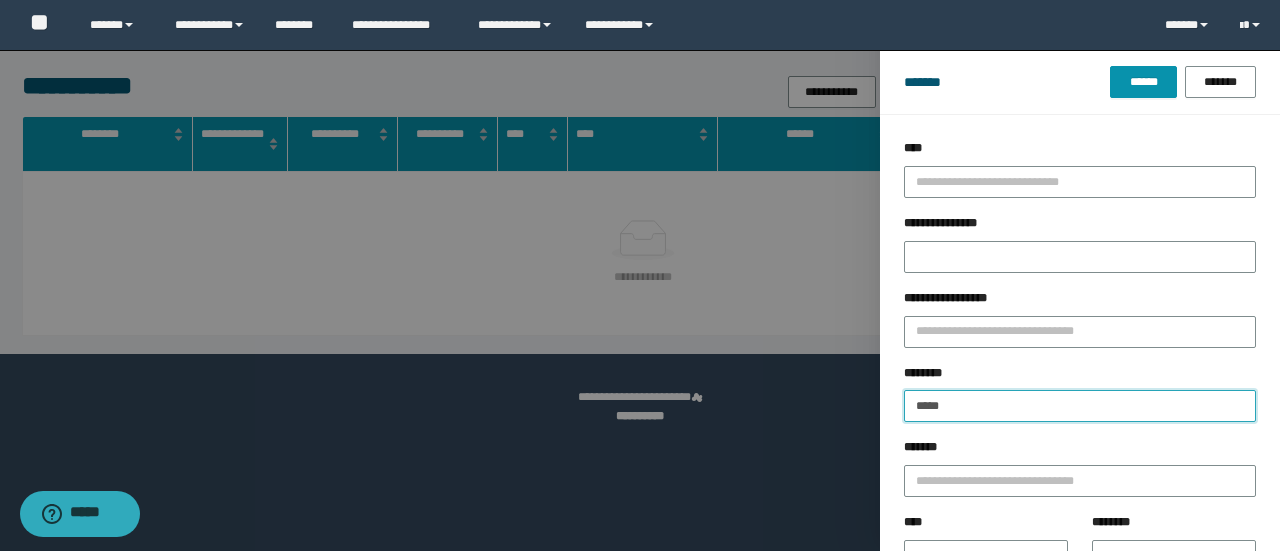 drag, startPoint x: 963, startPoint y: 408, endPoint x: 501, endPoint y: 428, distance: 462.4327 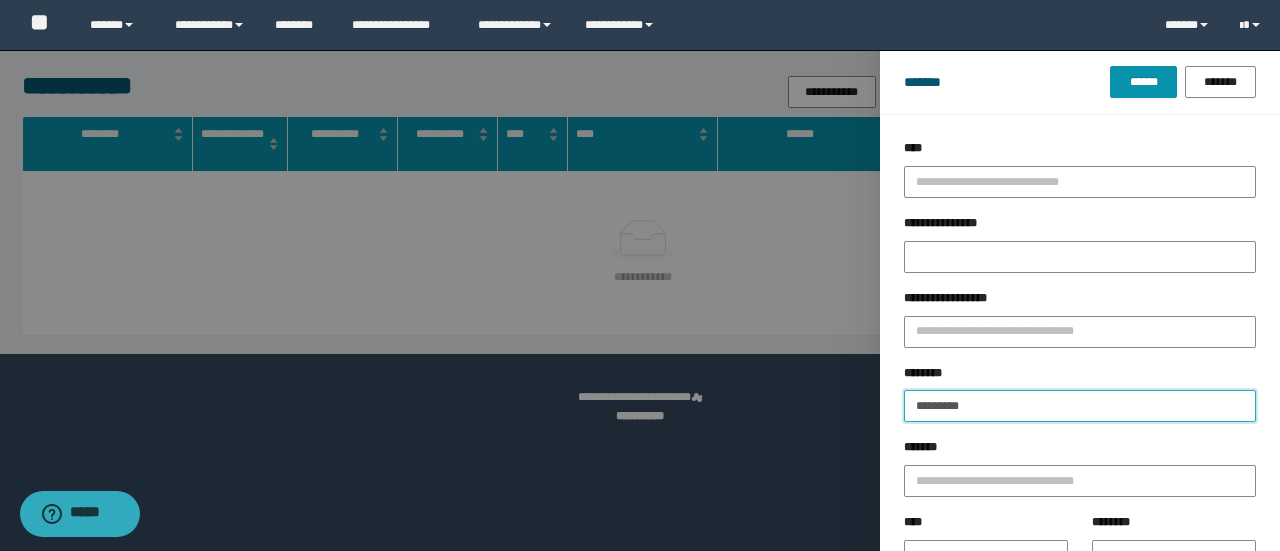 click on "******" at bounding box center [1143, 82] 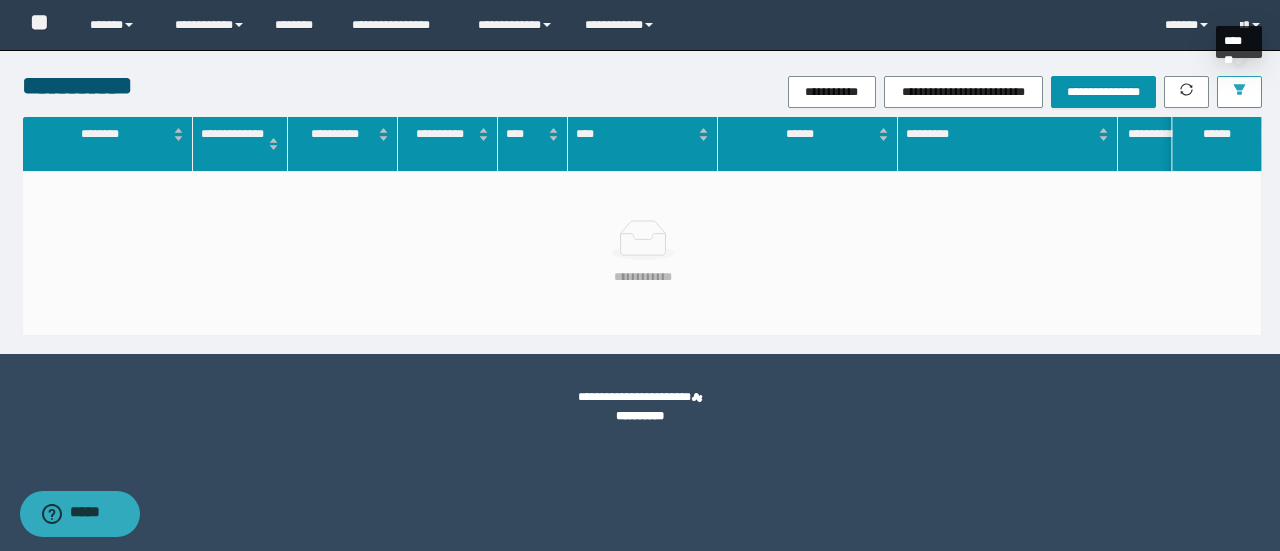 click at bounding box center (1239, 92) 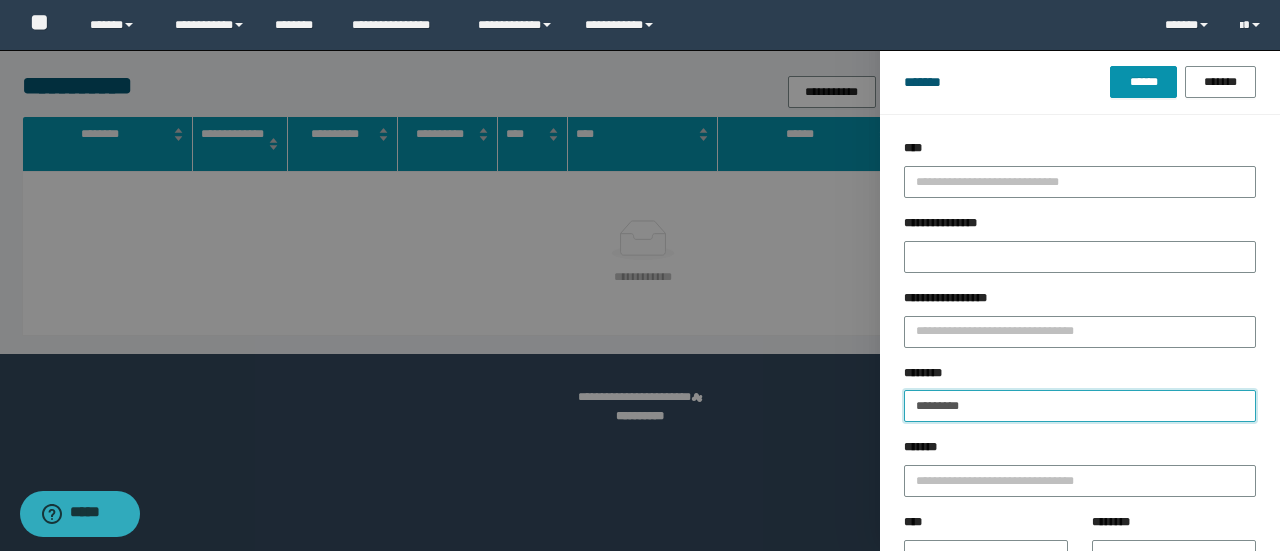 drag, startPoint x: 972, startPoint y: 400, endPoint x: 713, endPoint y: 363, distance: 261.62952 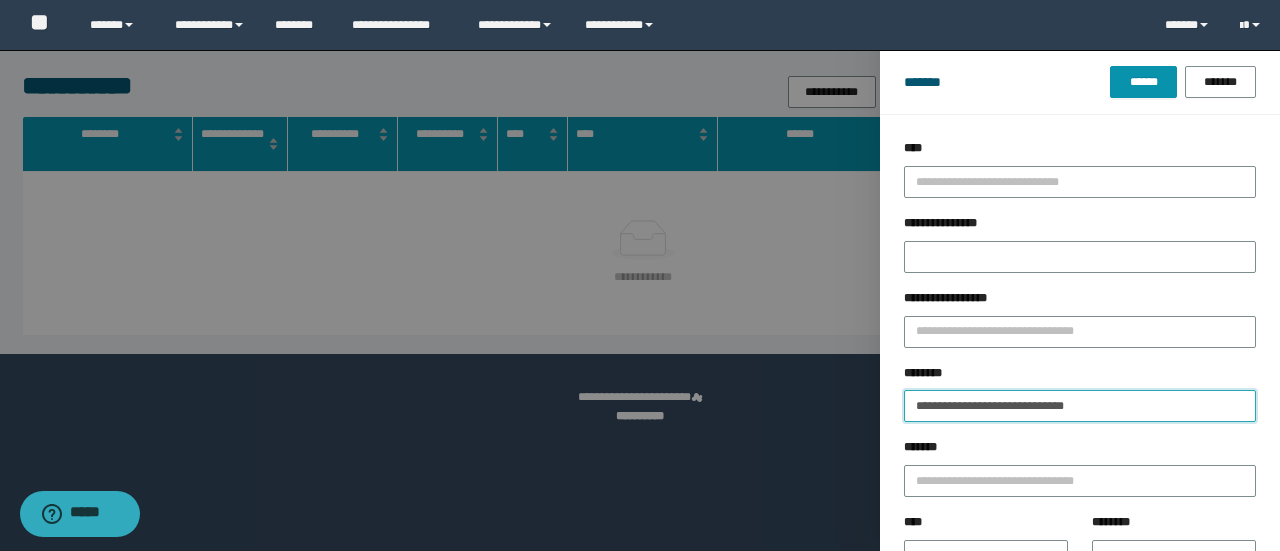 click on "******" at bounding box center [1143, 82] 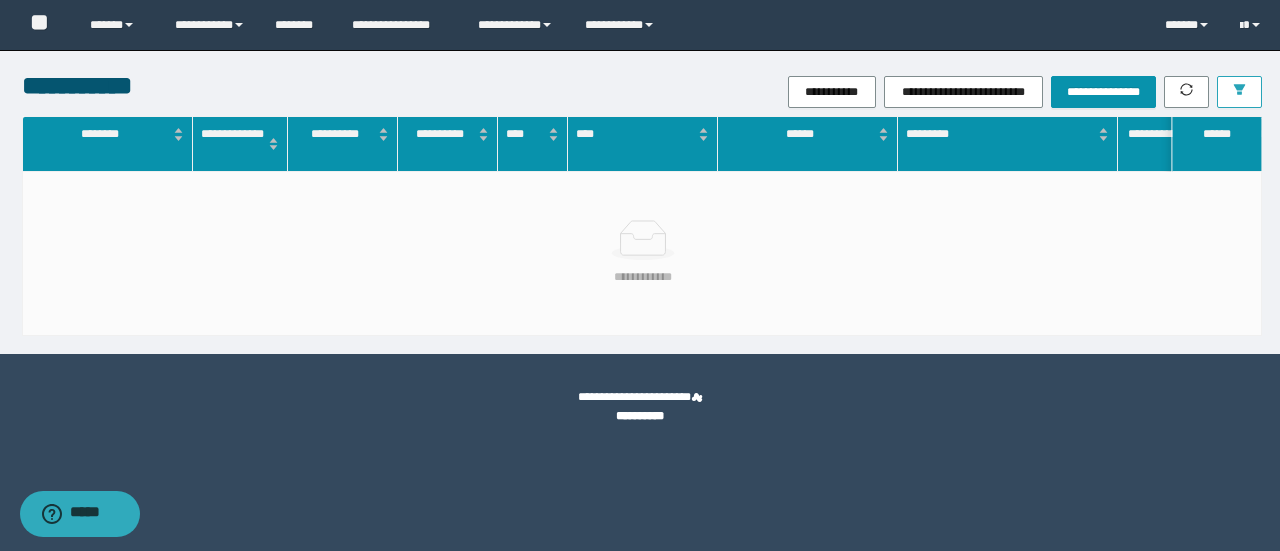 click 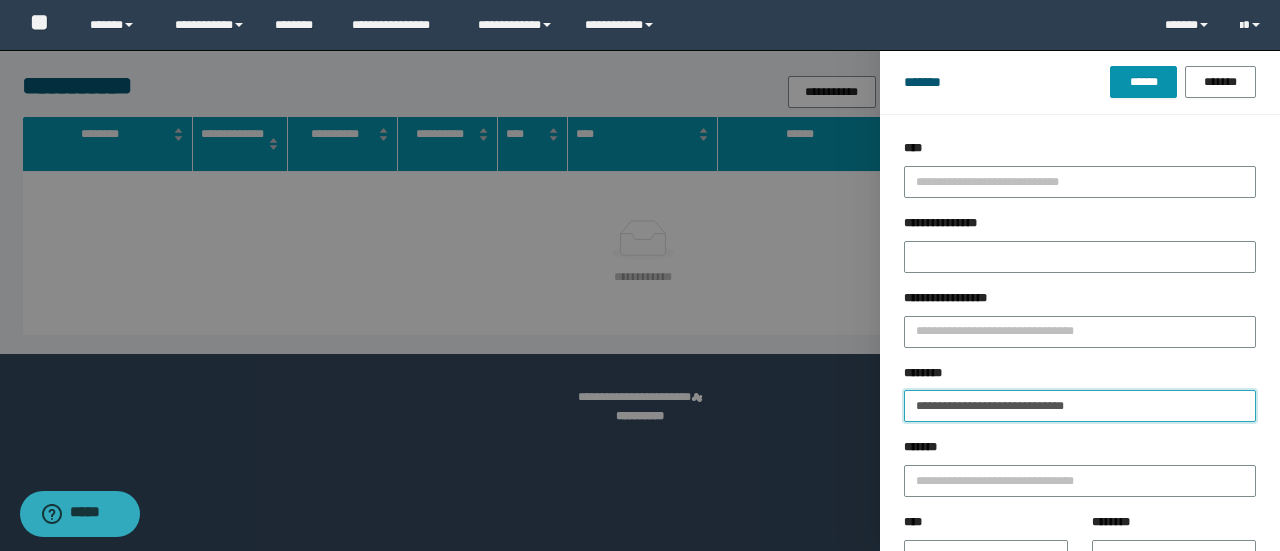 click on "**********" at bounding box center [1080, 406] 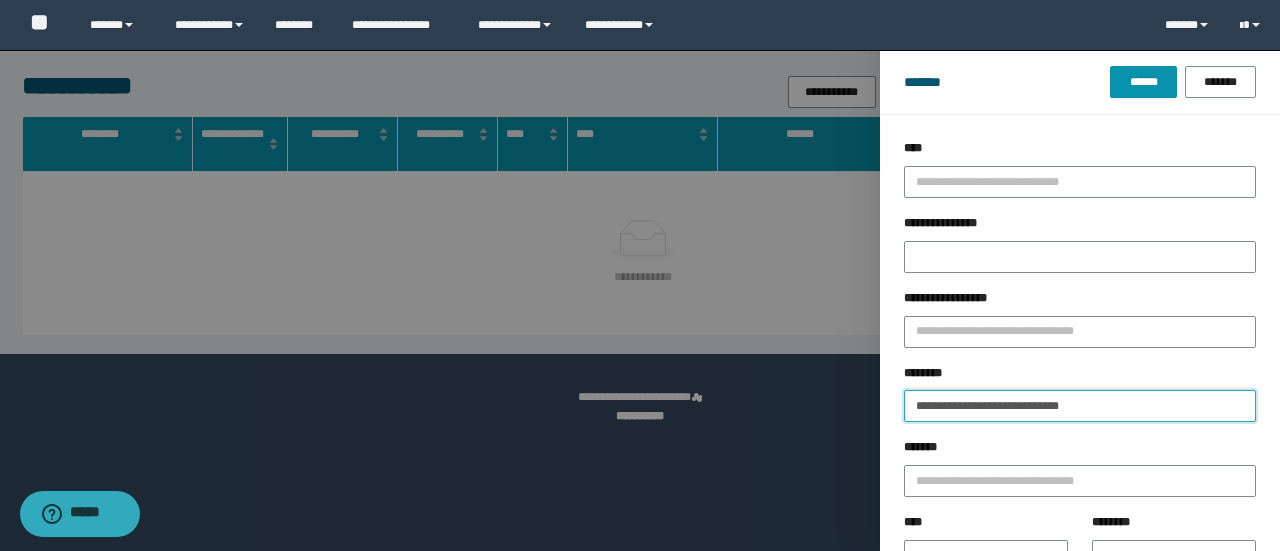 click on "******" at bounding box center (1143, 82) 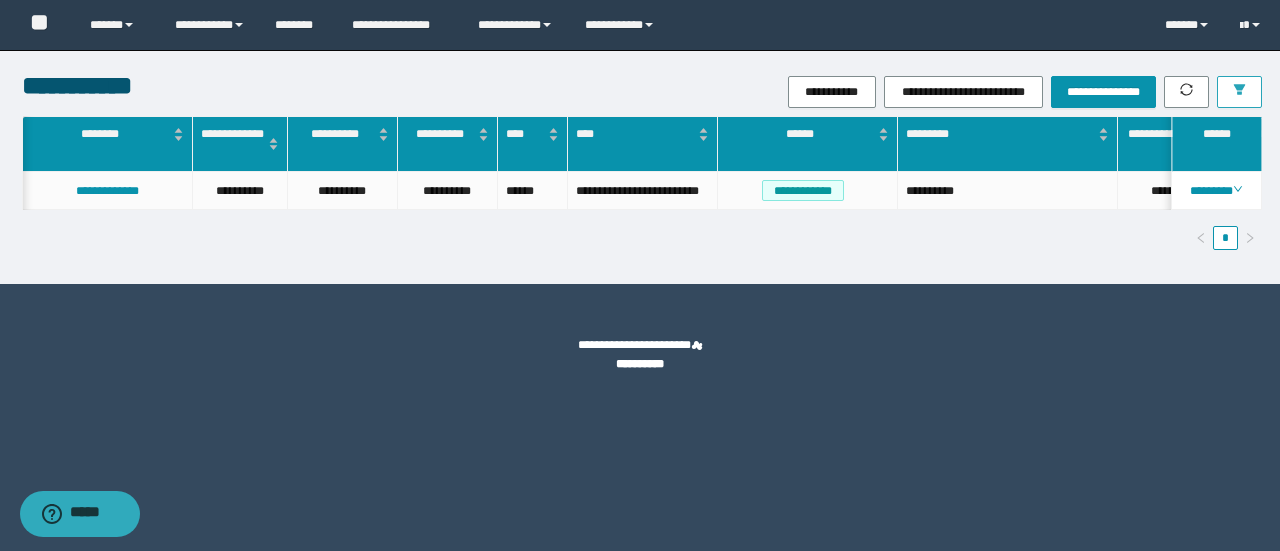 scroll, scrollTop: 0, scrollLeft: 337, axis: horizontal 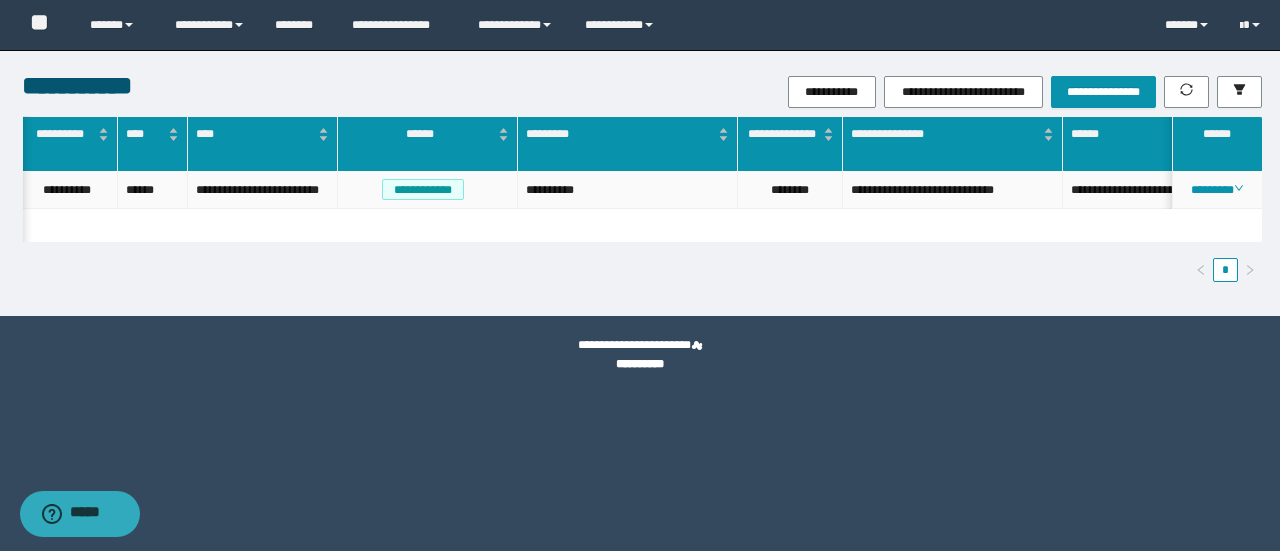 click on "********" at bounding box center [790, 190] 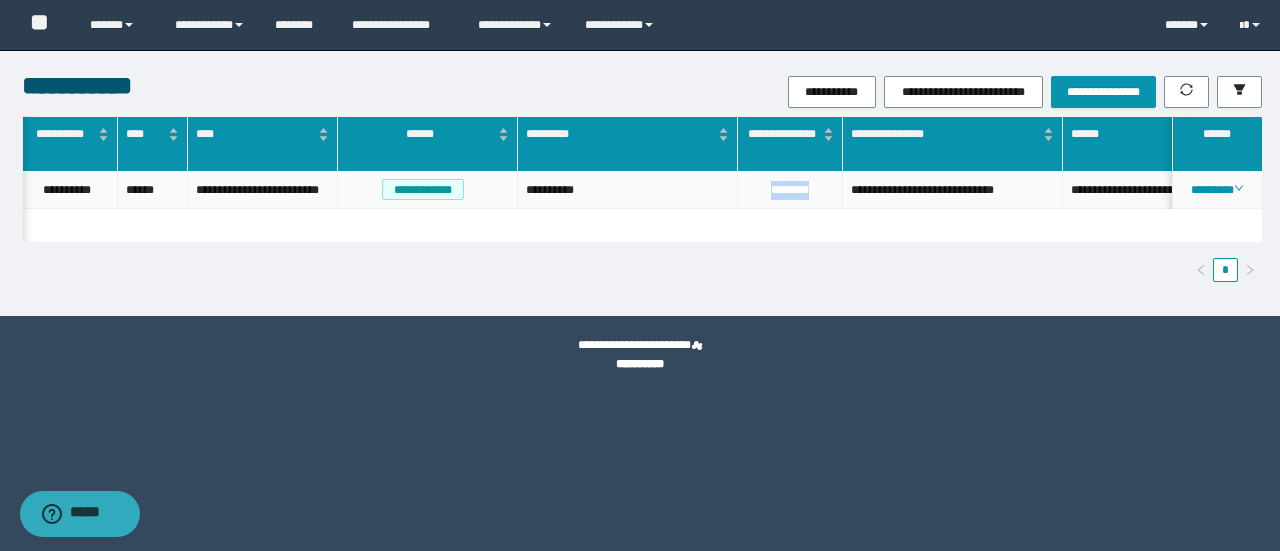 click on "********" at bounding box center [790, 190] 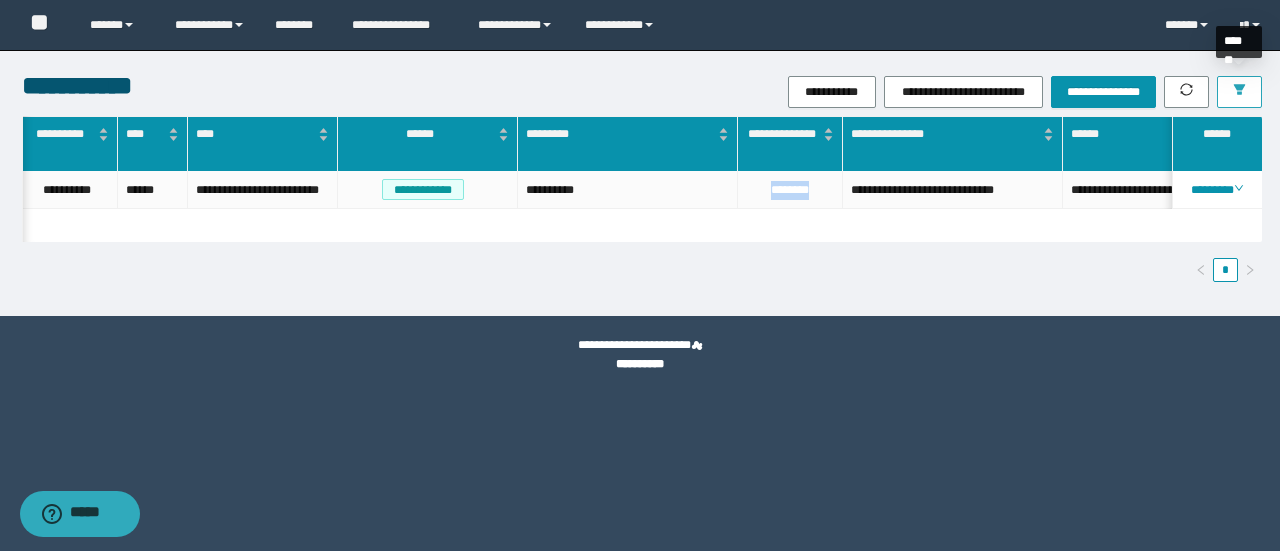 drag, startPoint x: 1239, startPoint y: 93, endPoint x: 1092, endPoint y: 307, distance: 259.62473 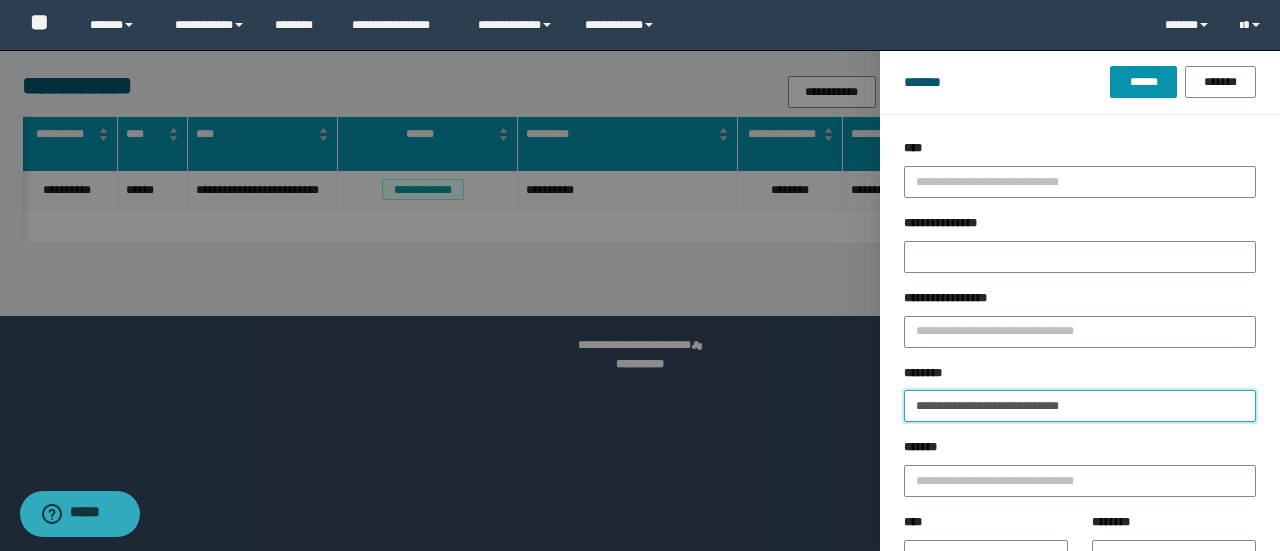 drag, startPoint x: 1136, startPoint y: 406, endPoint x: 460, endPoint y: 441, distance: 676.90546 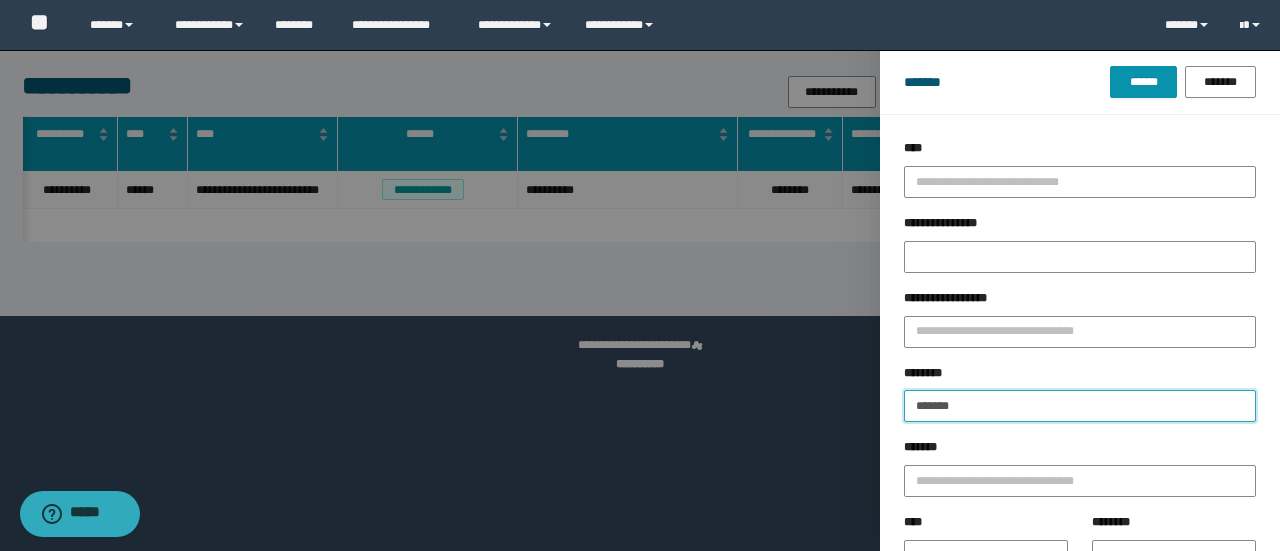 click on "******" at bounding box center (1143, 82) 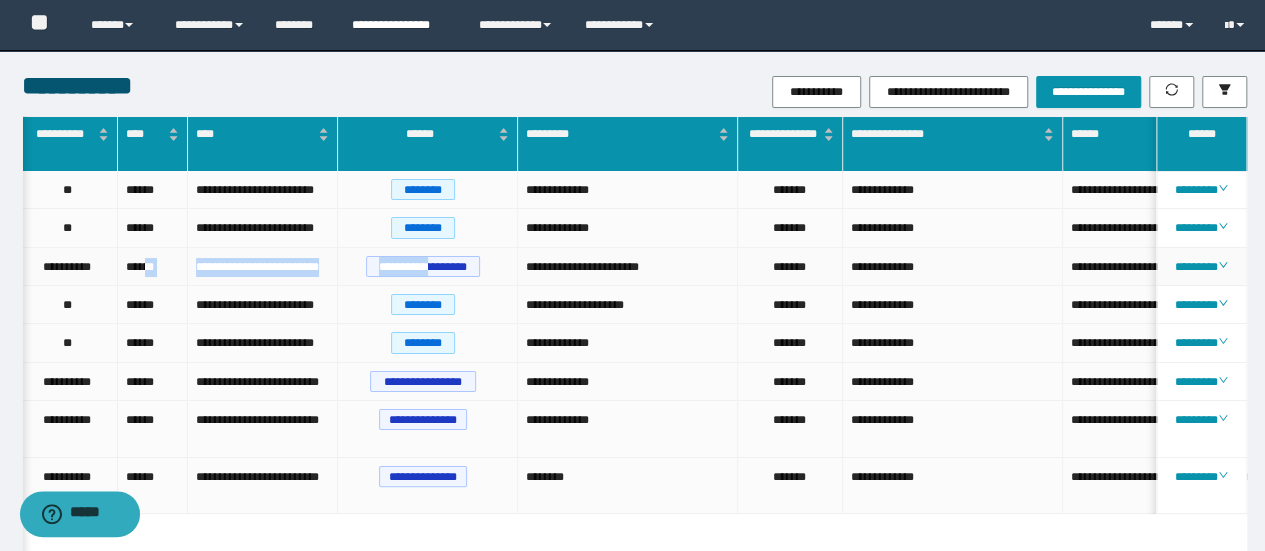 drag, startPoint x: 151, startPoint y: 271, endPoint x: 454, endPoint y: 22, distance: 392.1862 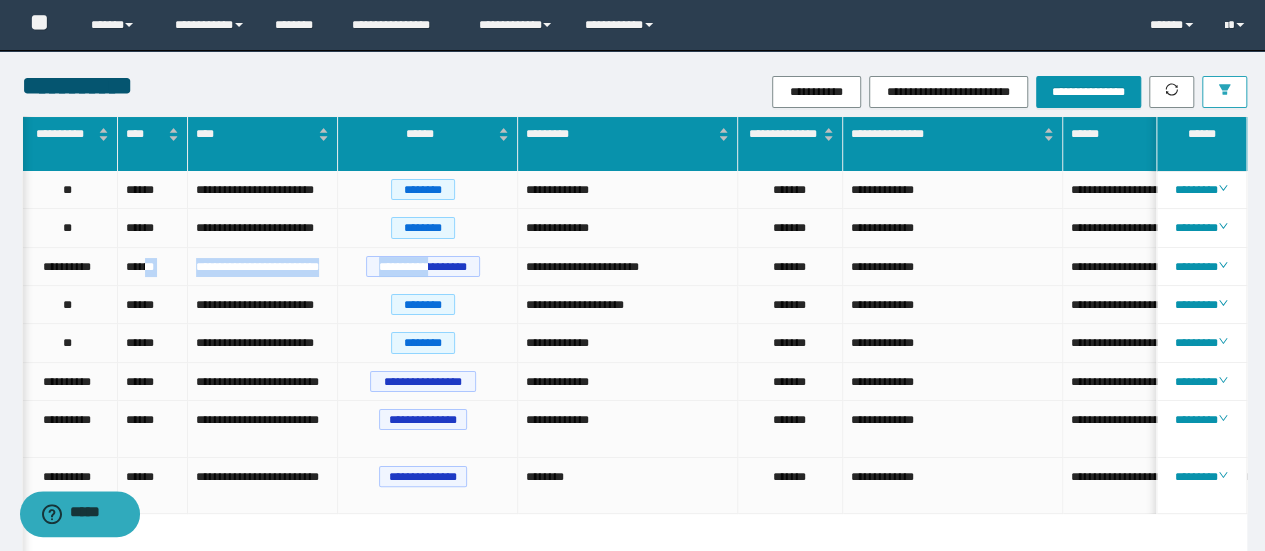 click at bounding box center [1224, 92] 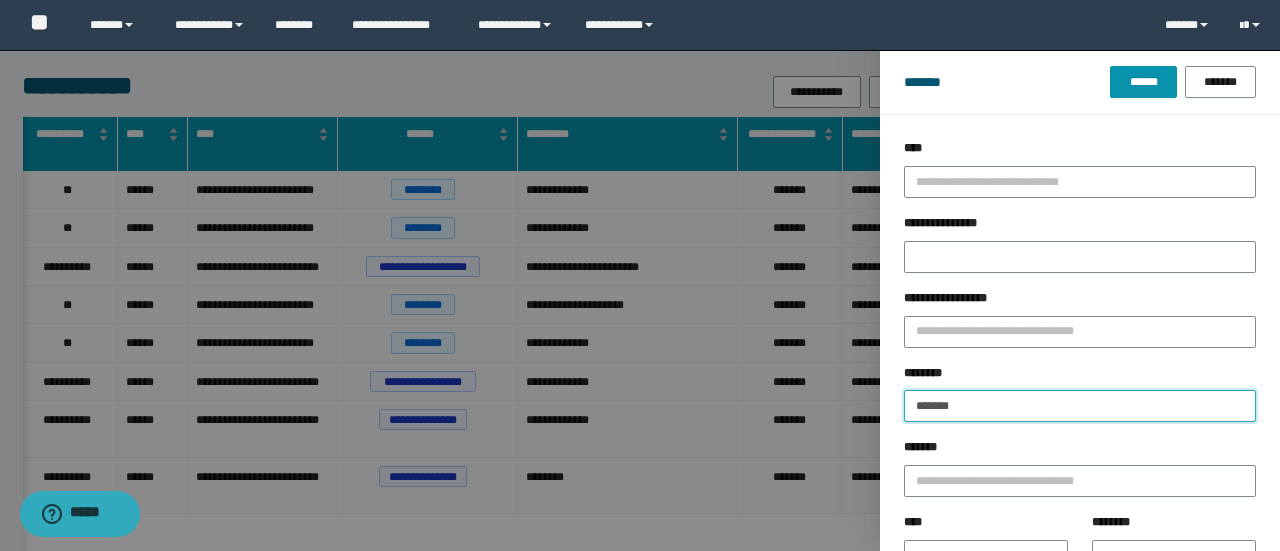 drag, startPoint x: 898, startPoint y: 409, endPoint x: 505, endPoint y: 437, distance: 393.9962 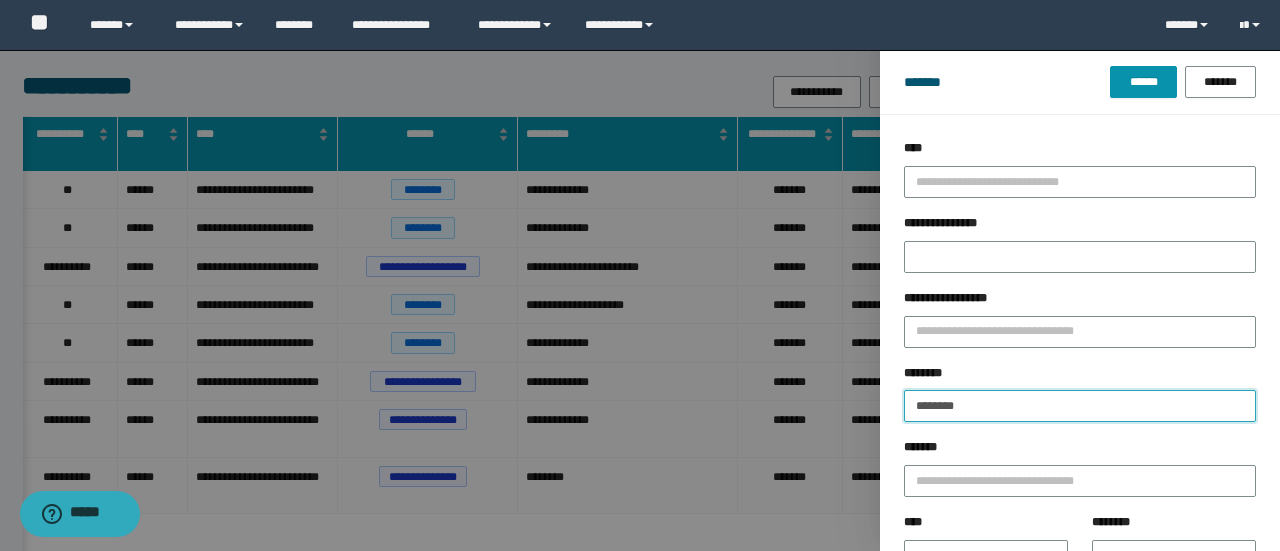 type on "********" 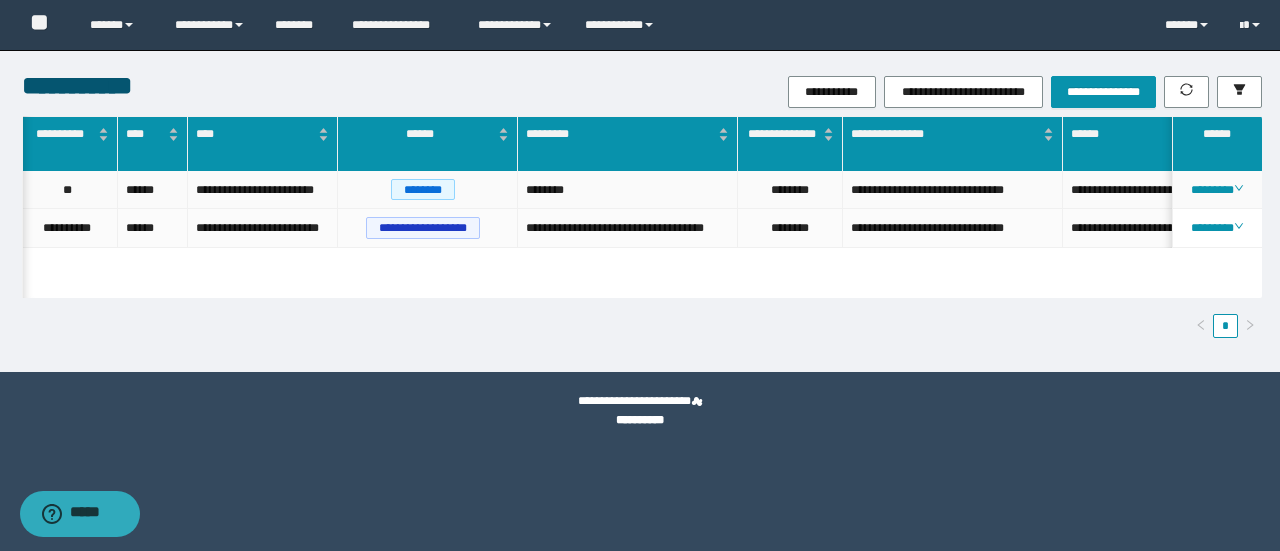 click on "********" at bounding box center [790, 190] 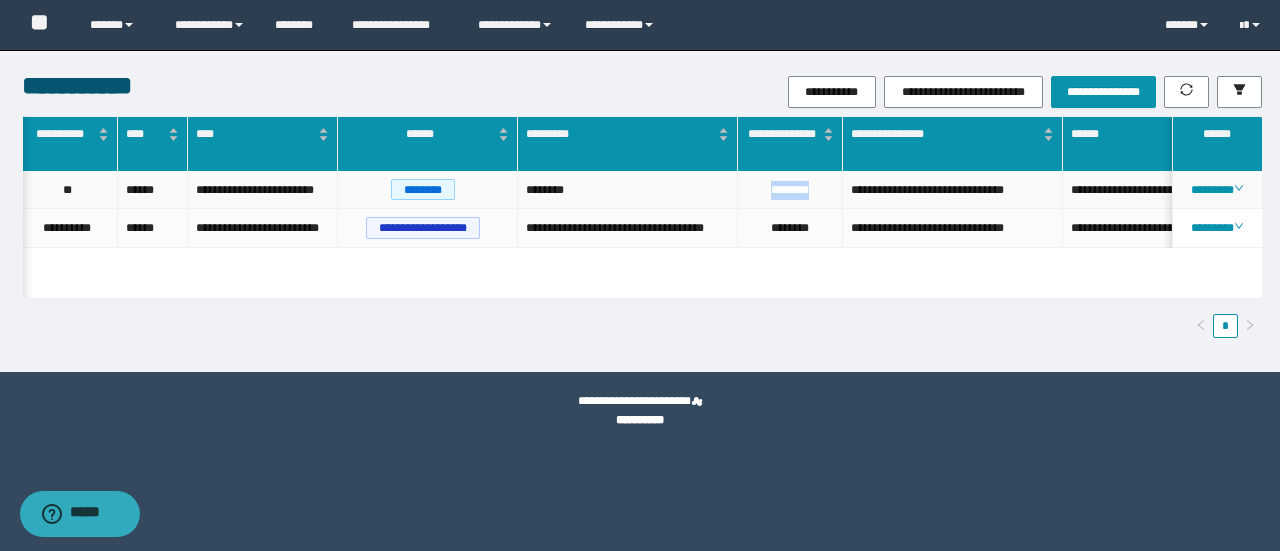 click on "********" at bounding box center [790, 190] 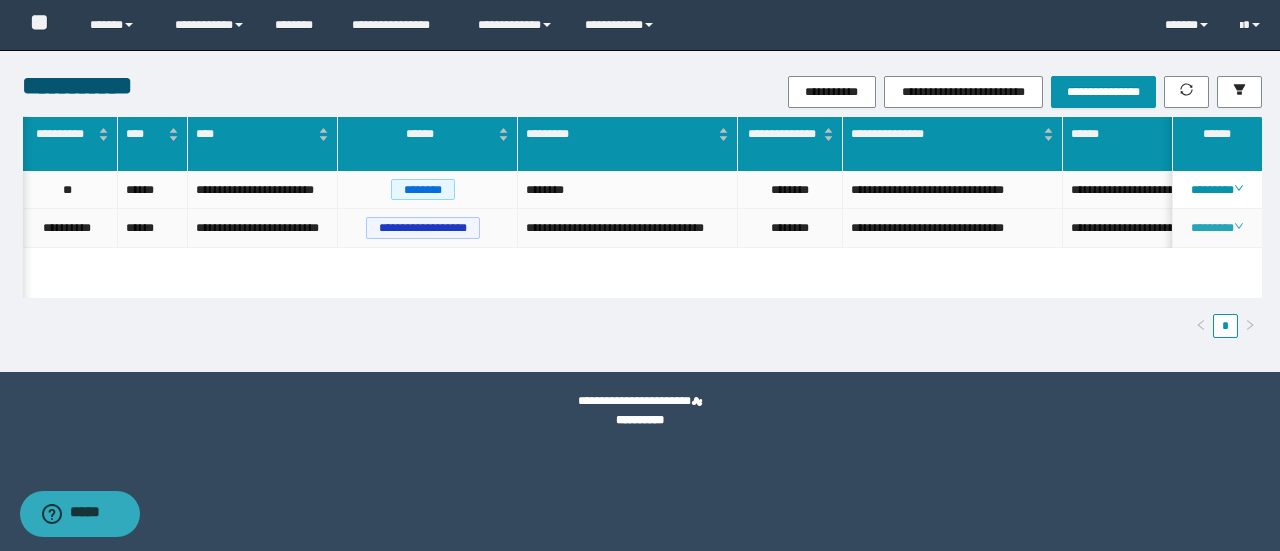 click on "********" at bounding box center [1216, 228] 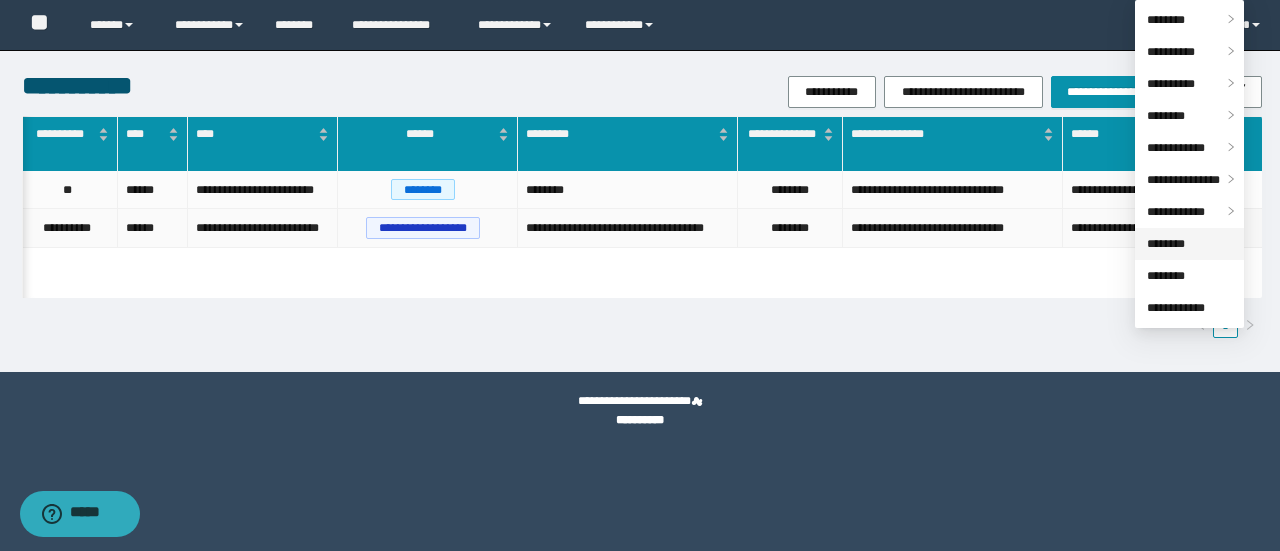 click on "********" at bounding box center [1166, 244] 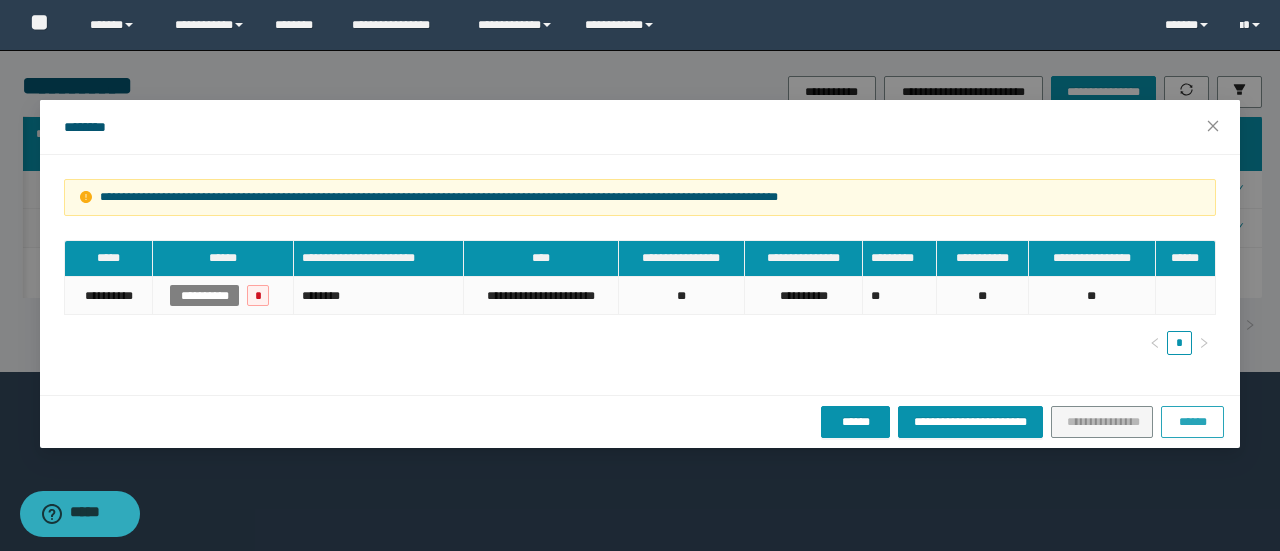 click on "******" at bounding box center [1192, 422] 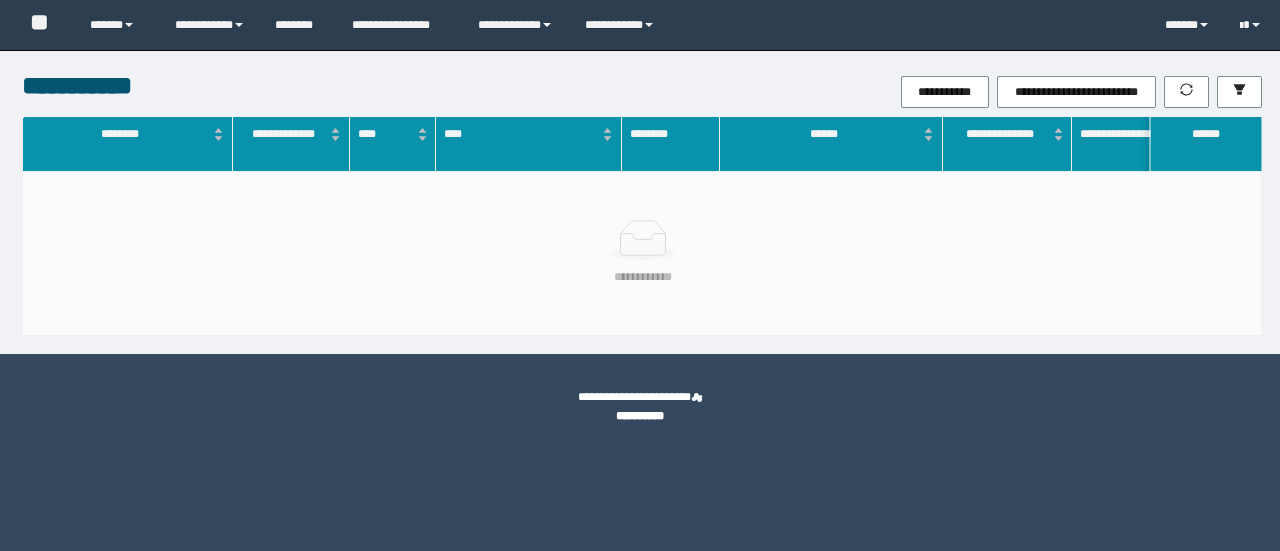 scroll, scrollTop: 0, scrollLeft: 0, axis: both 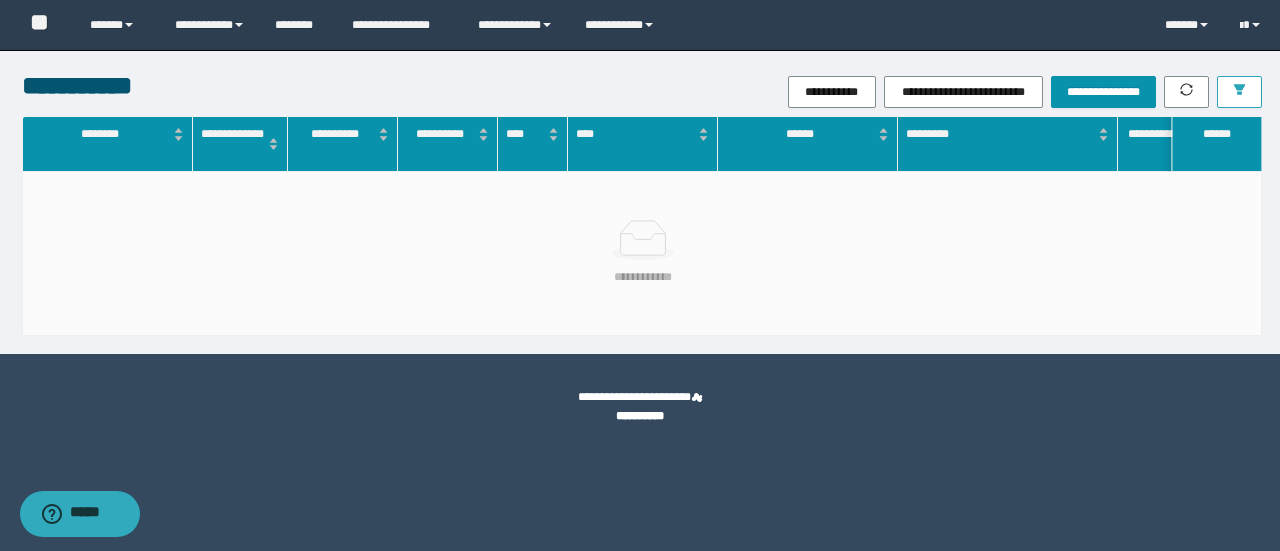 click 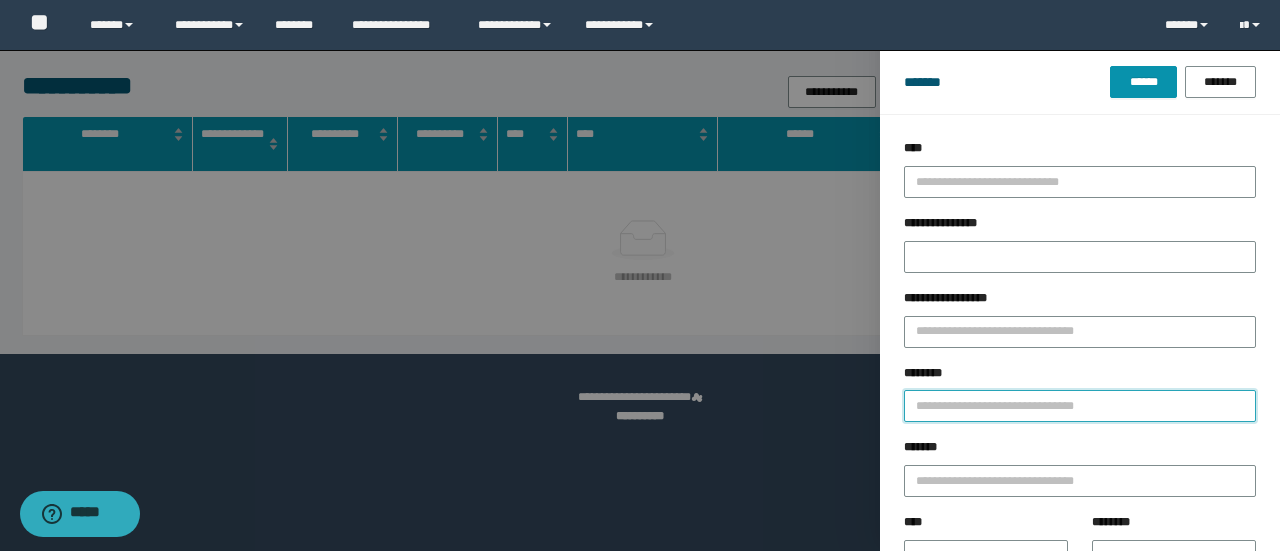 click on "********" at bounding box center (1080, 406) 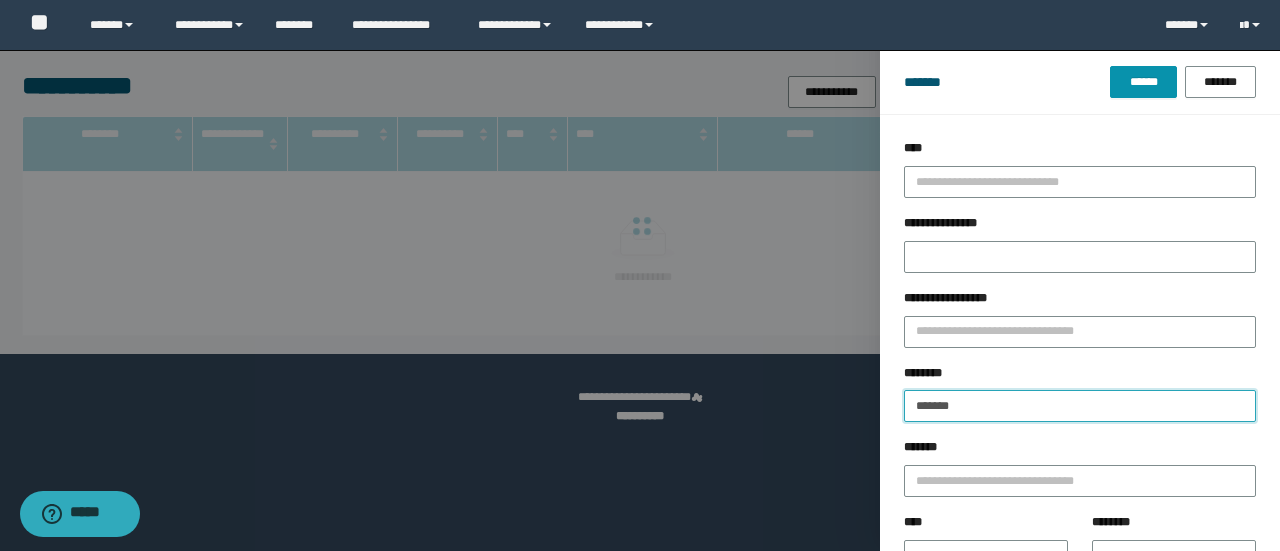 click on "******" at bounding box center [1143, 82] 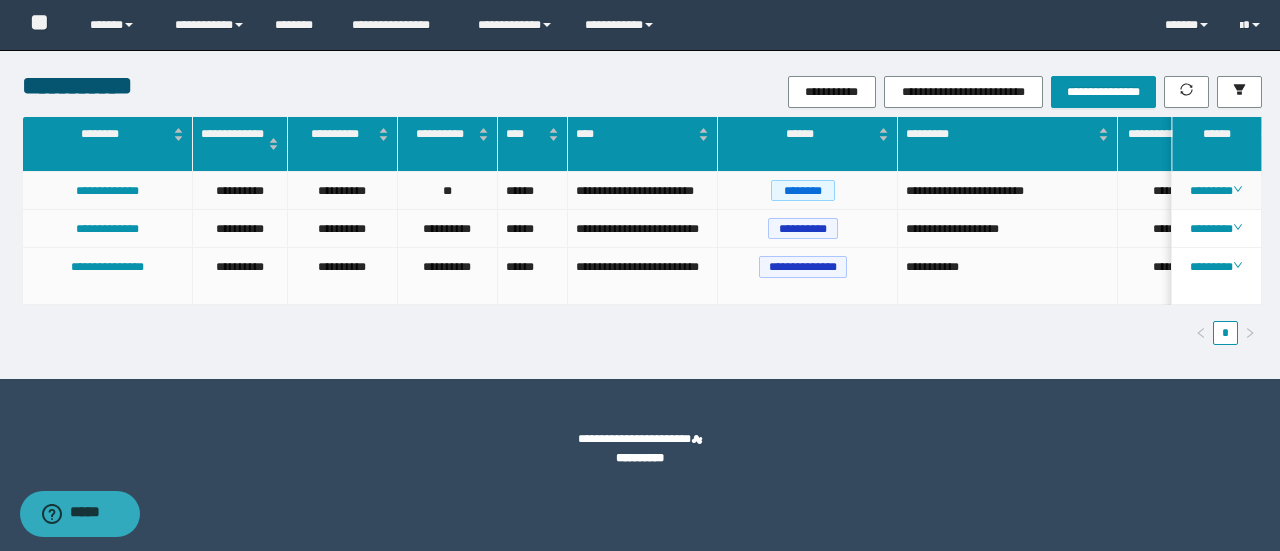 click on "*******" at bounding box center [1170, 191] 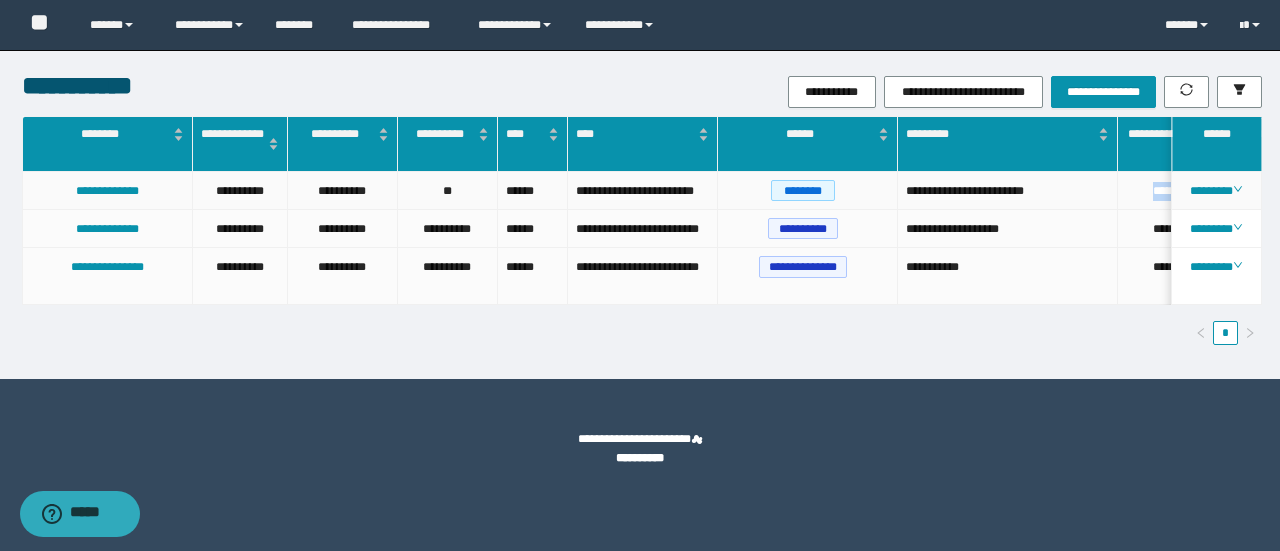 click on "*******" at bounding box center (1170, 191) 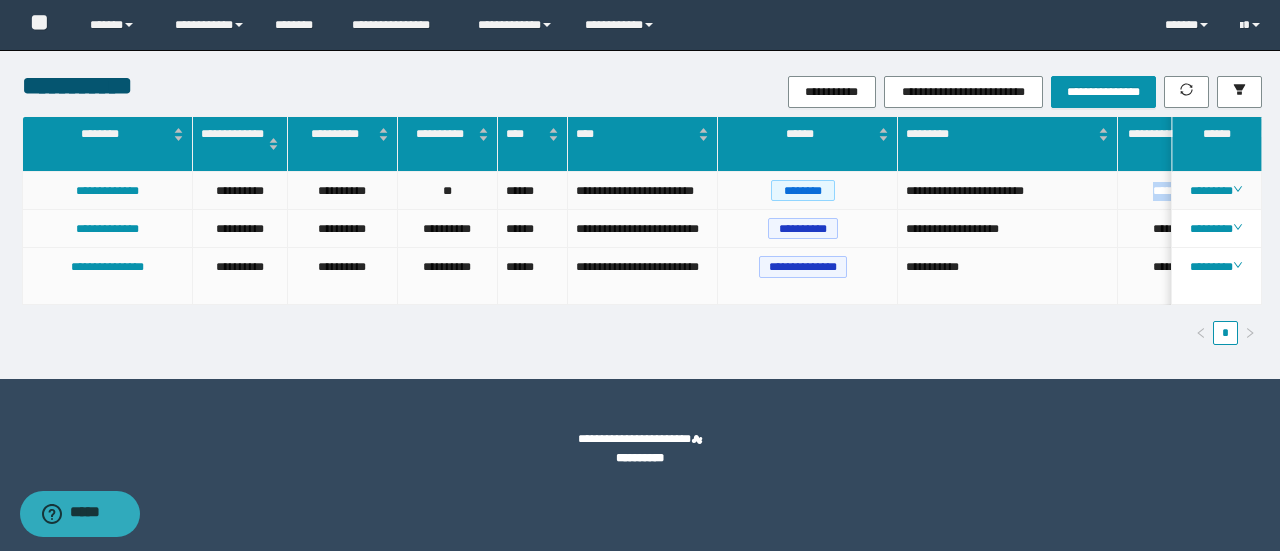 copy on "*******" 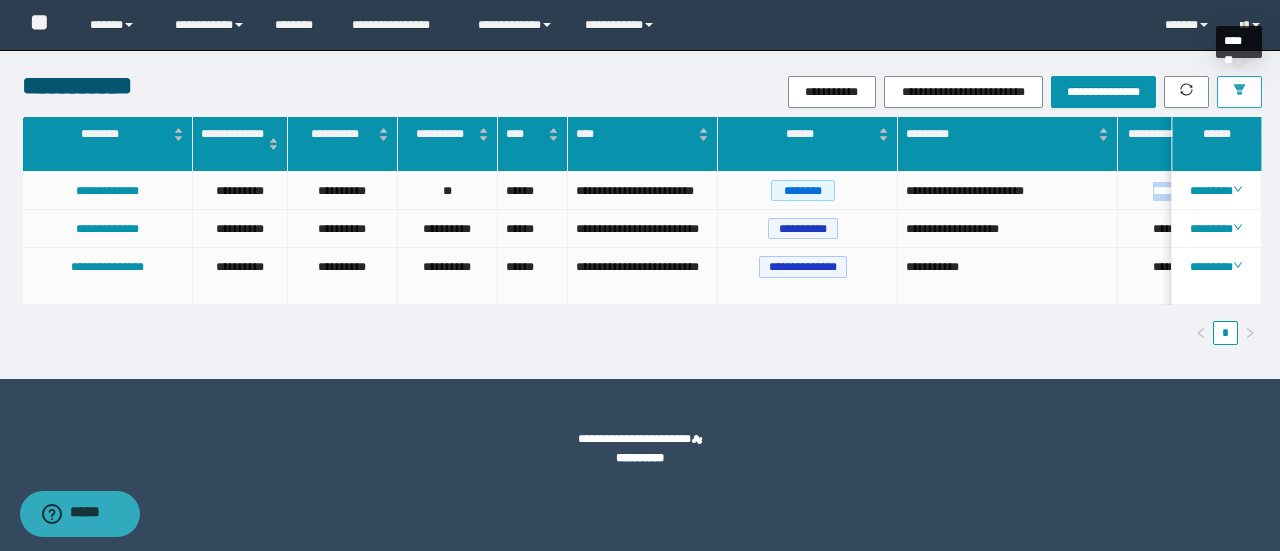 click at bounding box center (1239, 92) 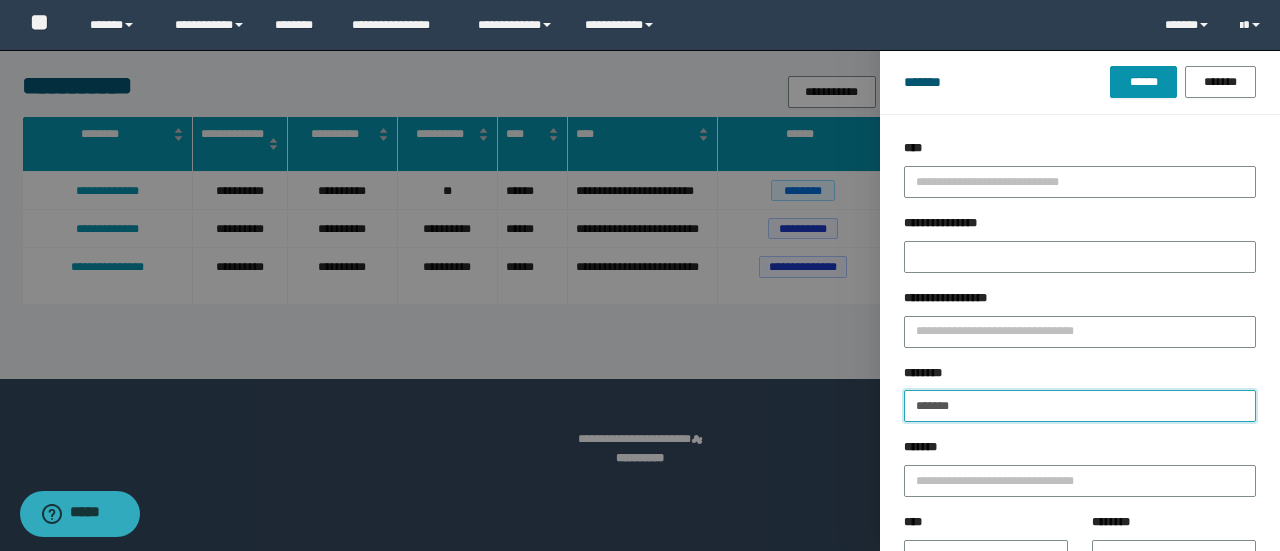 drag, startPoint x: 876, startPoint y: 407, endPoint x: 662, endPoint y: 411, distance: 214.03738 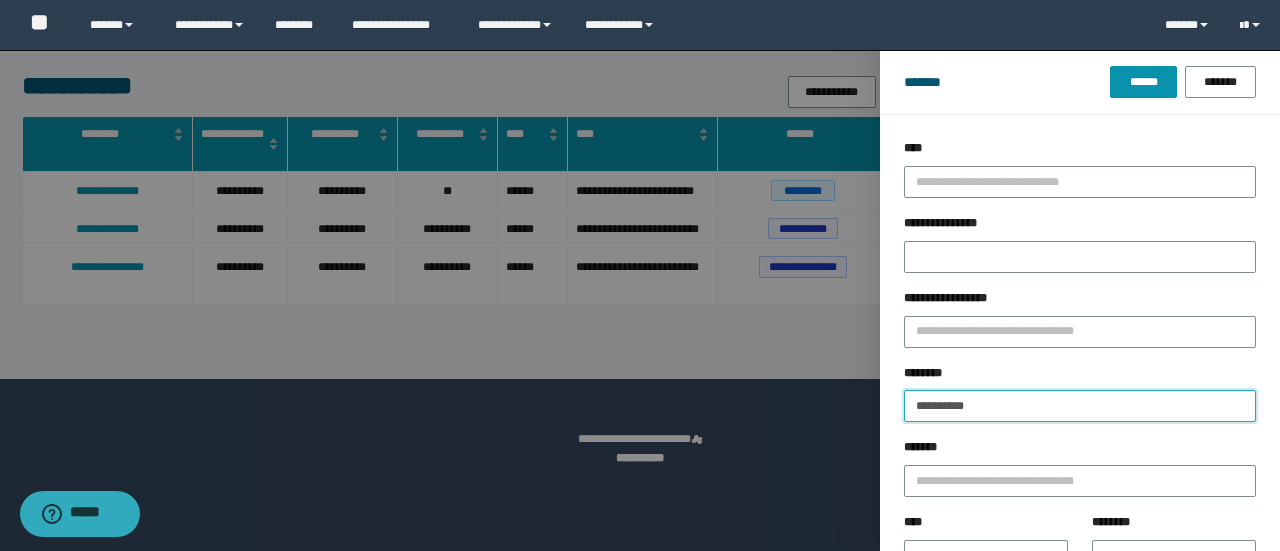 click on "******" at bounding box center [1143, 82] 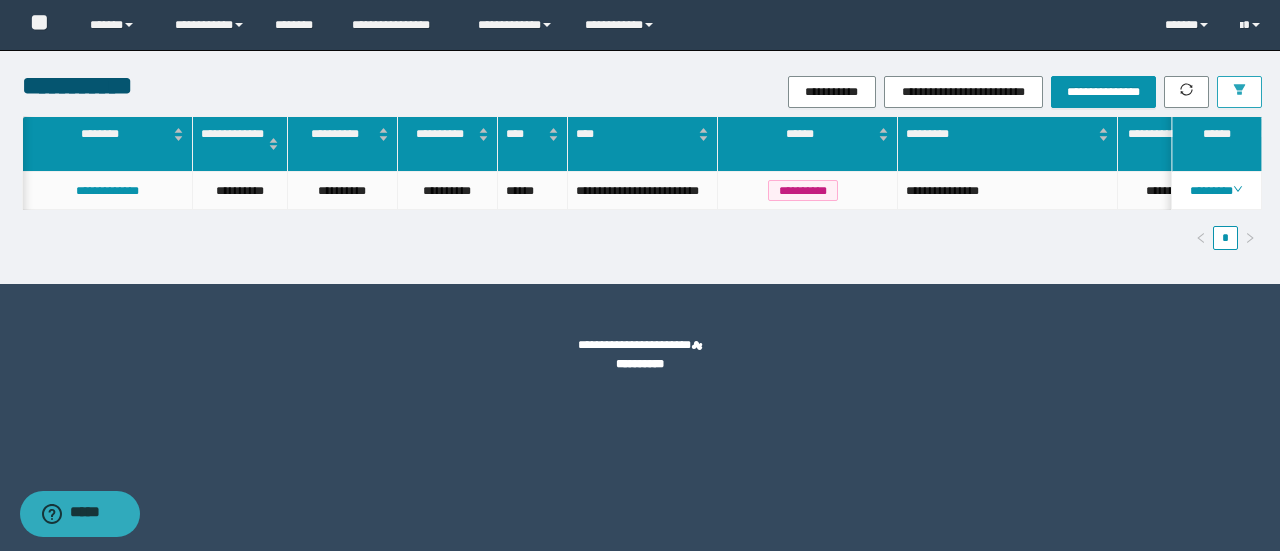 scroll, scrollTop: 0, scrollLeft: 36, axis: horizontal 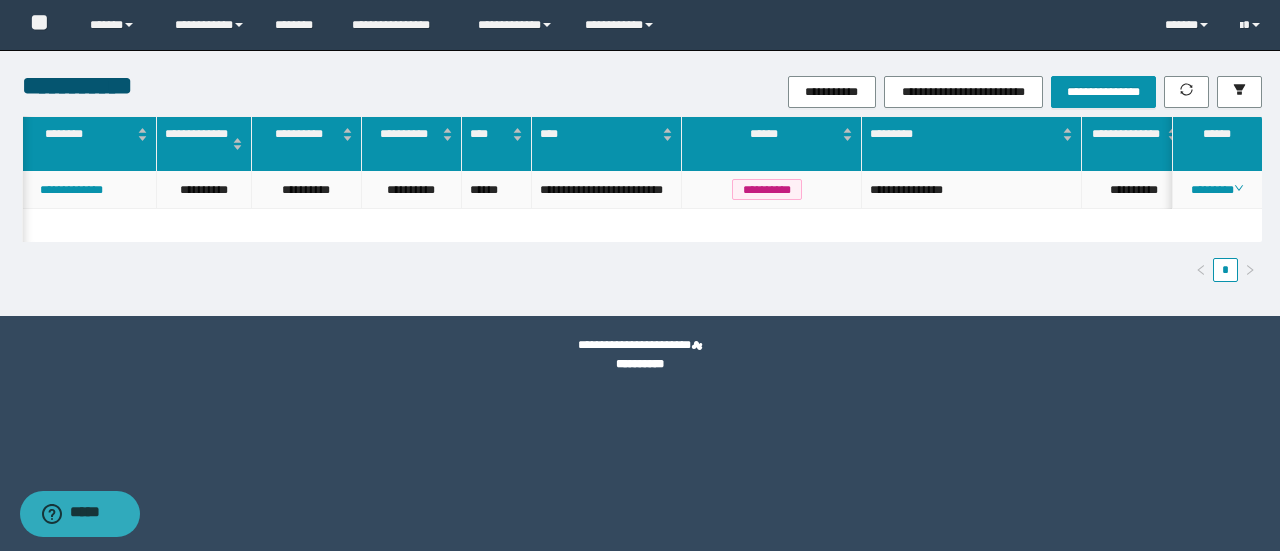 click on "**********" at bounding box center (1134, 190) 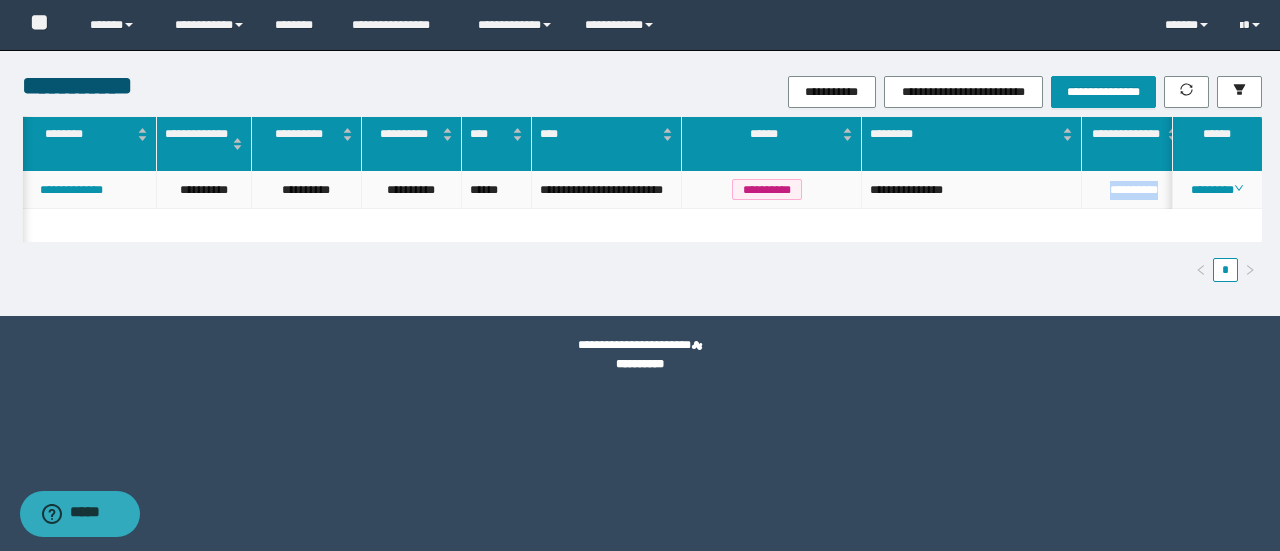 click on "**********" at bounding box center (1134, 190) 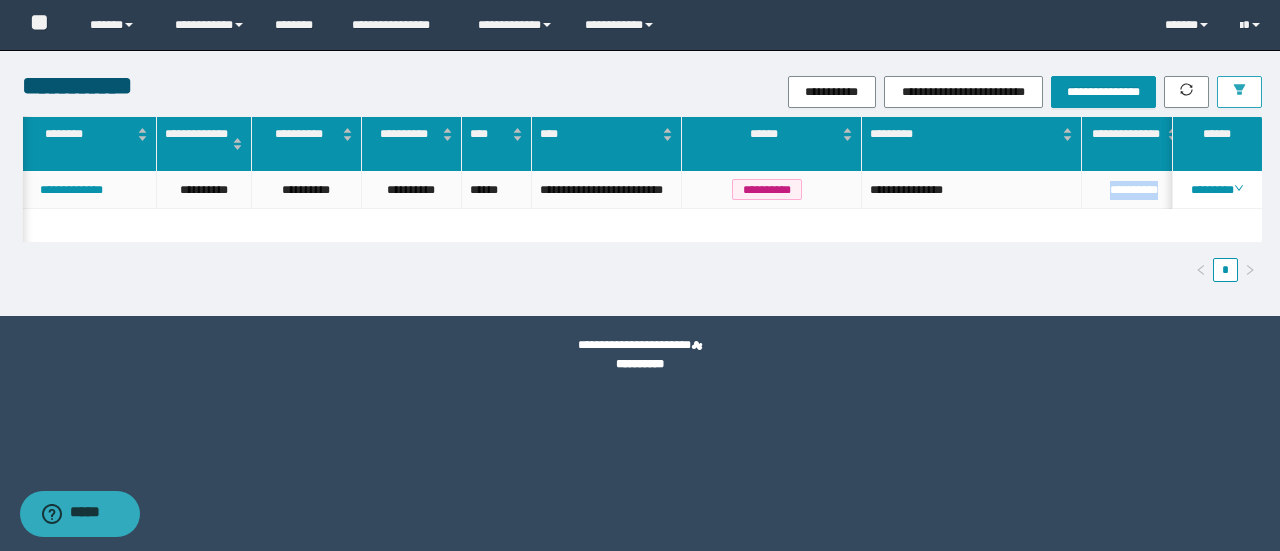 click at bounding box center (1239, 92) 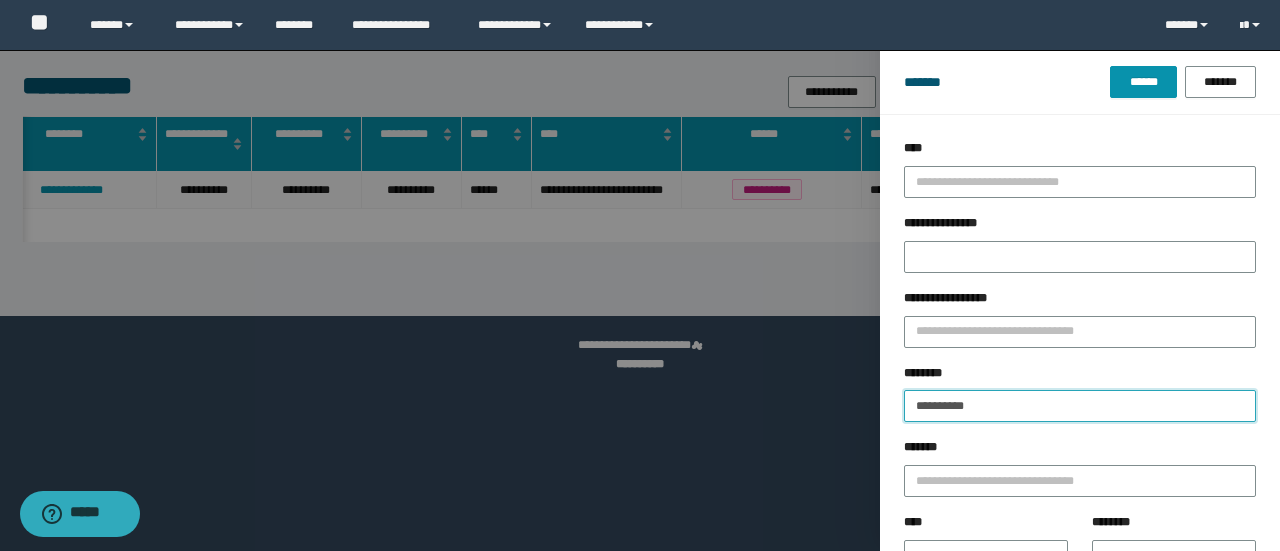 drag, startPoint x: 982, startPoint y: 401, endPoint x: 412, endPoint y: 328, distance: 574.6556 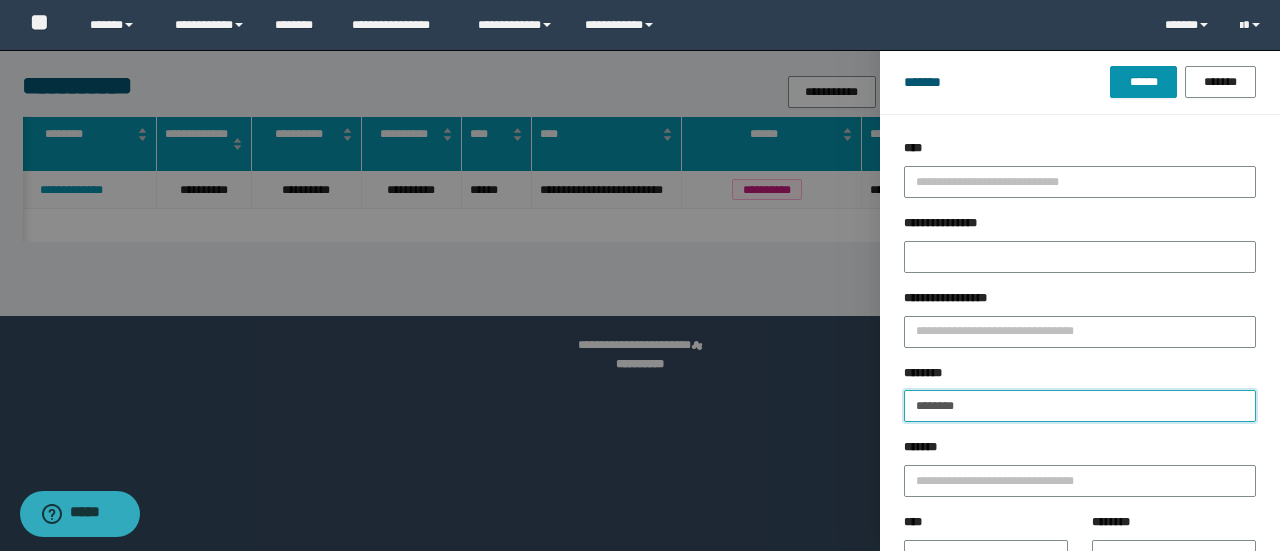 click on "******" at bounding box center [1143, 82] 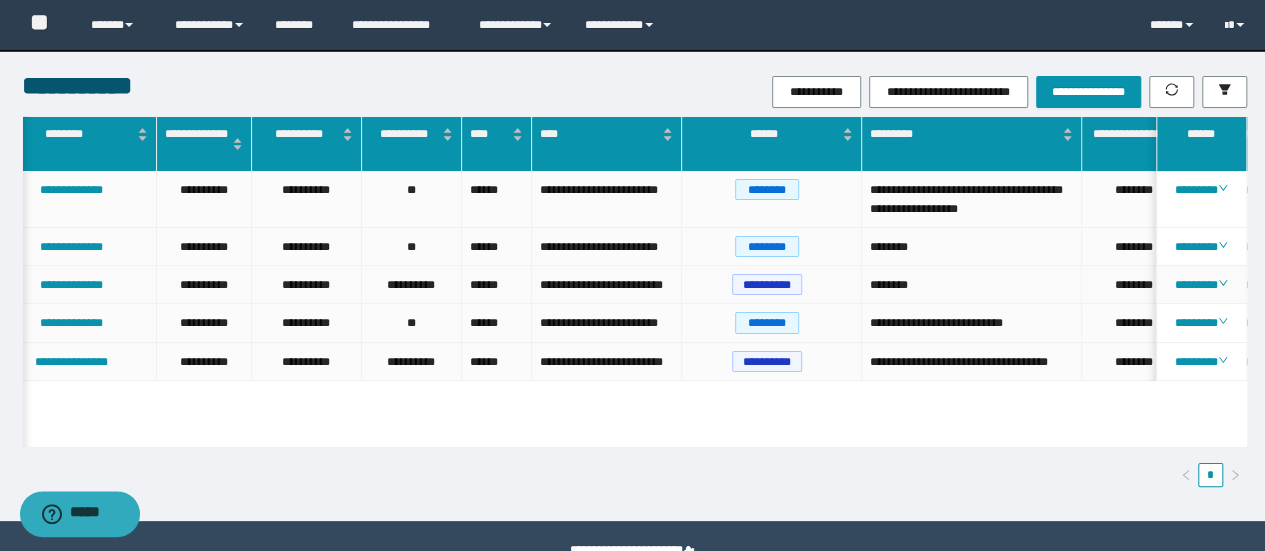 click on "********" at bounding box center [1134, 285] 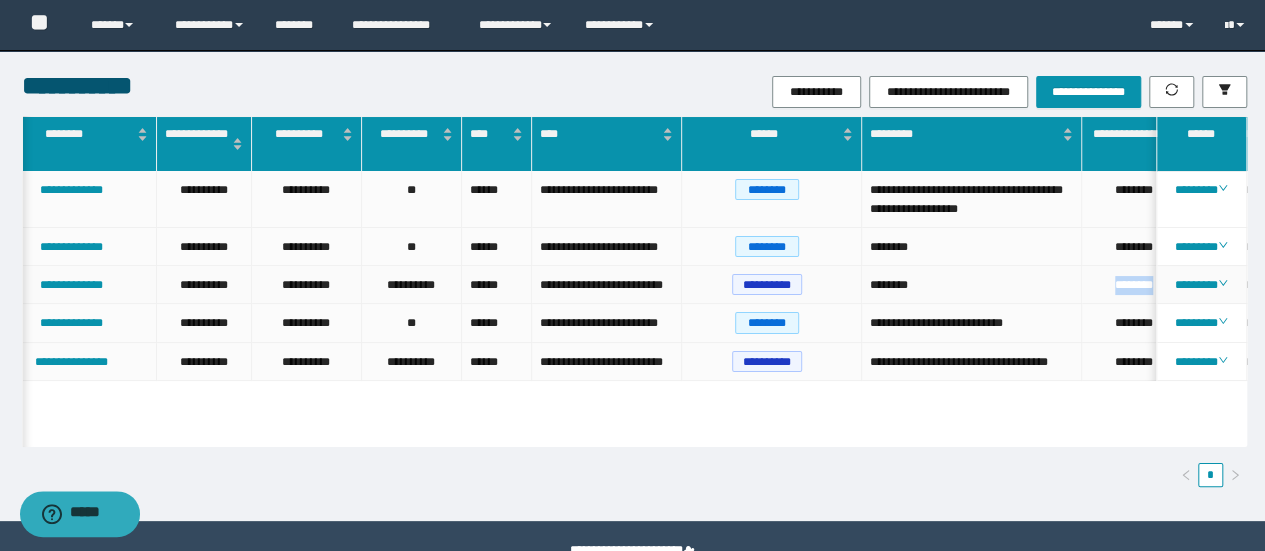 click on "********" at bounding box center [1134, 285] 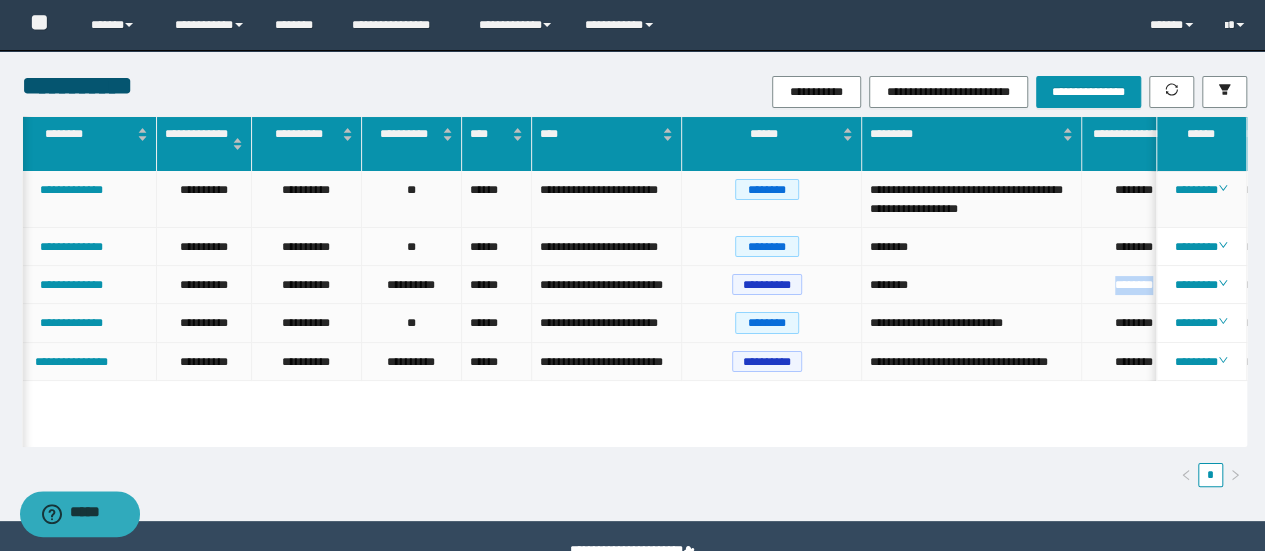 copy on "********" 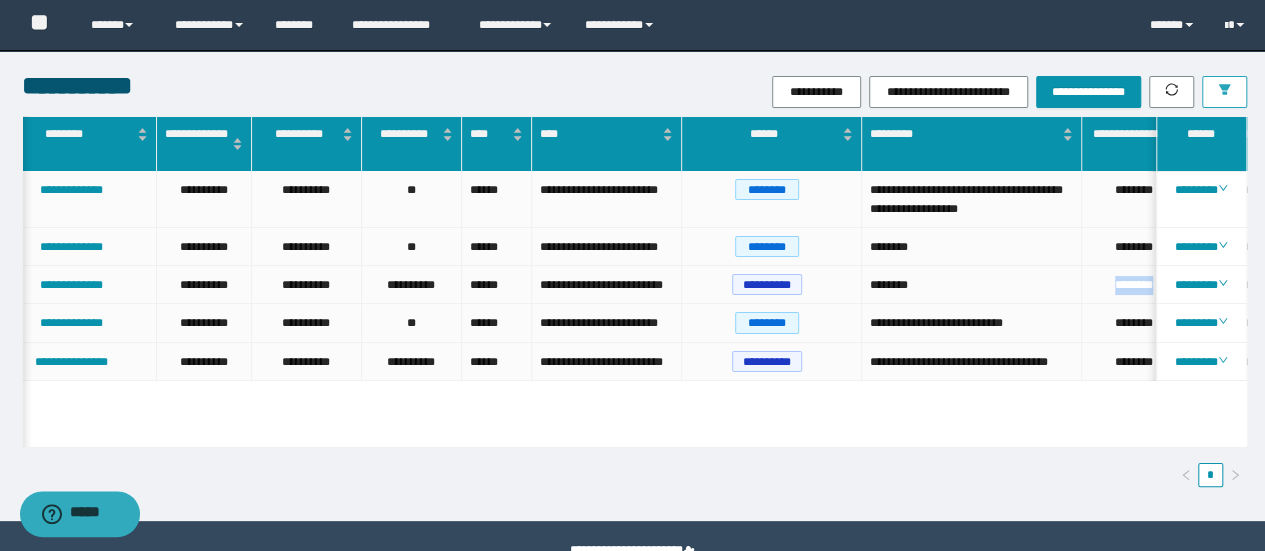 click at bounding box center [1224, 92] 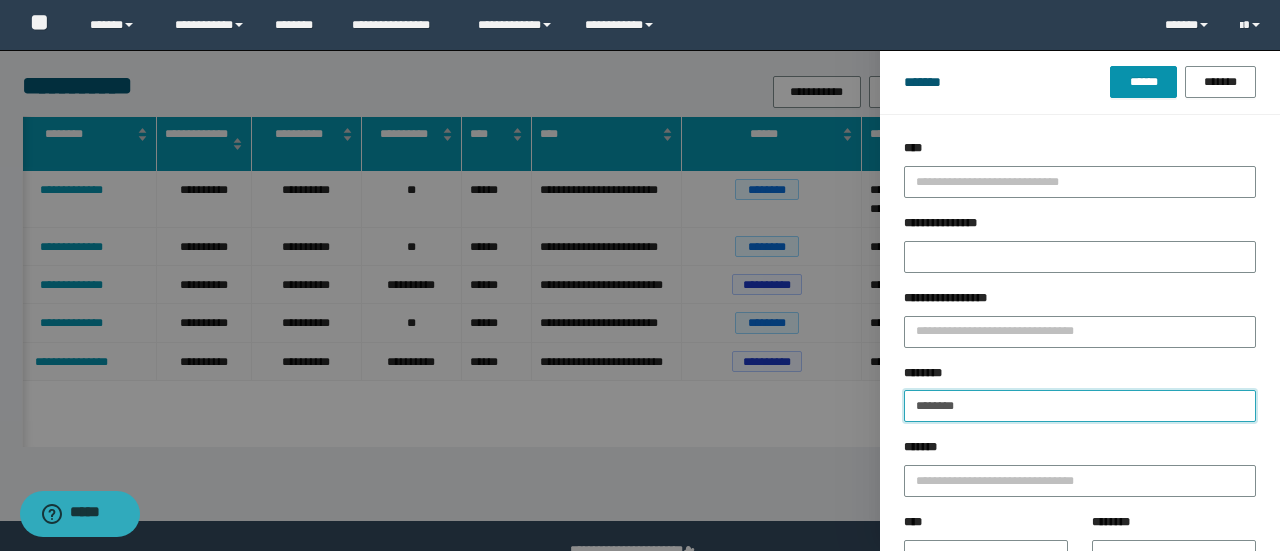 click on "**********" at bounding box center (640, 275) 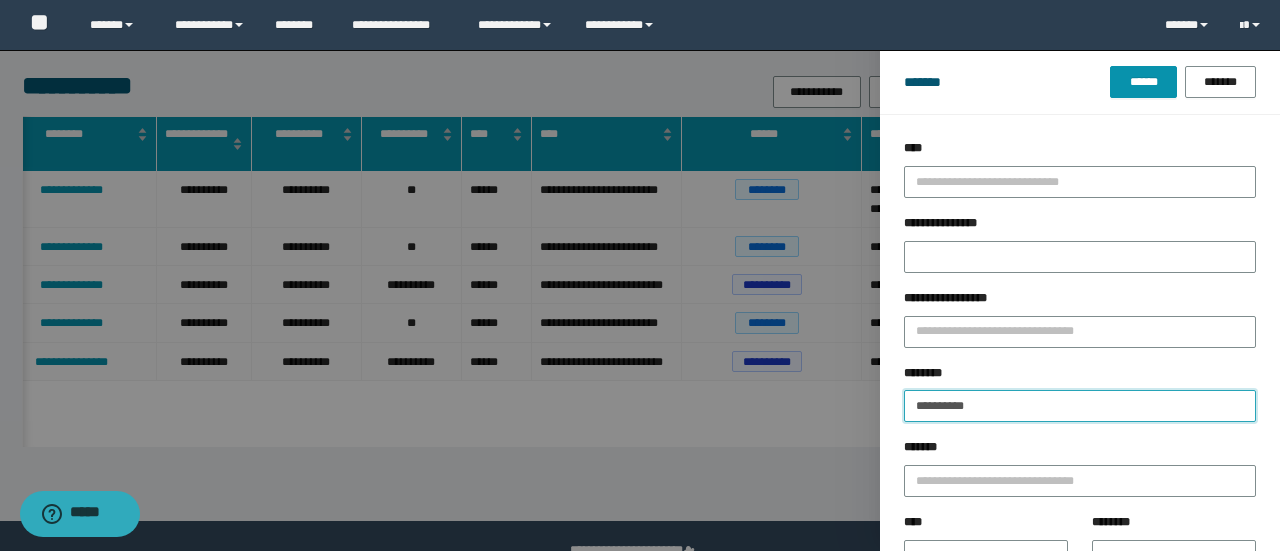 click on "******" at bounding box center [1143, 82] 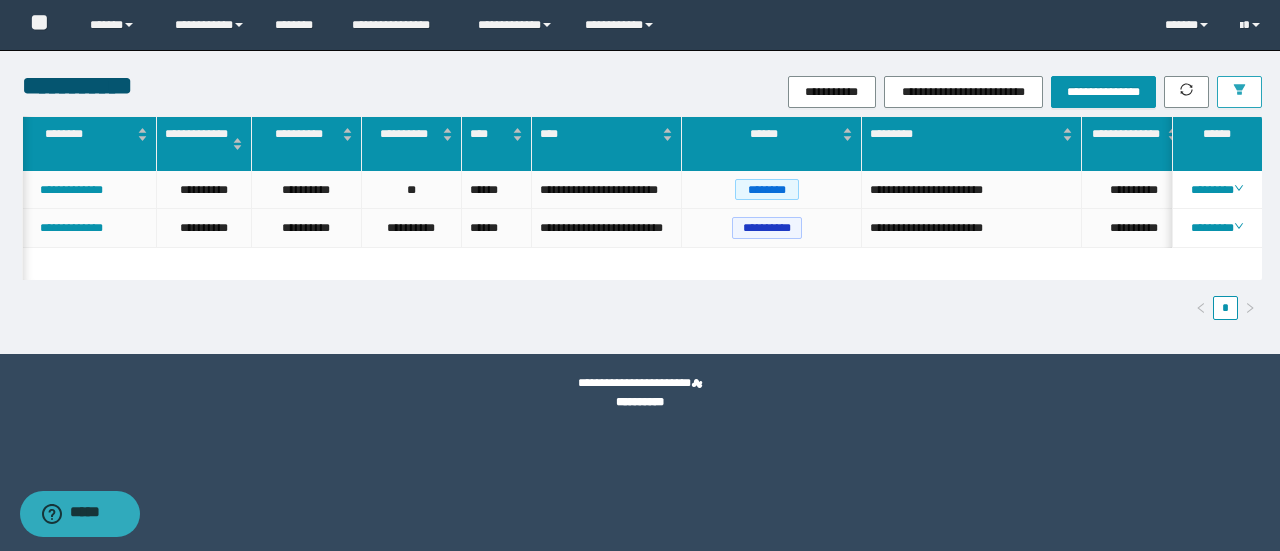 scroll, scrollTop: 0, scrollLeft: 292, axis: horizontal 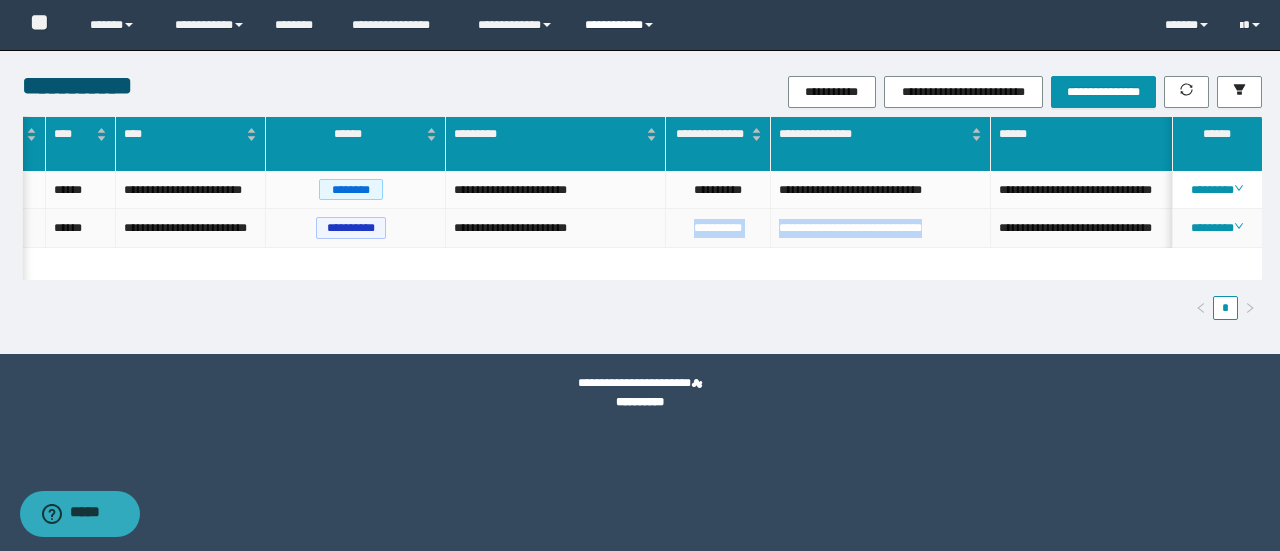 drag, startPoint x: 976, startPoint y: 227, endPoint x: 592, endPoint y: 33, distance: 430.2232 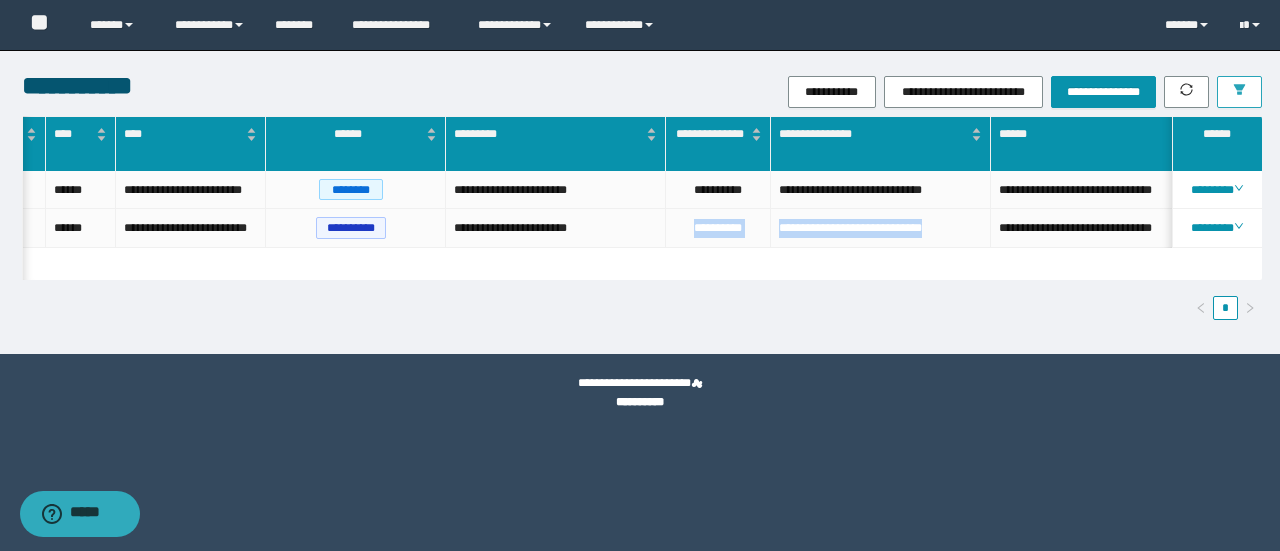drag, startPoint x: 1248, startPoint y: 89, endPoint x: 1221, endPoint y: 268, distance: 181.02486 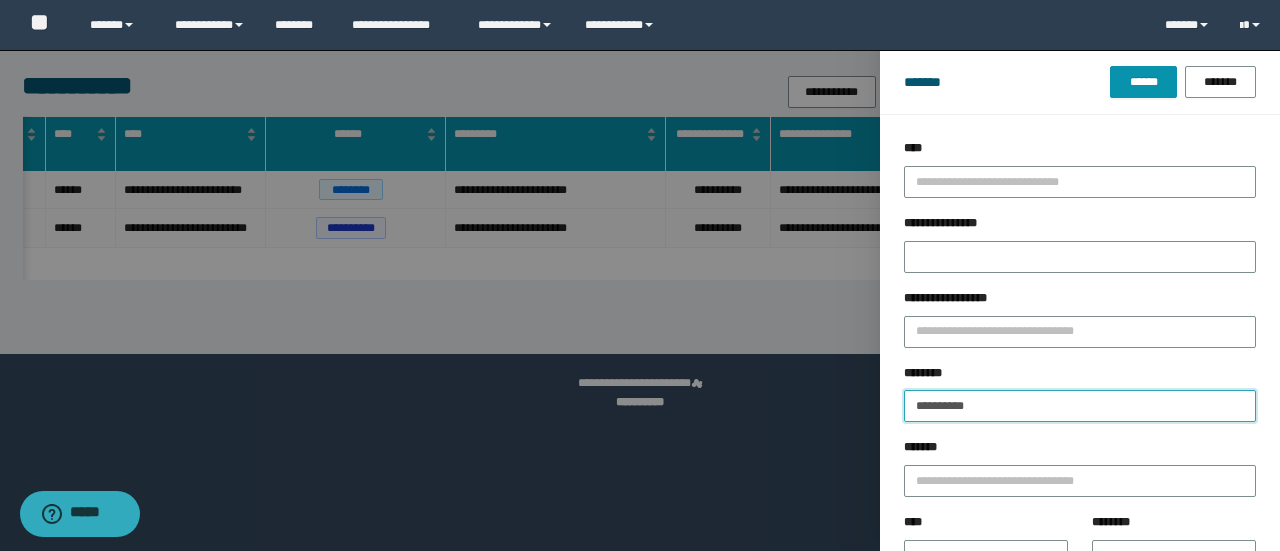drag, startPoint x: 976, startPoint y: 397, endPoint x: 768, endPoint y: 383, distance: 208.47063 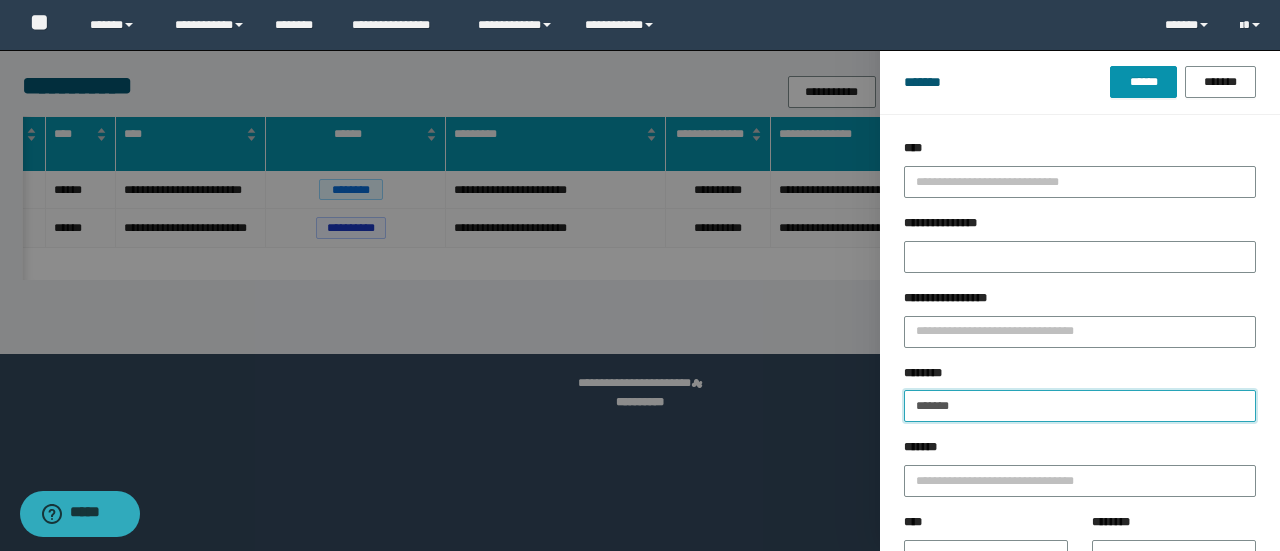 click on "******" at bounding box center (1143, 82) 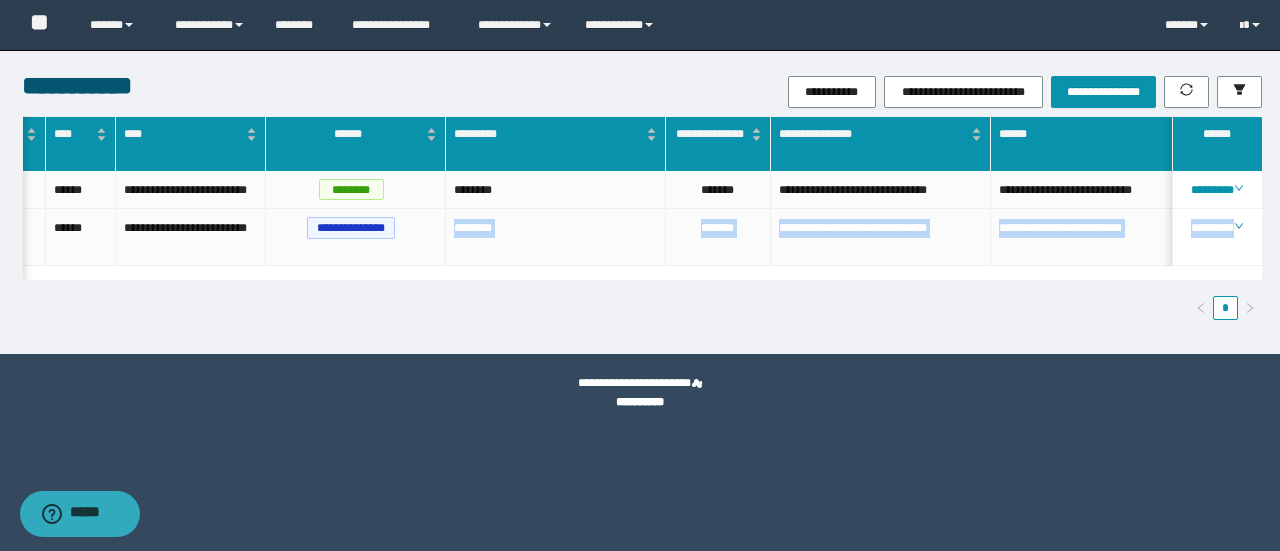 drag, startPoint x: 453, startPoint y: 263, endPoint x: 304, endPoint y: 288, distance: 151.08276 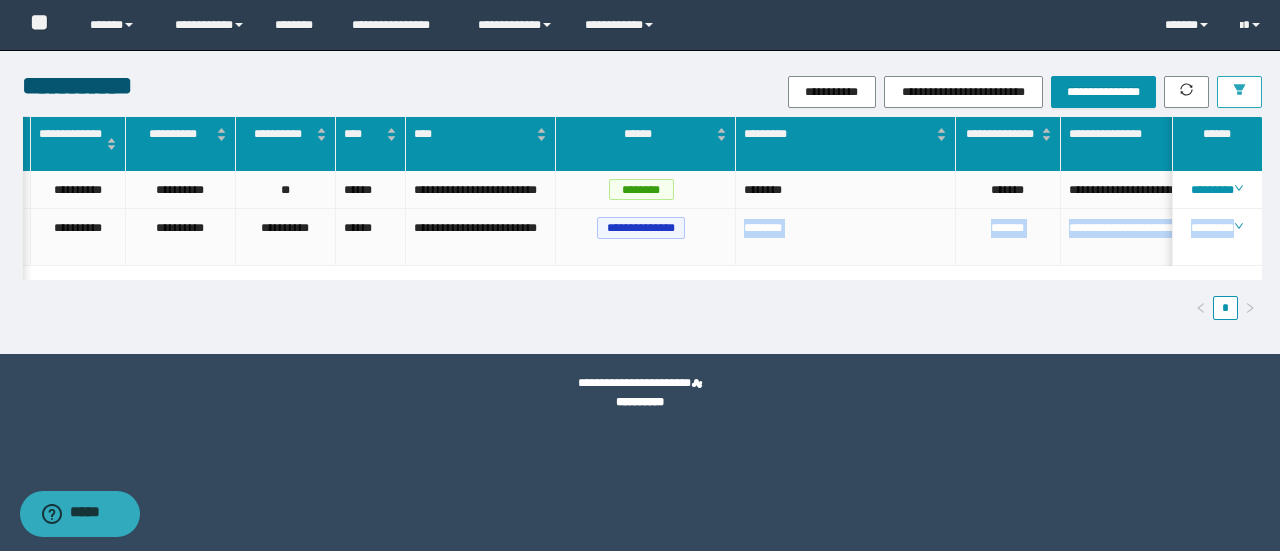 click at bounding box center [1239, 92] 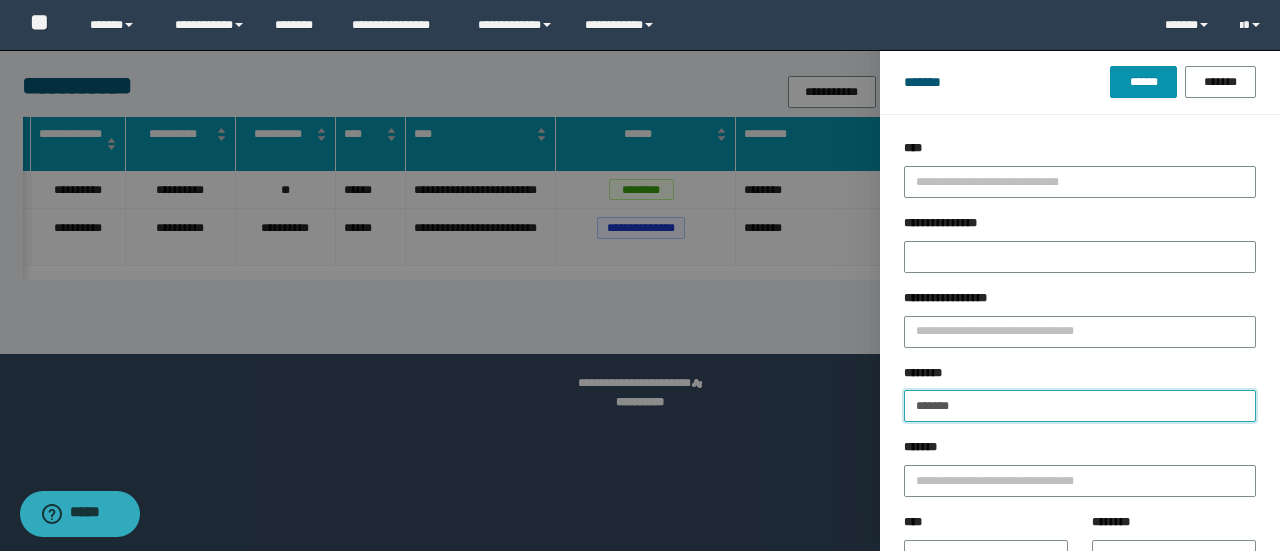 drag, startPoint x: 933, startPoint y: 395, endPoint x: 669, endPoint y: 350, distance: 267.80777 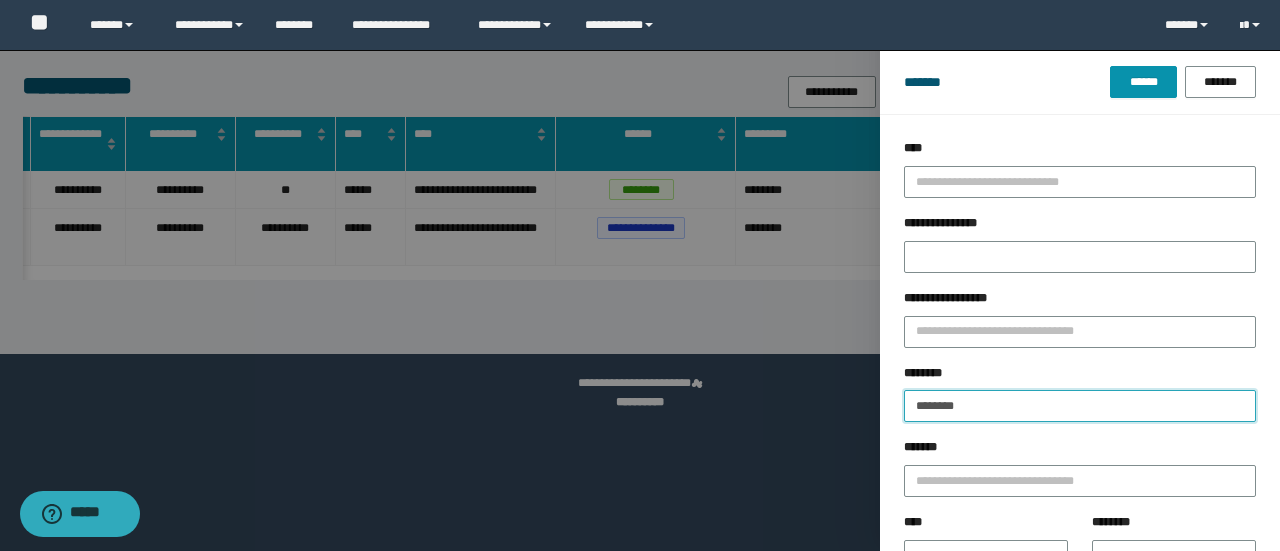 click on "******" at bounding box center [1143, 82] 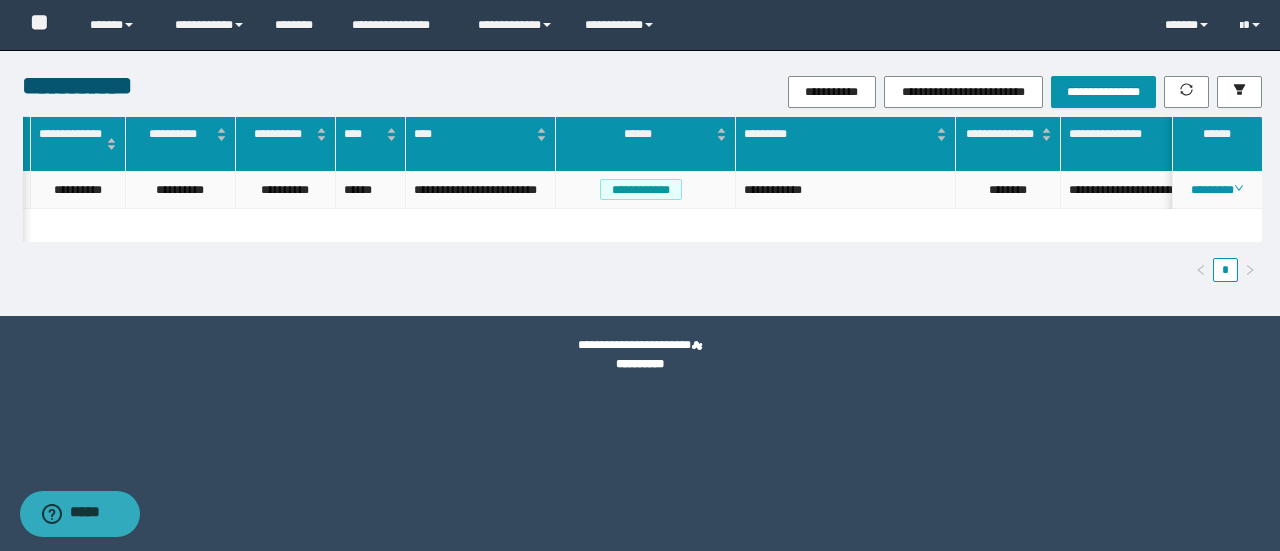 click on "********" at bounding box center [1008, 190] 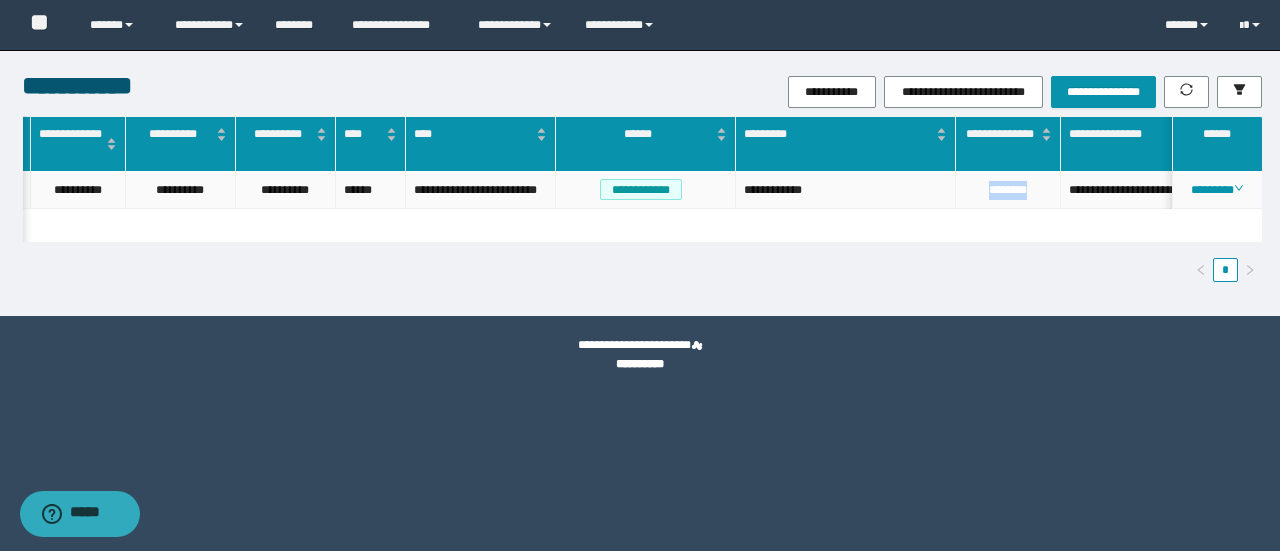 click on "********" at bounding box center (1008, 190) 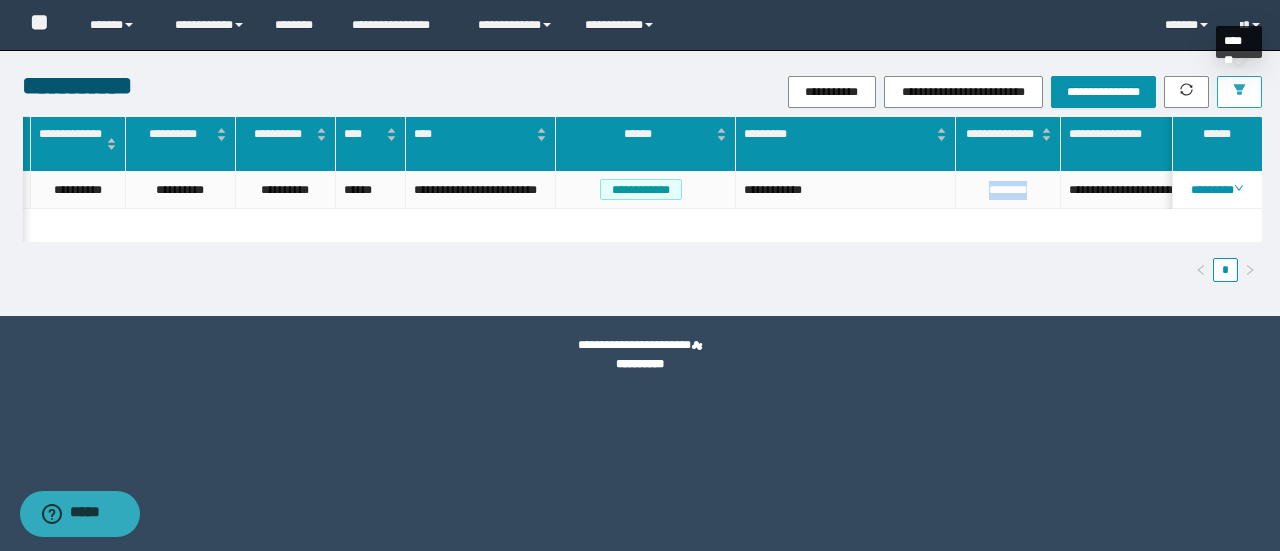 click at bounding box center [1239, 91] 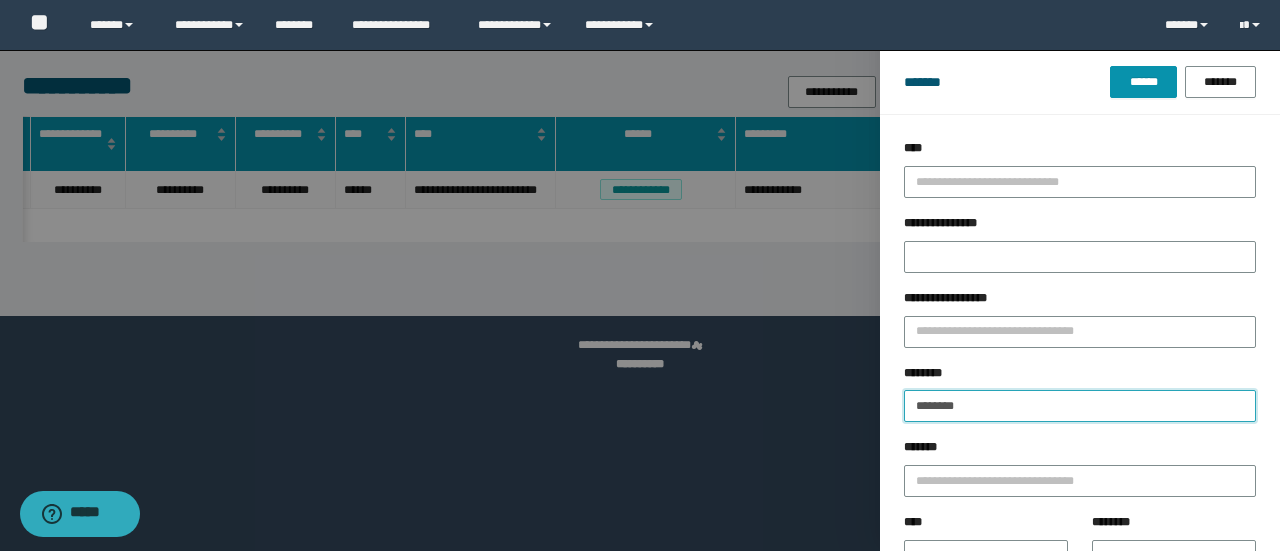 drag, startPoint x: 1008, startPoint y: 399, endPoint x: 557, endPoint y: 299, distance: 461.95346 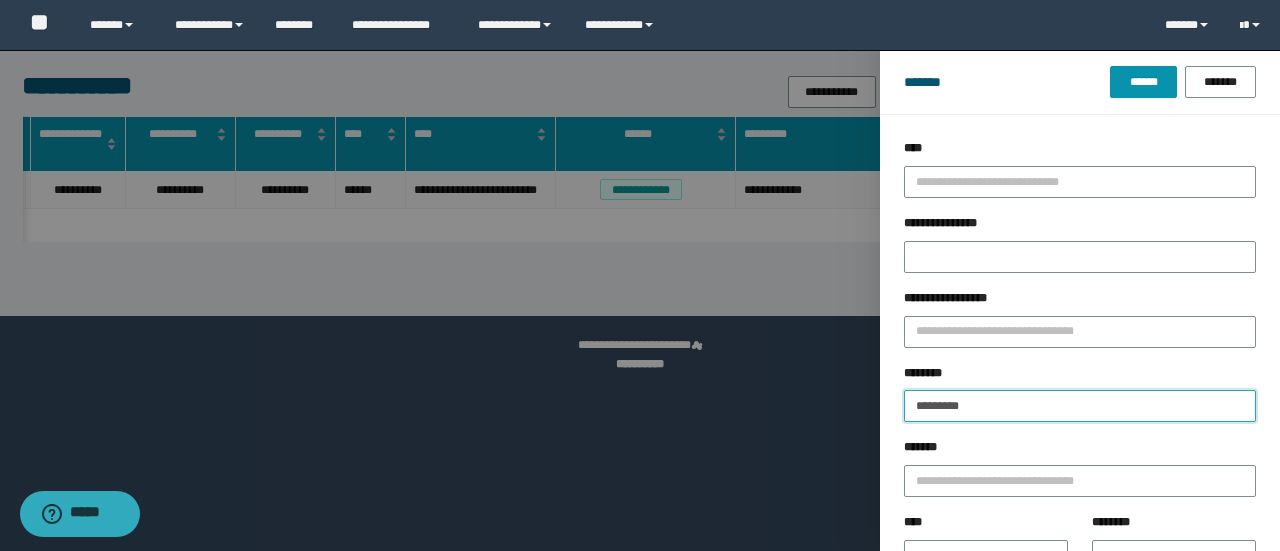 click on "******" at bounding box center (1143, 82) 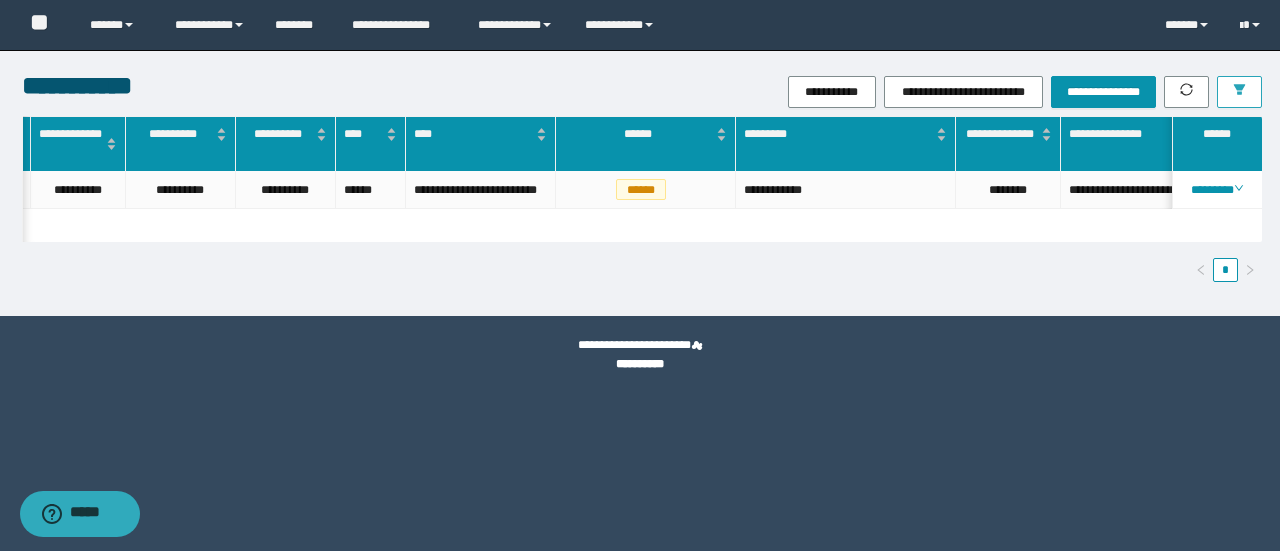 scroll, scrollTop: 0, scrollLeft: 278, axis: horizontal 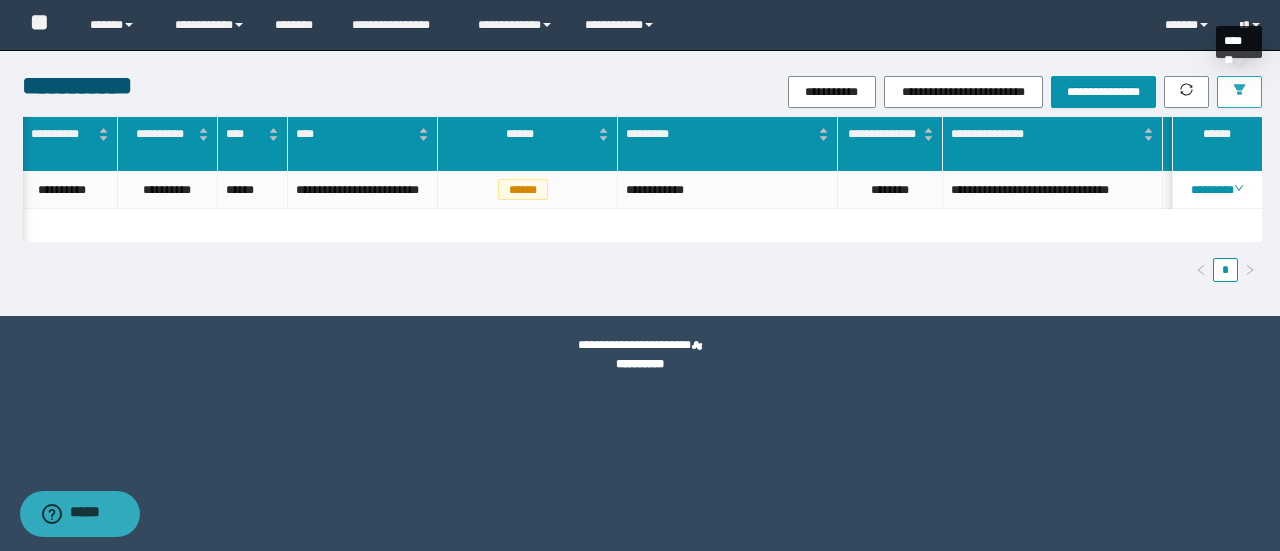 drag, startPoint x: 1241, startPoint y: 96, endPoint x: 1156, endPoint y: 338, distance: 256.49365 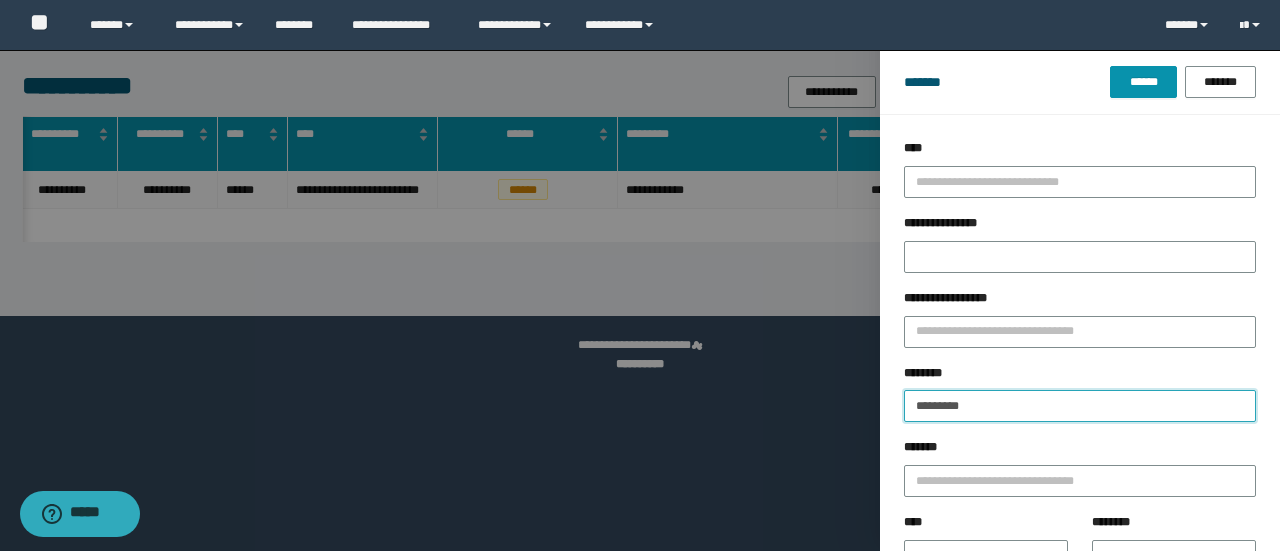drag, startPoint x: 1017, startPoint y: 407, endPoint x: 342, endPoint y: 362, distance: 676.49835 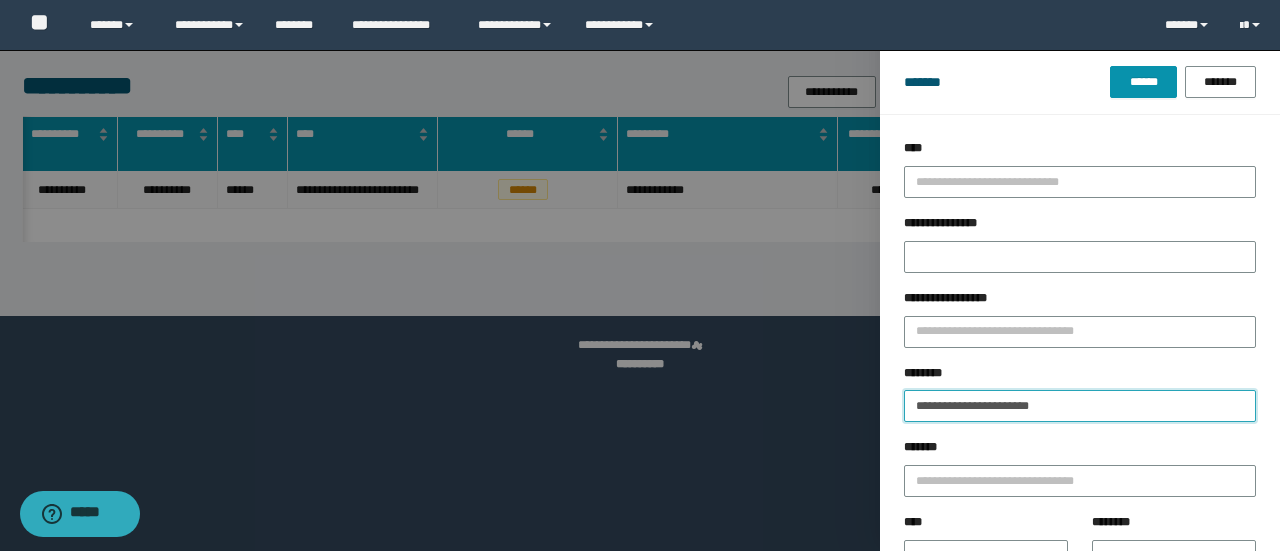 click on "******" at bounding box center (1143, 82) 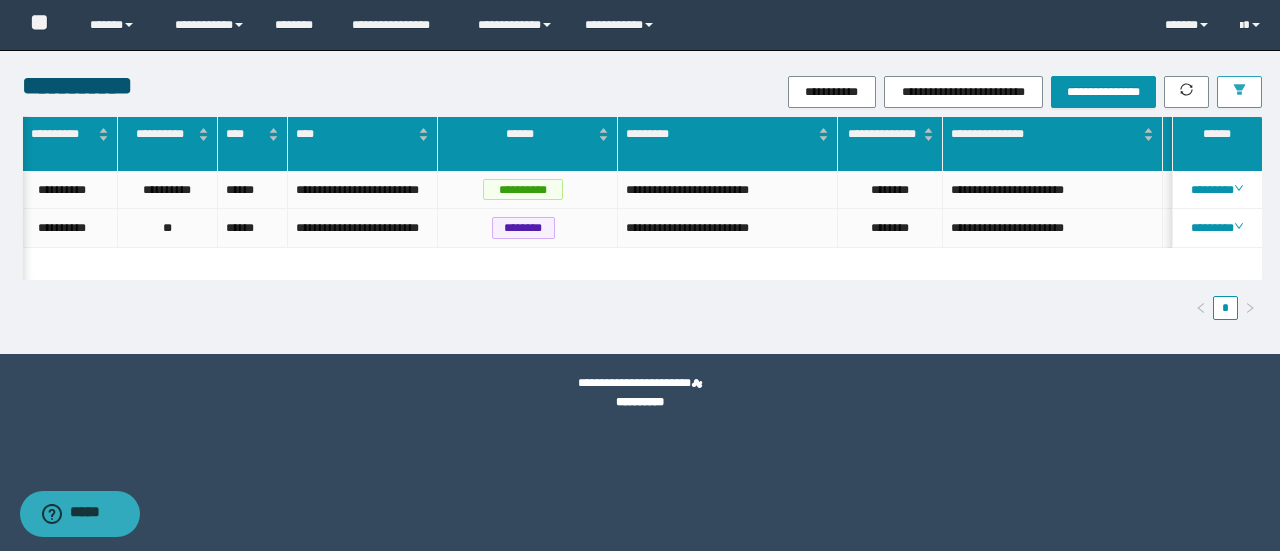 click at bounding box center [1239, 91] 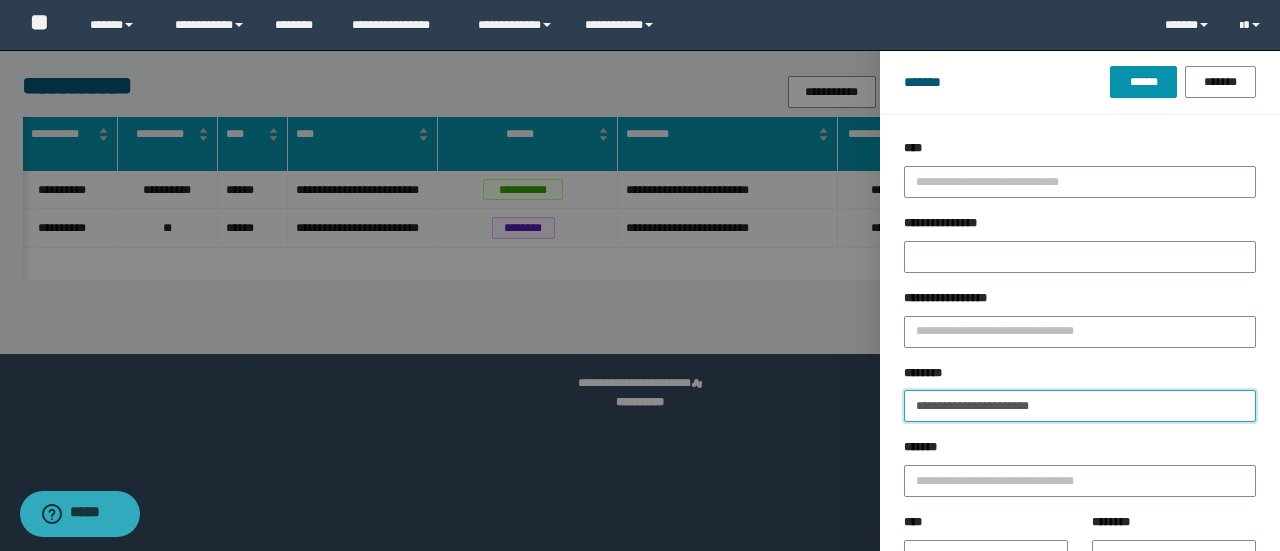 click on "**********" at bounding box center [640, 275] 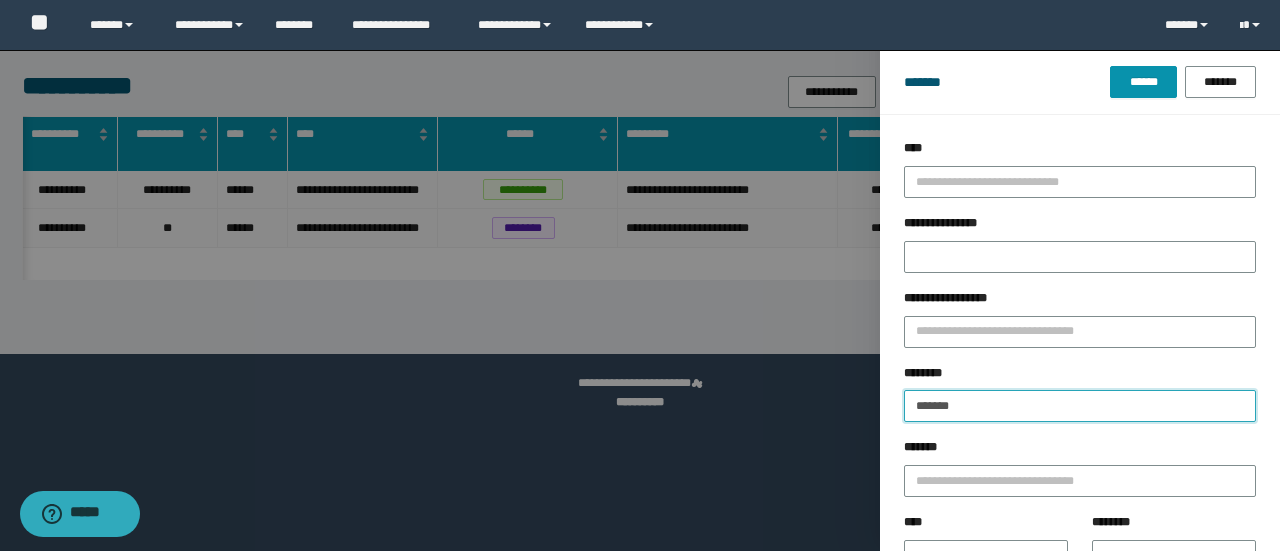 click on "******" at bounding box center [1143, 82] 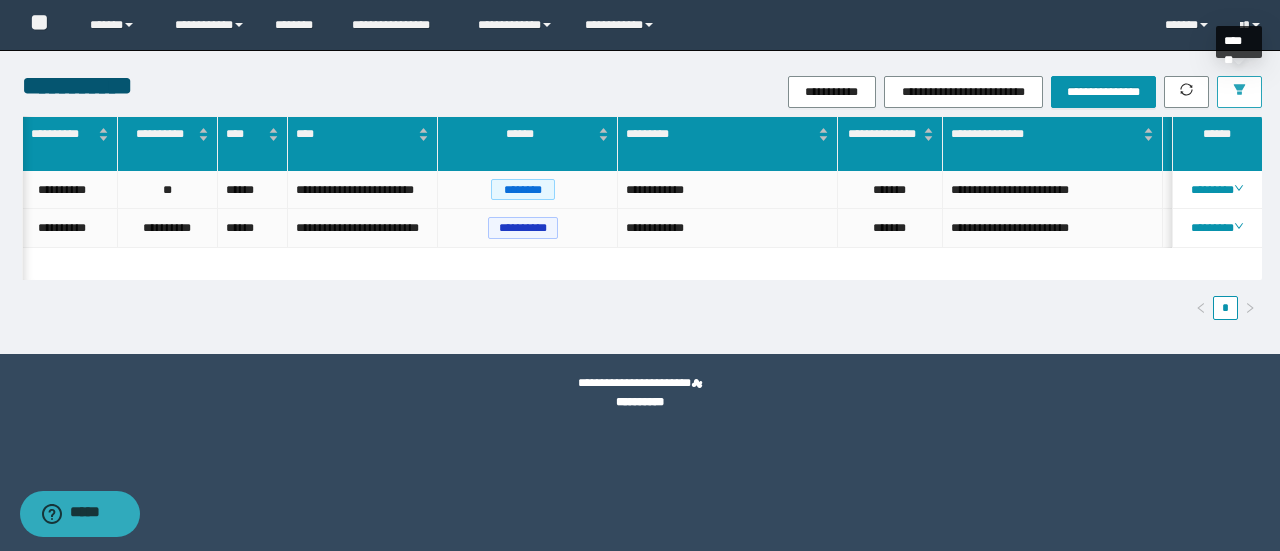 click 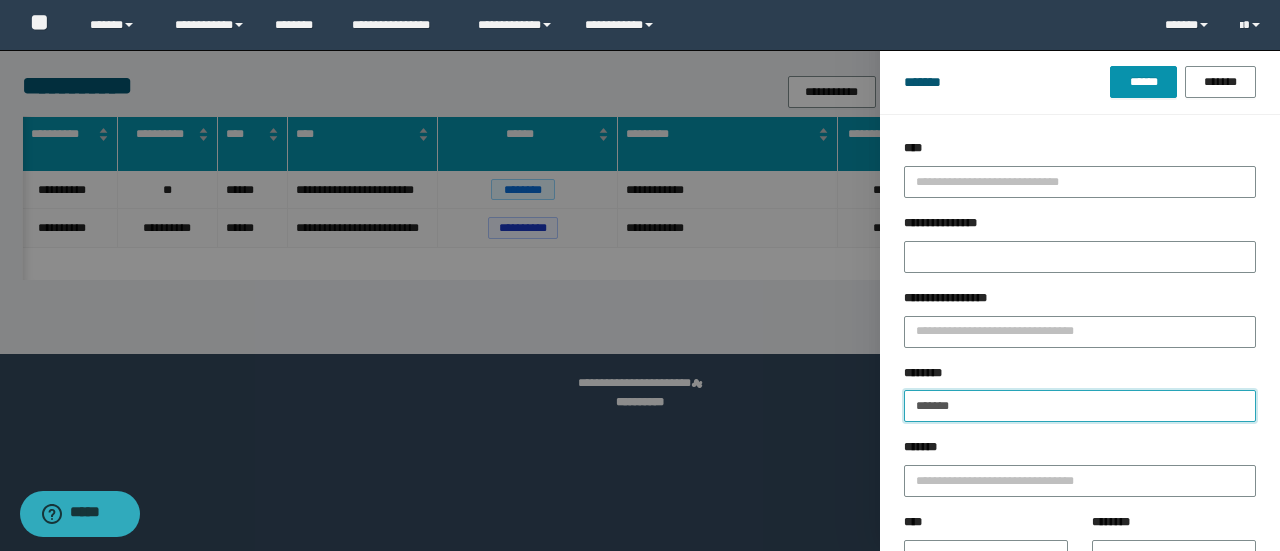drag, startPoint x: 904, startPoint y: 395, endPoint x: 635, endPoint y: 367, distance: 270.4533 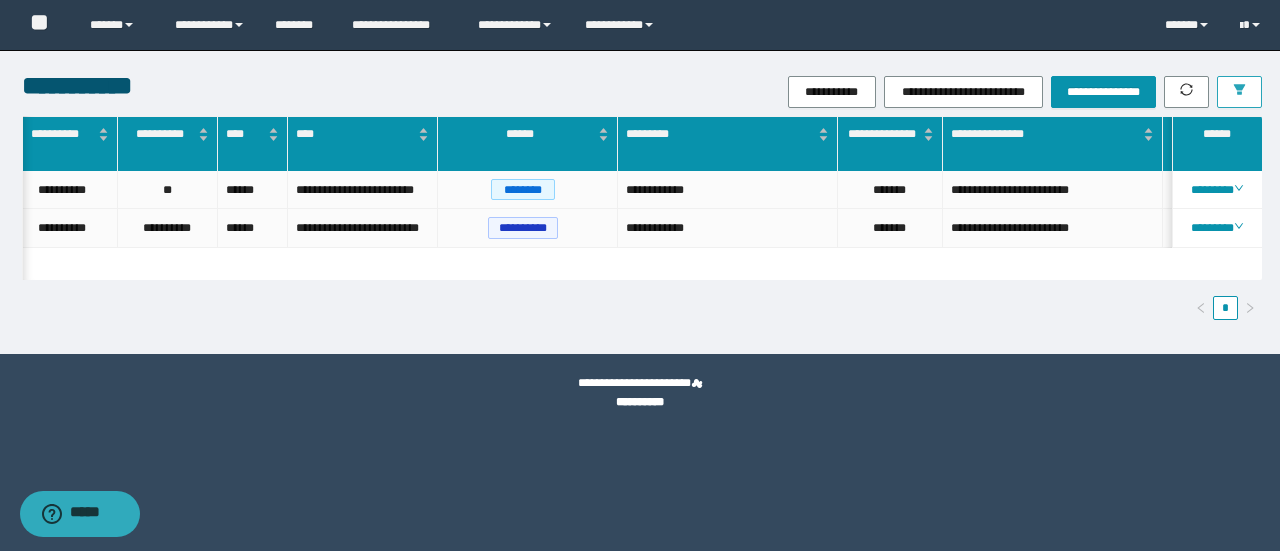drag, startPoint x: 1234, startPoint y: 87, endPoint x: 1190, endPoint y: 305, distance: 222.39604 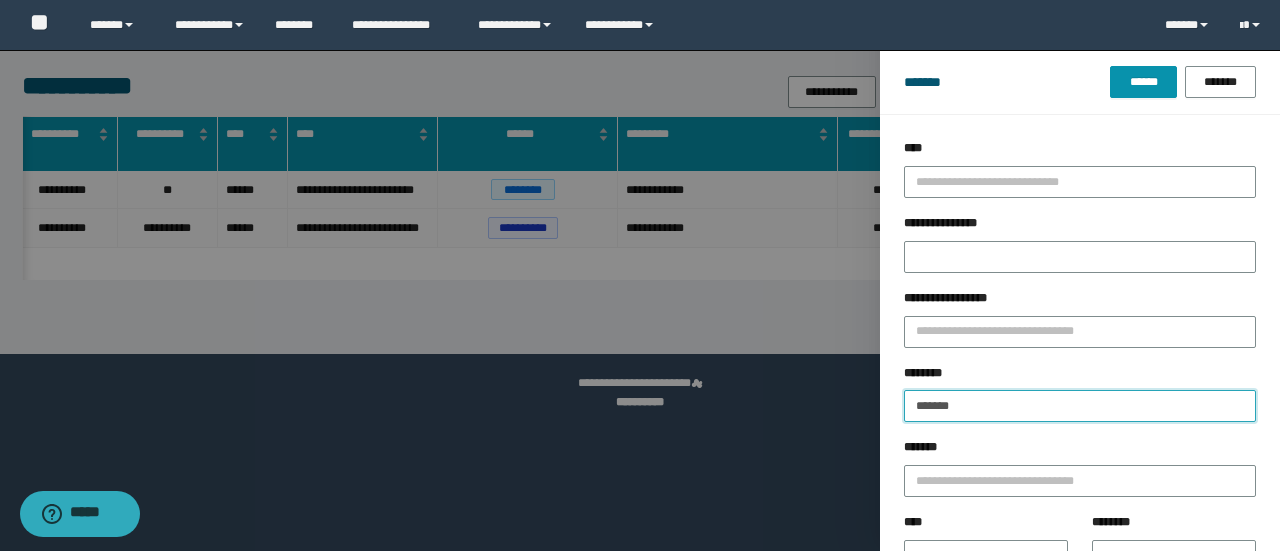 drag, startPoint x: 916, startPoint y: 405, endPoint x: 462, endPoint y: 379, distance: 454.7439 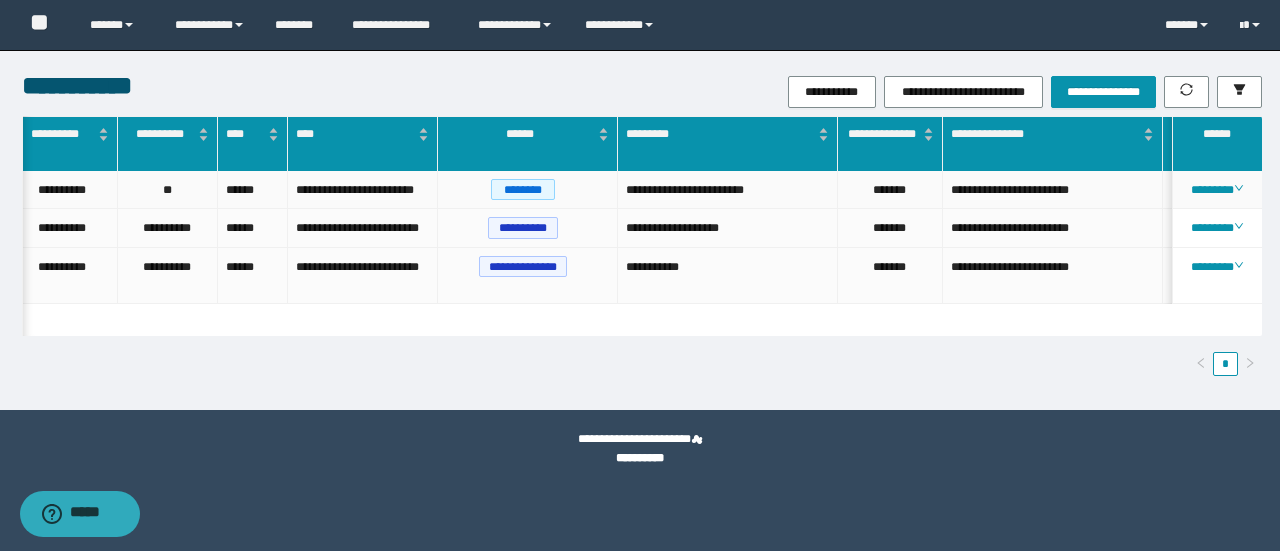 click on "*******" at bounding box center [890, 190] 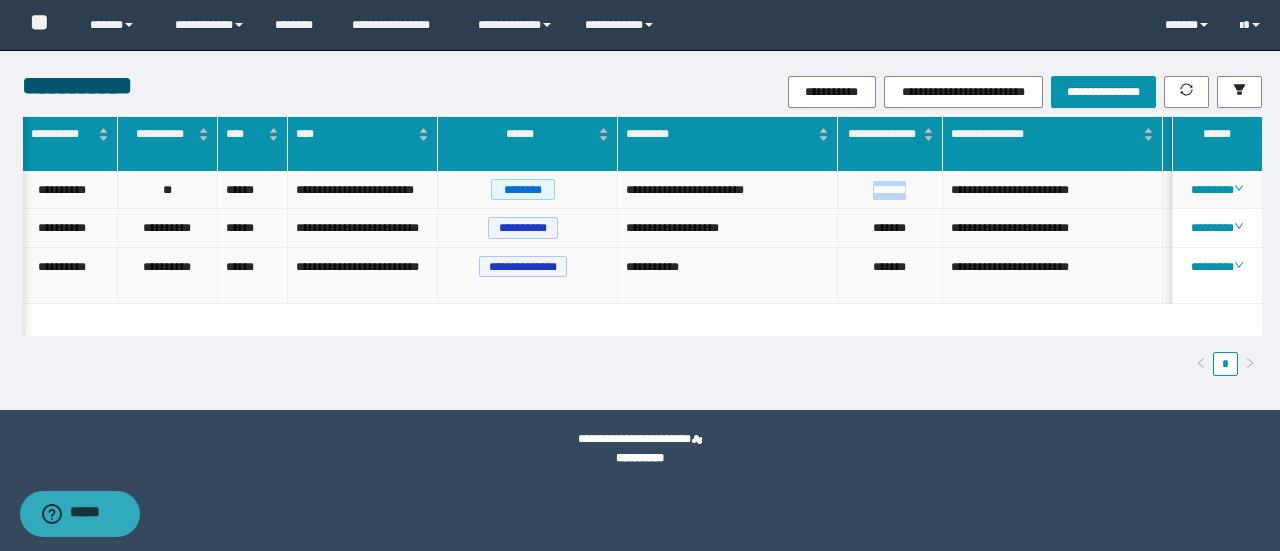 click on "*******" at bounding box center [890, 190] 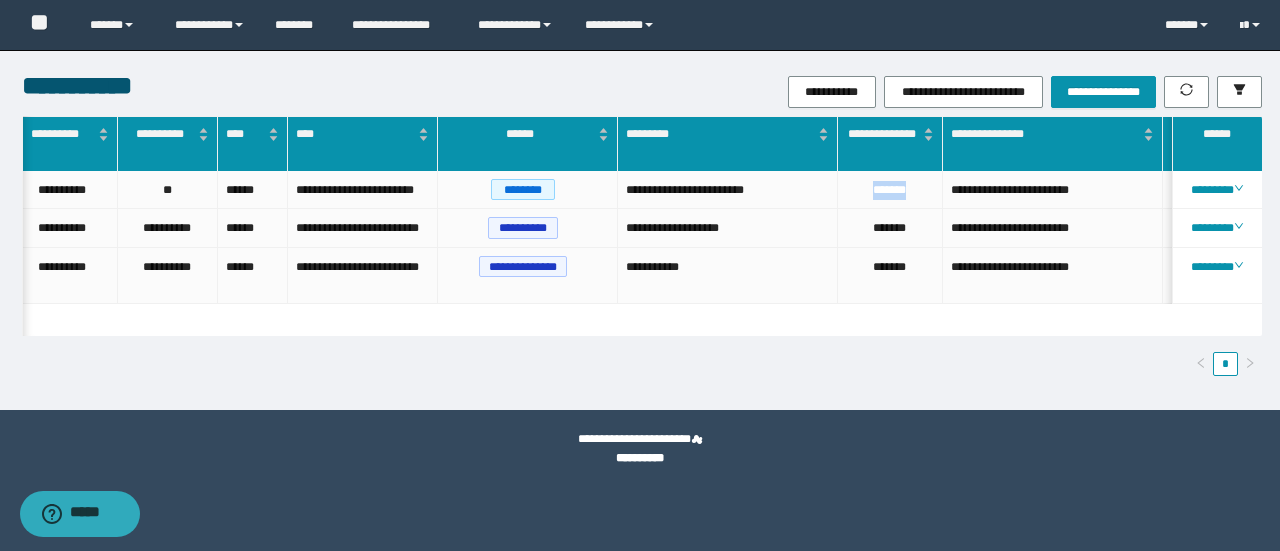 copy on "*******" 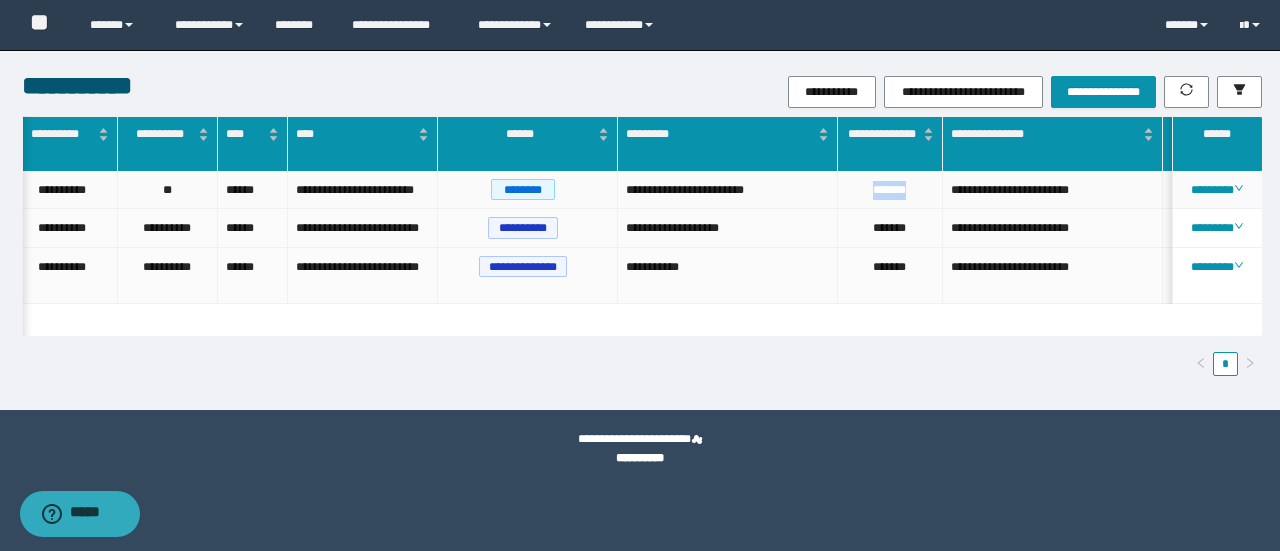copy on "*******" 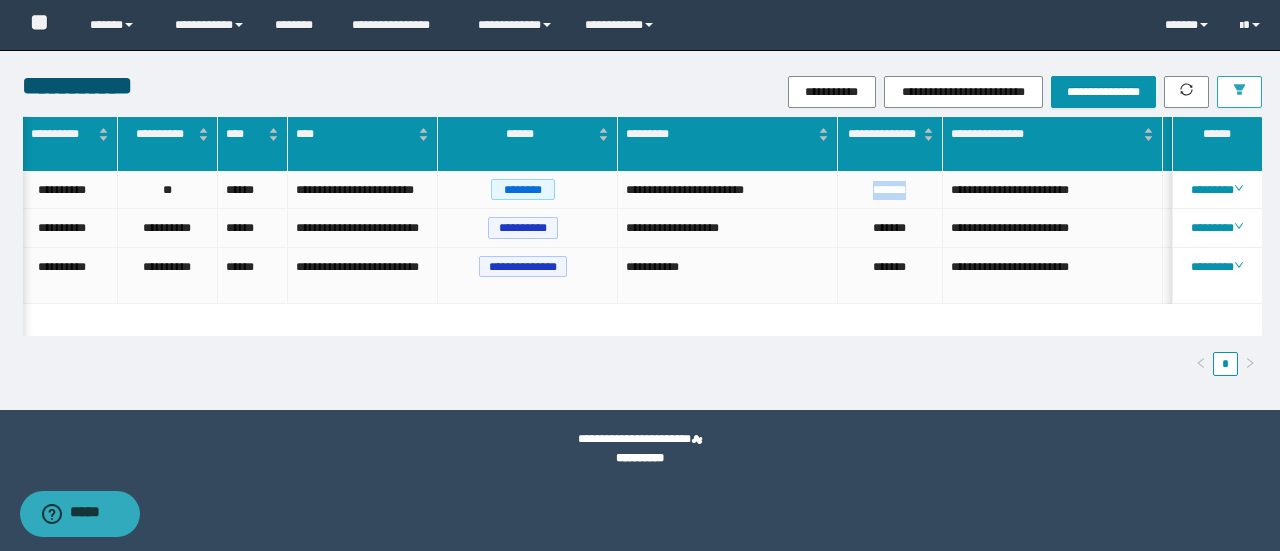 click at bounding box center (1239, 92) 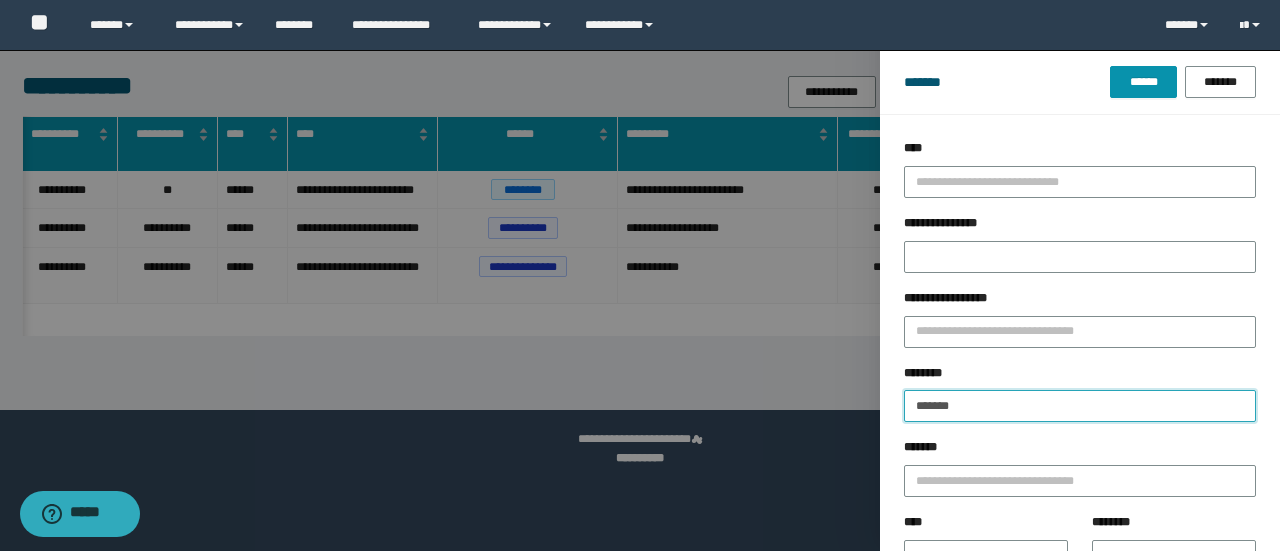 drag, startPoint x: 915, startPoint y: 395, endPoint x: 553, endPoint y: 402, distance: 362.0677 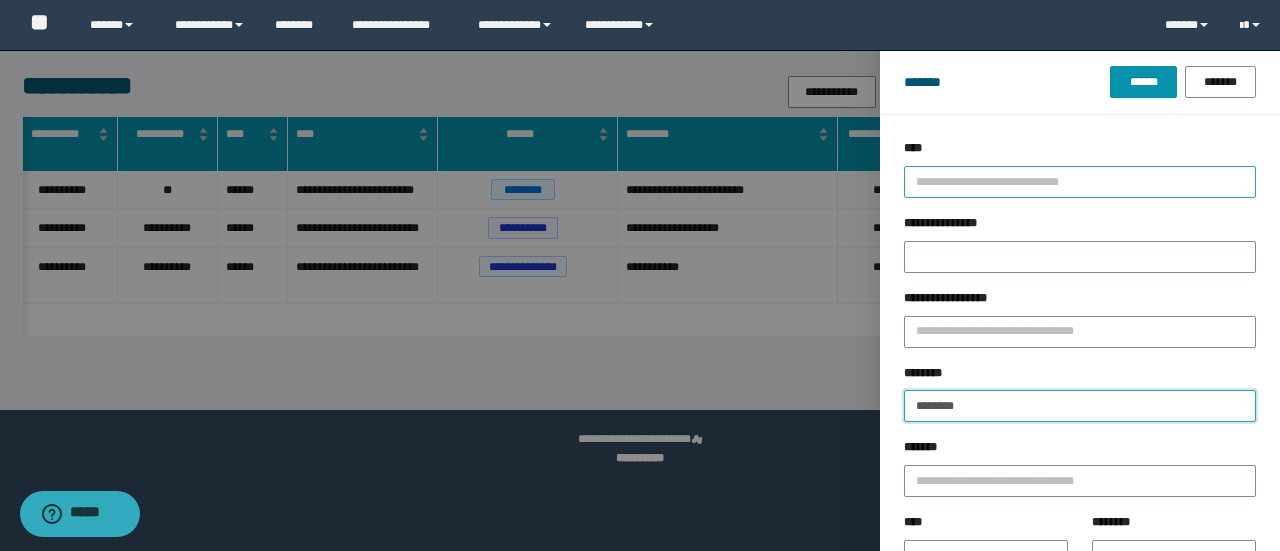 click on "******" at bounding box center (1143, 82) 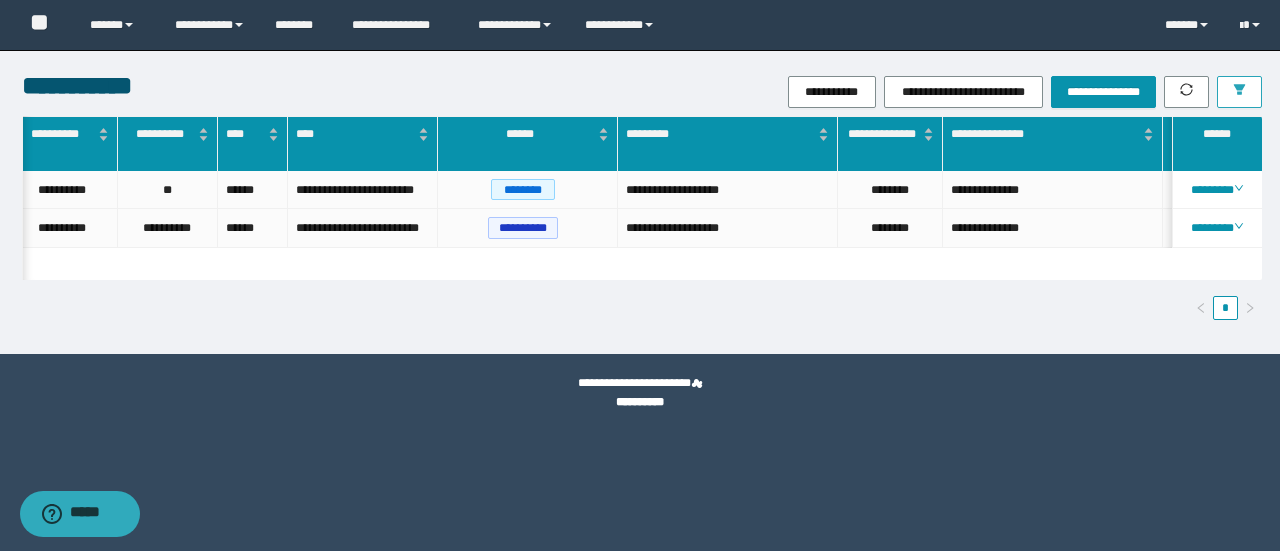 click at bounding box center [1239, 92] 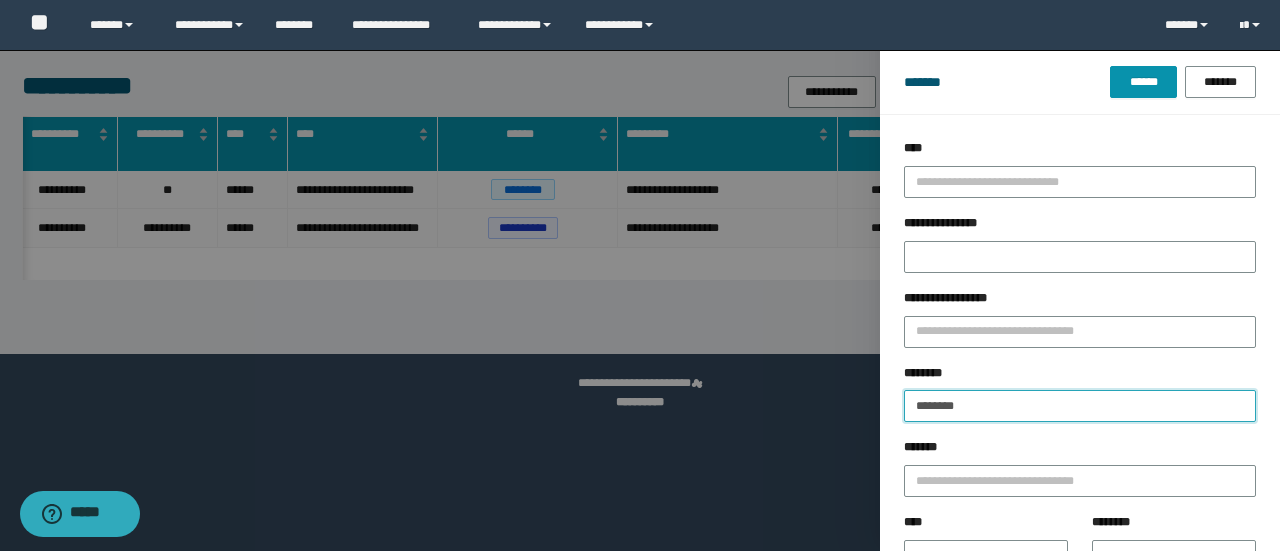 drag, startPoint x: 993, startPoint y: 411, endPoint x: 683, endPoint y: 385, distance: 311.0884 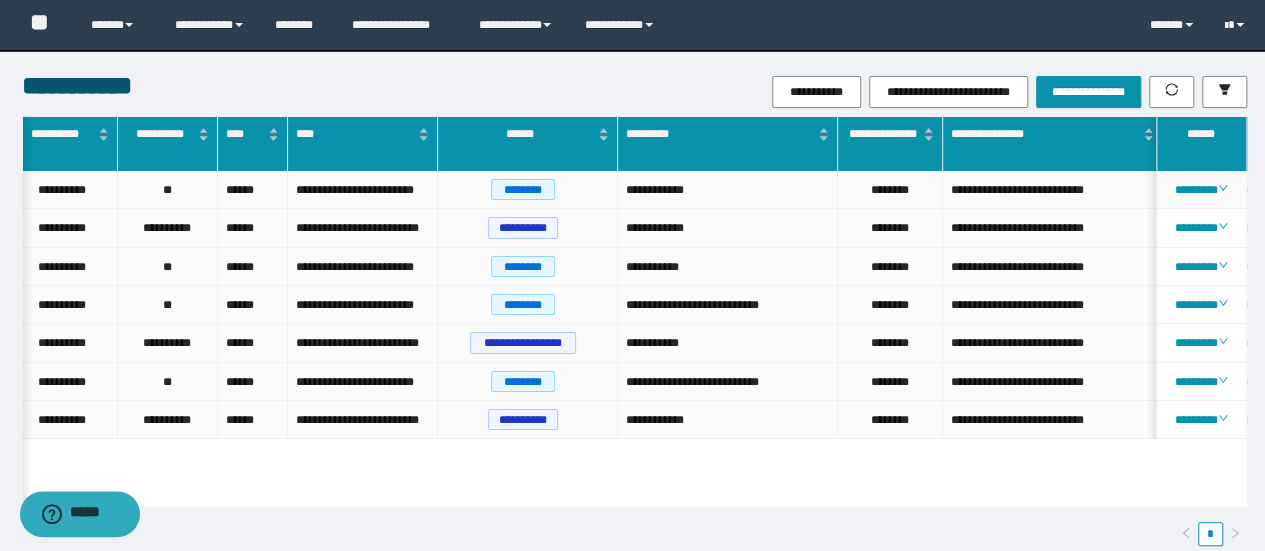 click on "********" at bounding box center (890, 190) 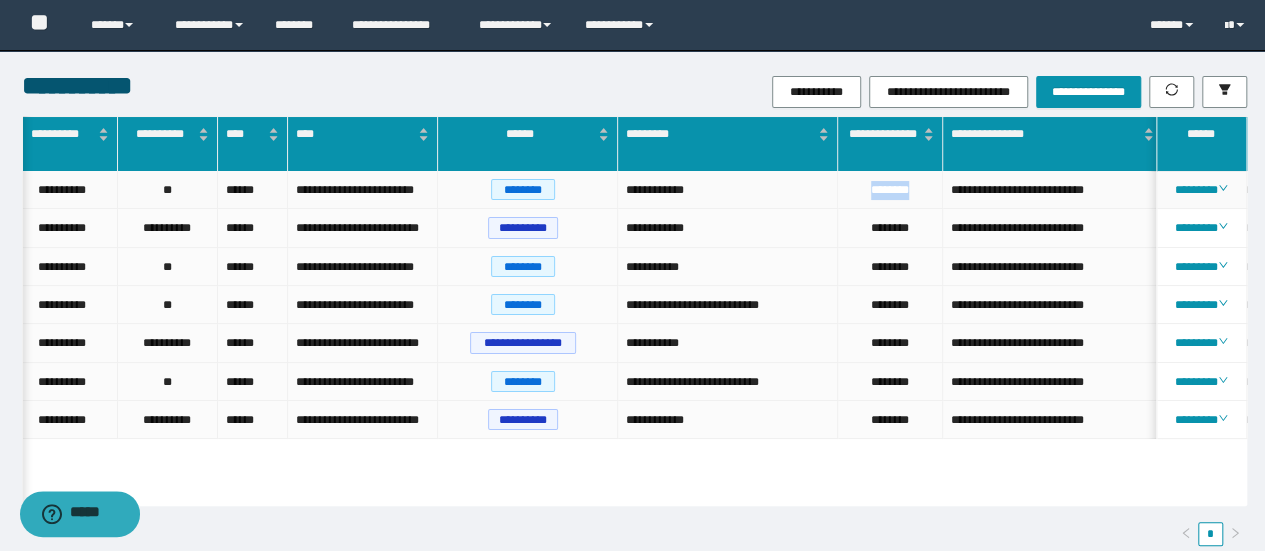 click on "********" at bounding box center [890, 190] 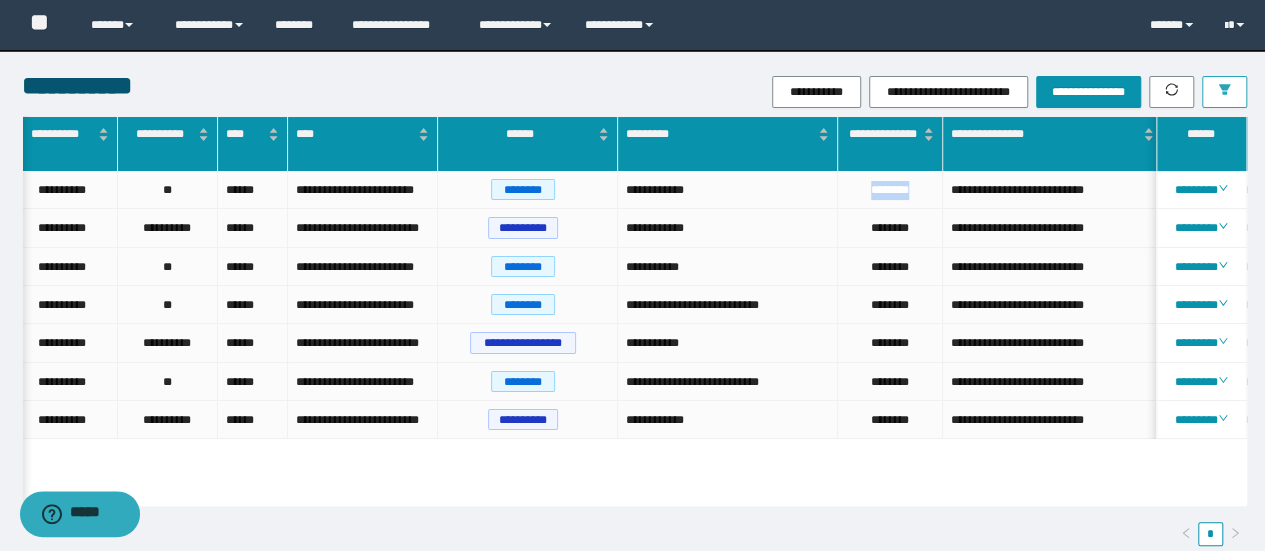 click 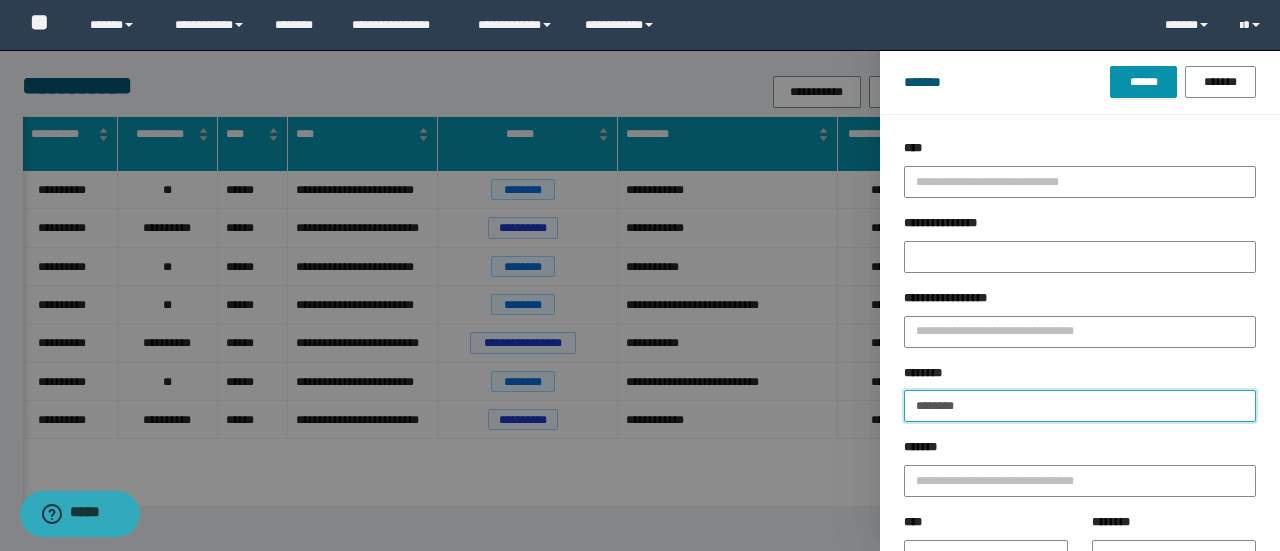 drag, startPoint x: 969, startPoint y: 391, endPoint x: 788, endPoint y: 366, distance: 182.71837 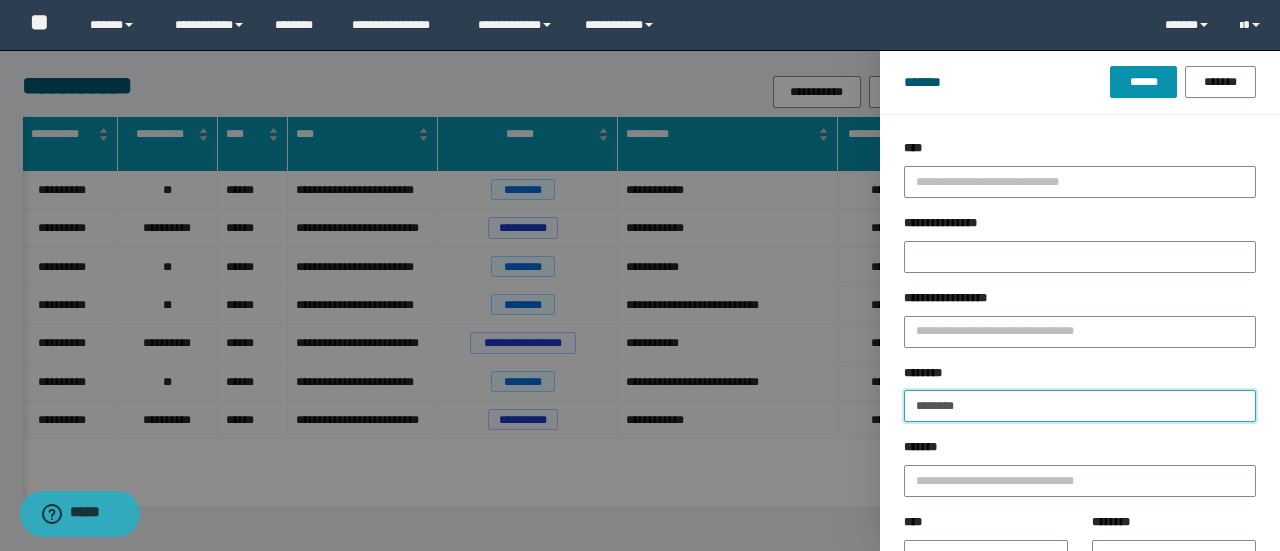 paste 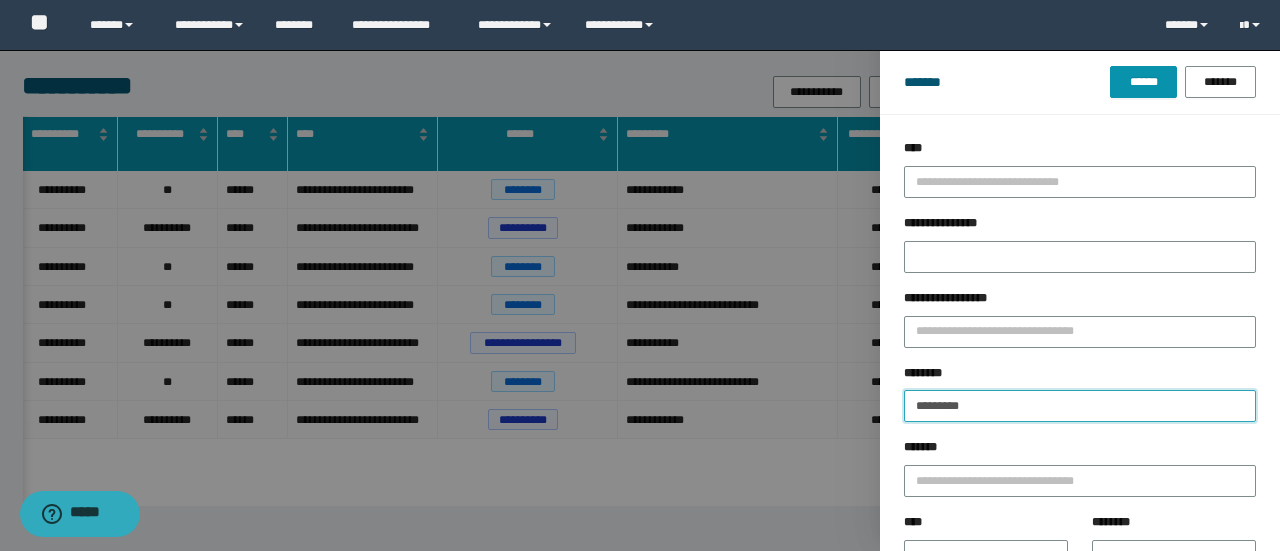 click on "******" at bounding box center (1143, 82) 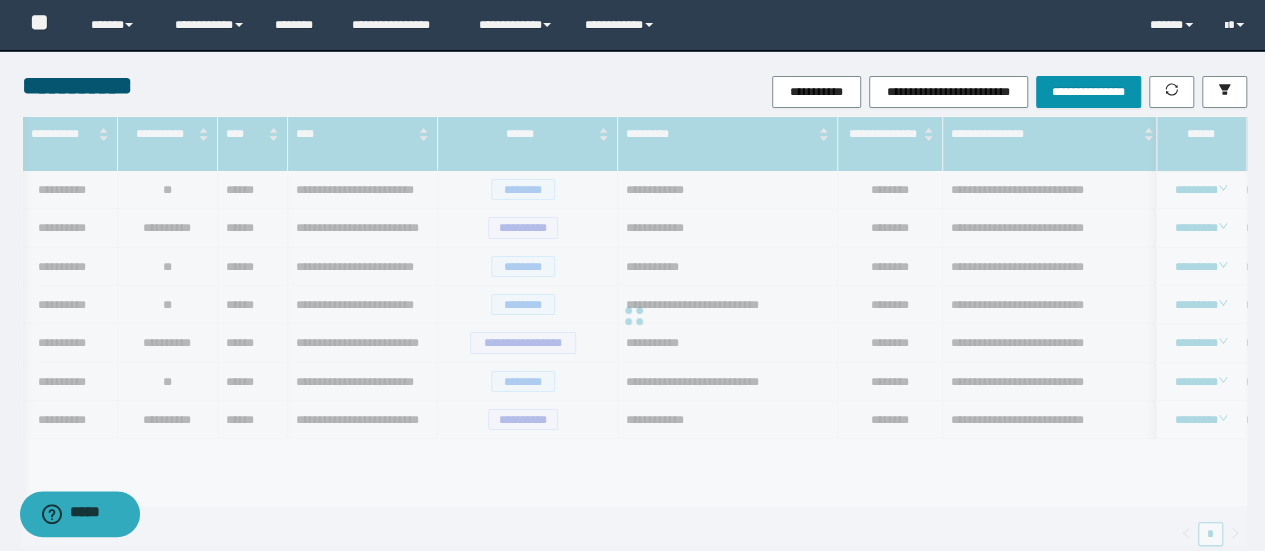 click on "**********" at bounding box center [632, 315] 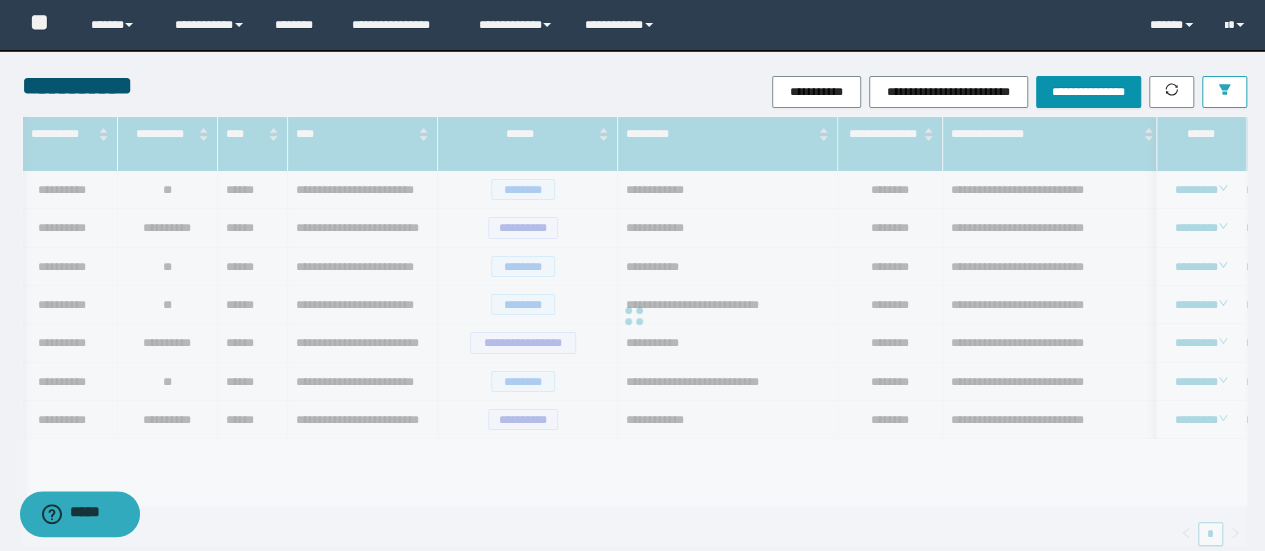 click at bounding box center (1224, 92) 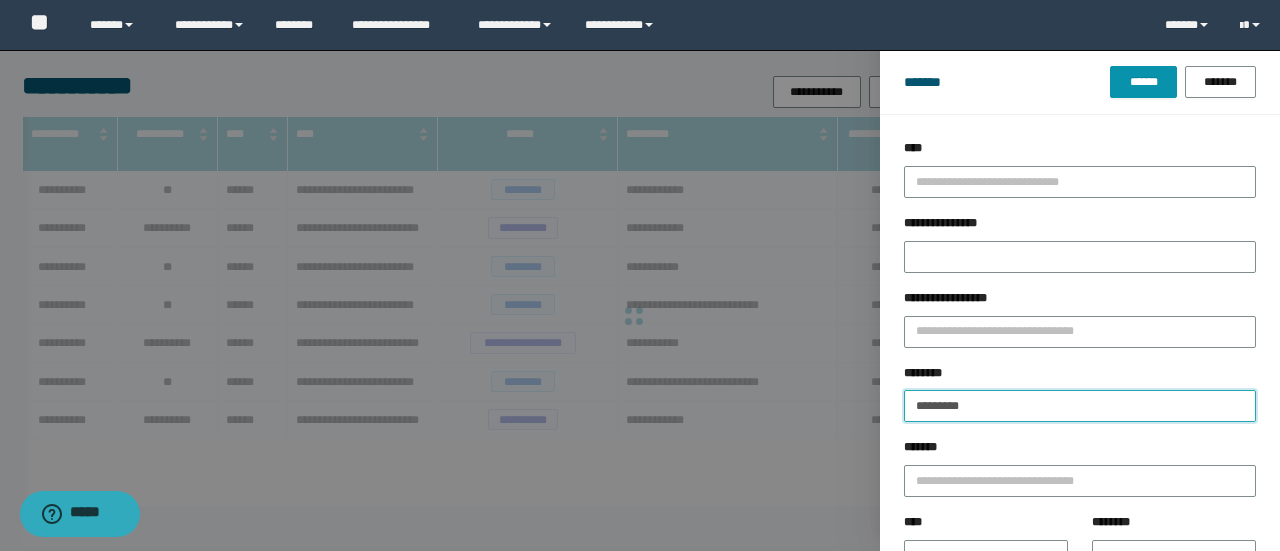 click on "********" at bounding box center (1080, 406) 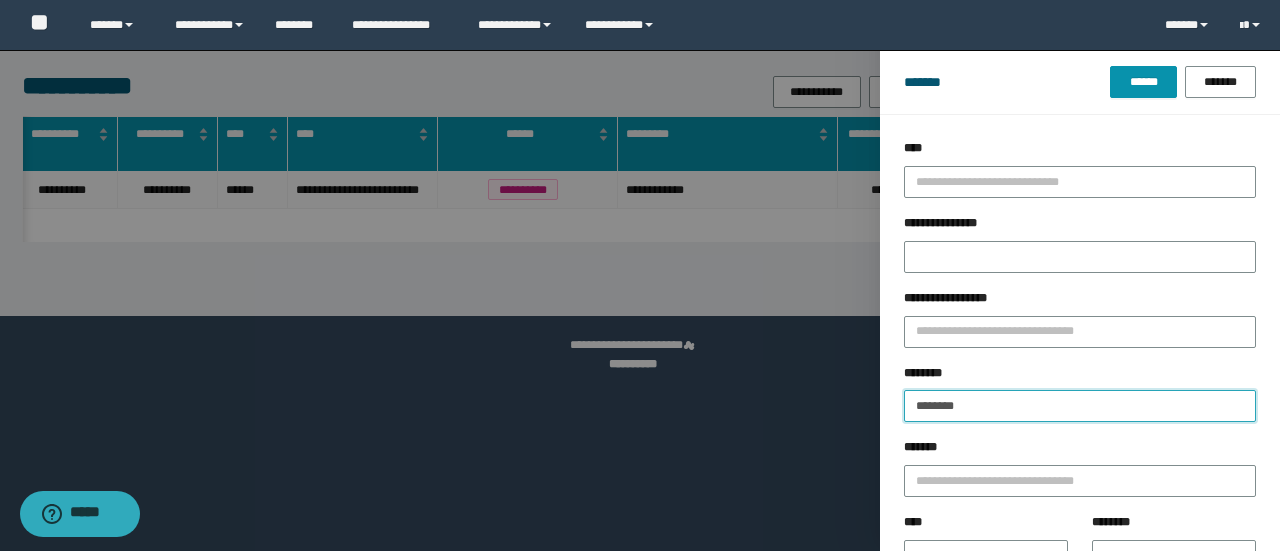 click on "******" at bounding box center [1143, 82] 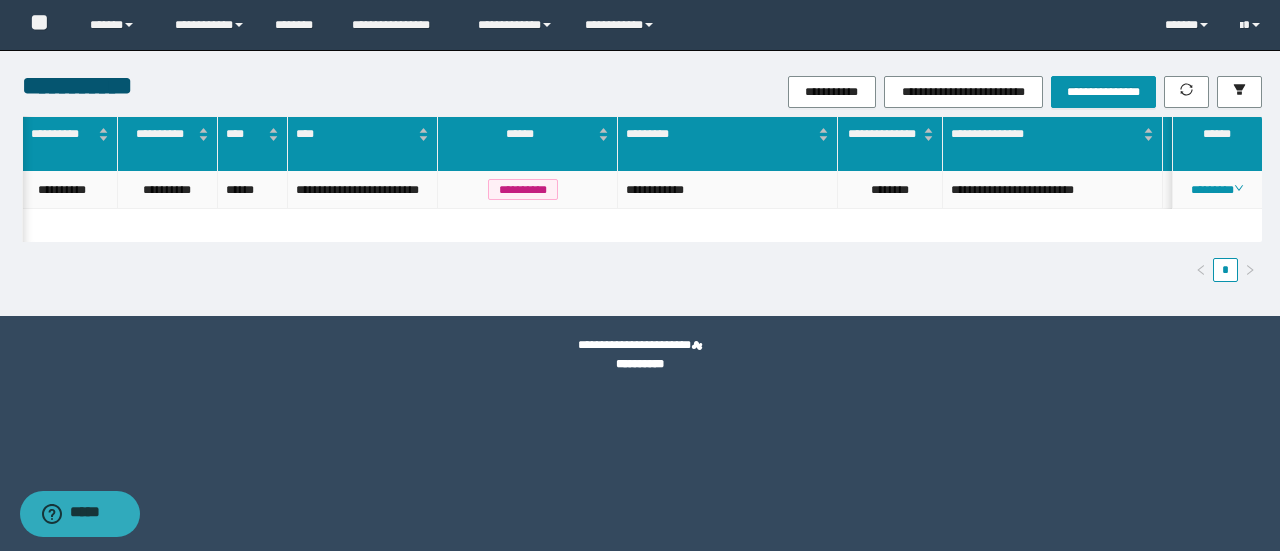 click on "********" at bounding box center [890, 190] 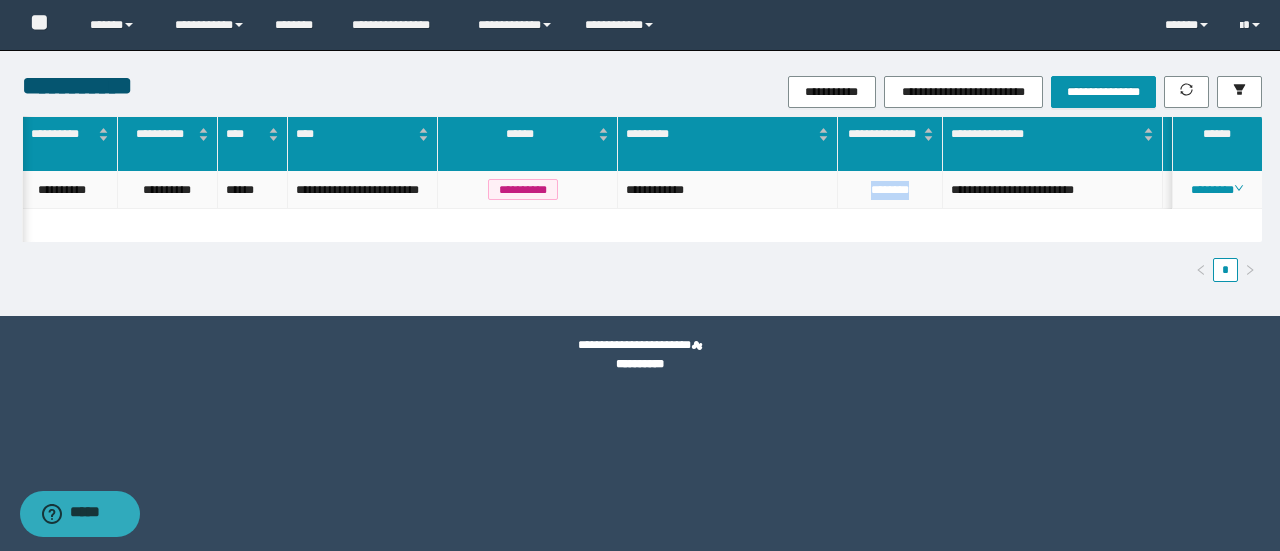 click on "********" at bounding box center (890, 190) 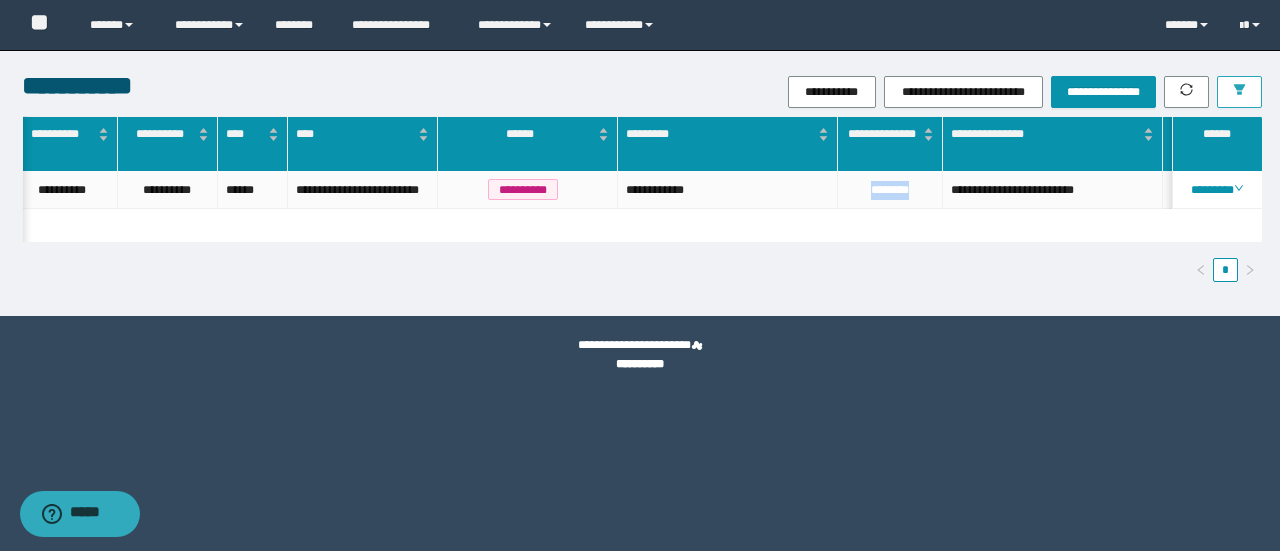 click at bounding box center [1239, 92] 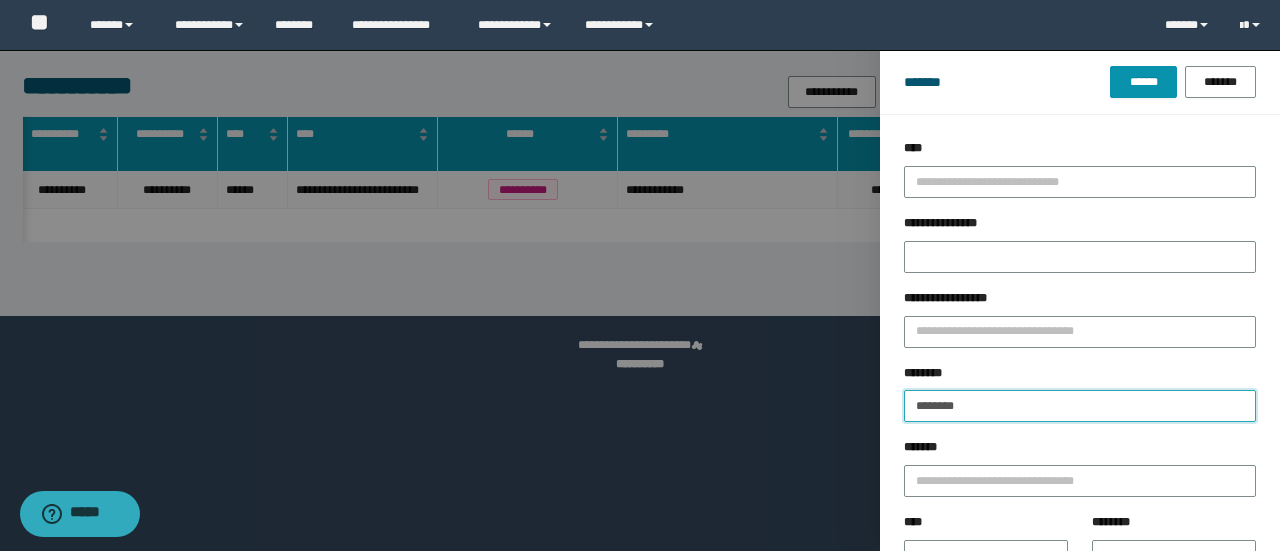 drag, startPoint x: 982, startPoint y: 402, endPoint x: 457, endPoint y: 359, distance: 526.758 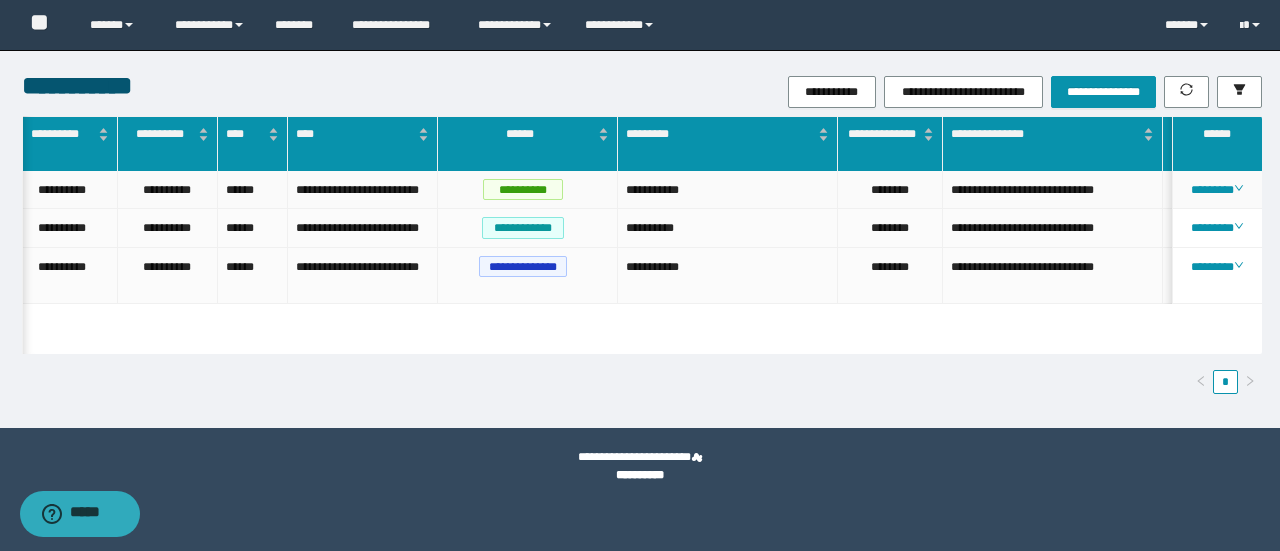 click on "********" at bounding box center [890, 190] 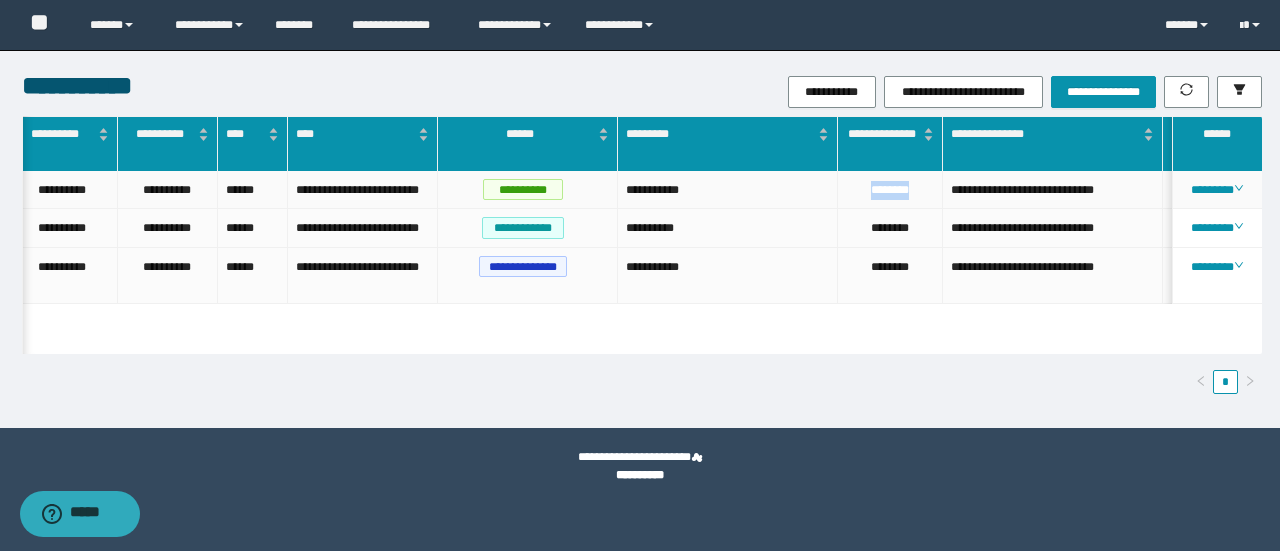 click on "********" at bounding box center [890, 190] 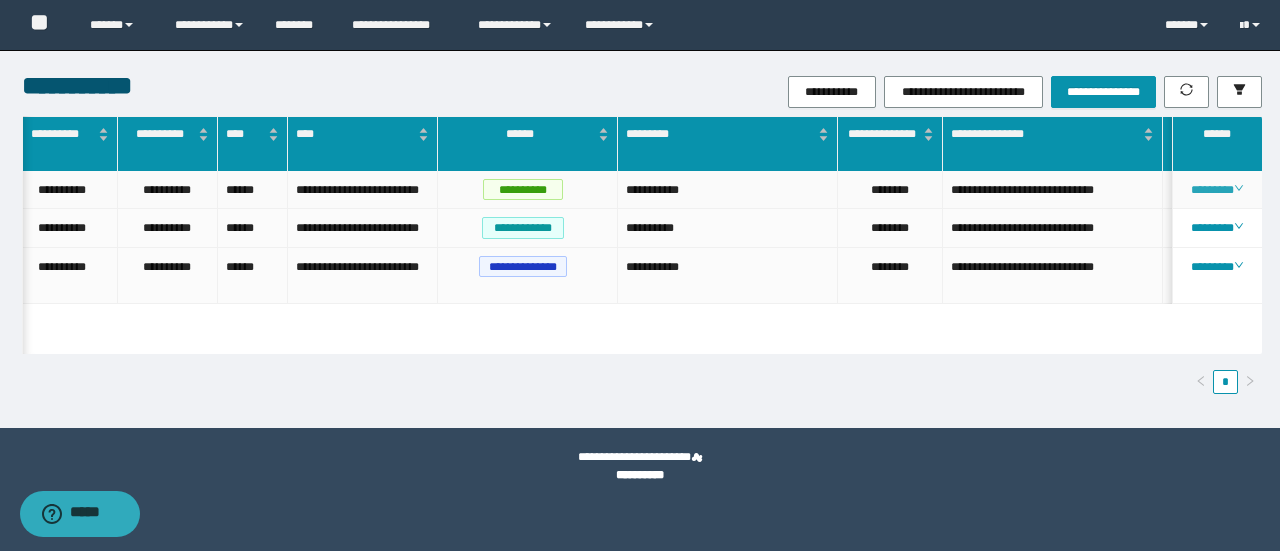 click on "********" at bounding box center [1216, 190] 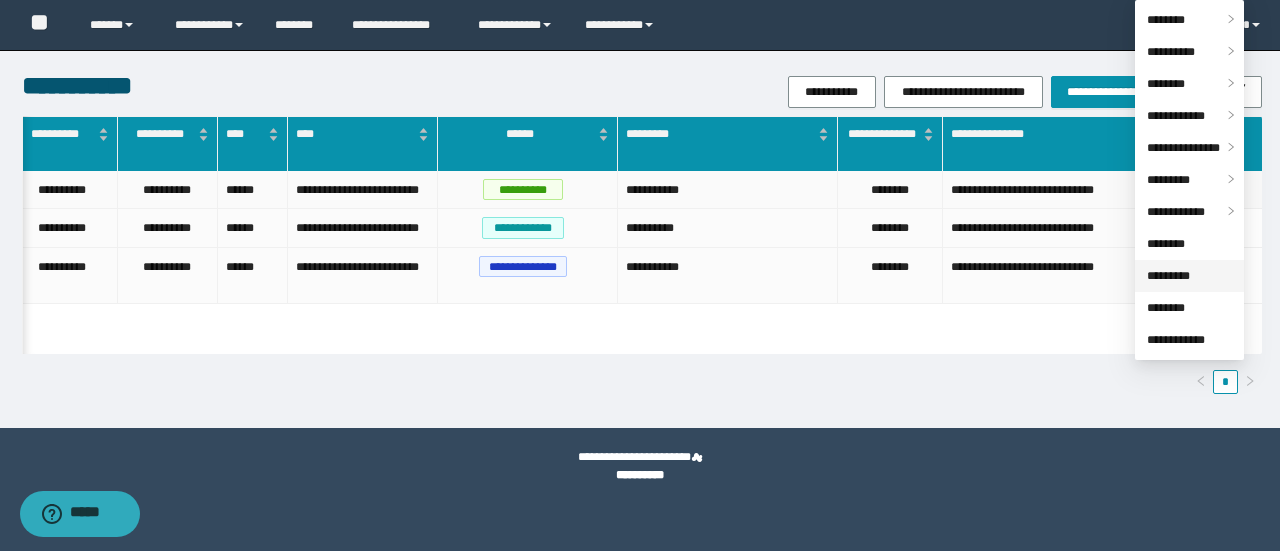 click on "*********" at bounding box center [1168, 276] 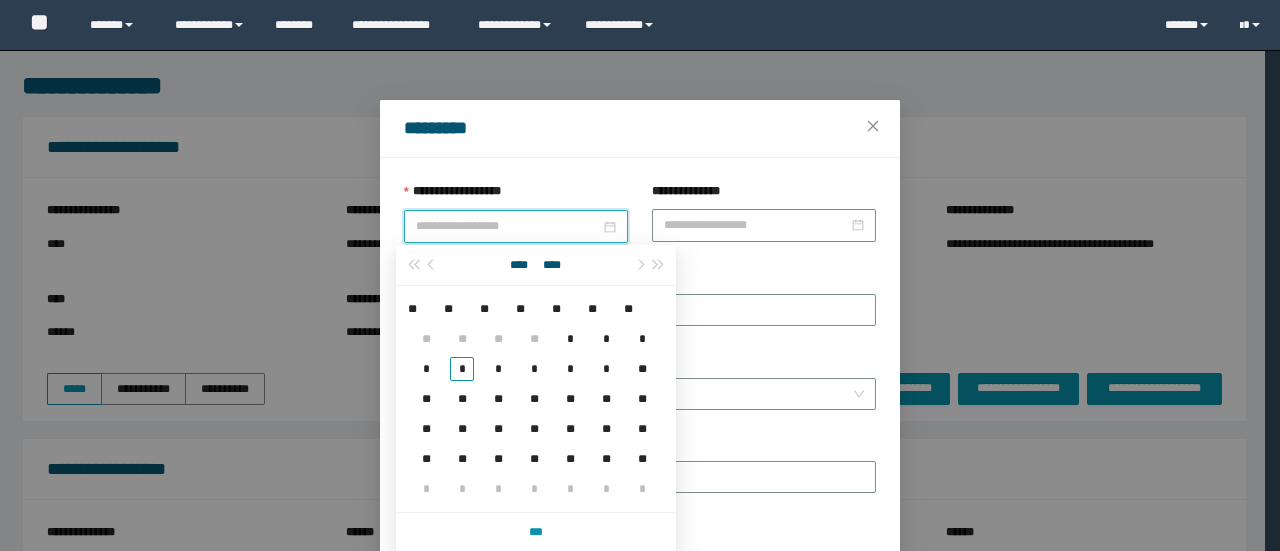 scroll, scrollTop: 0, scrollLeft: 0, axis: both 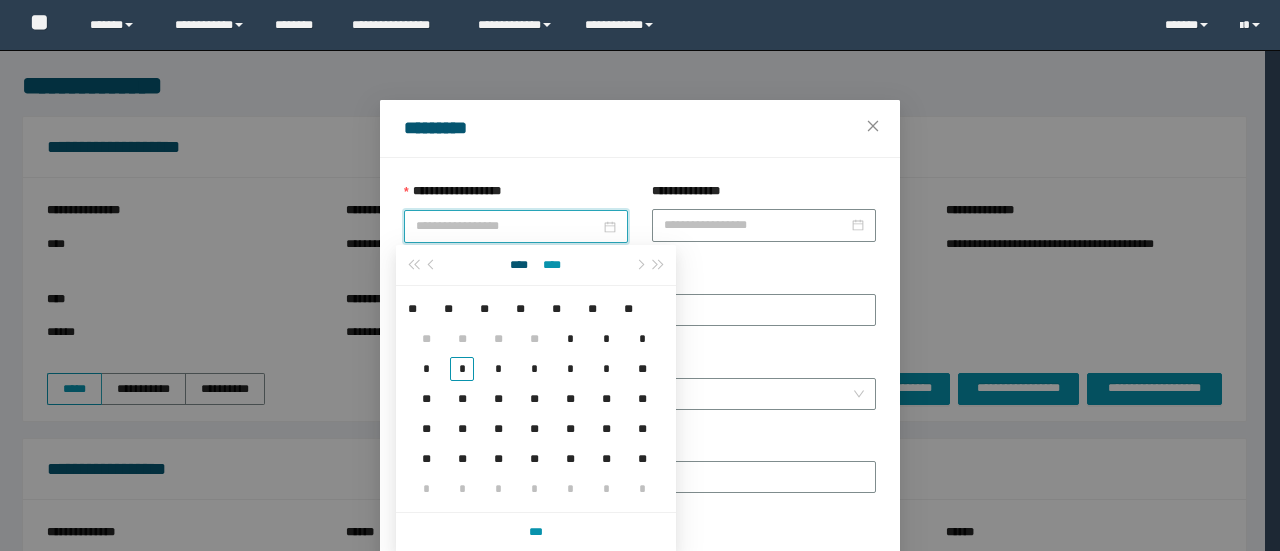 click on "****" at bounding box center (551, 265) 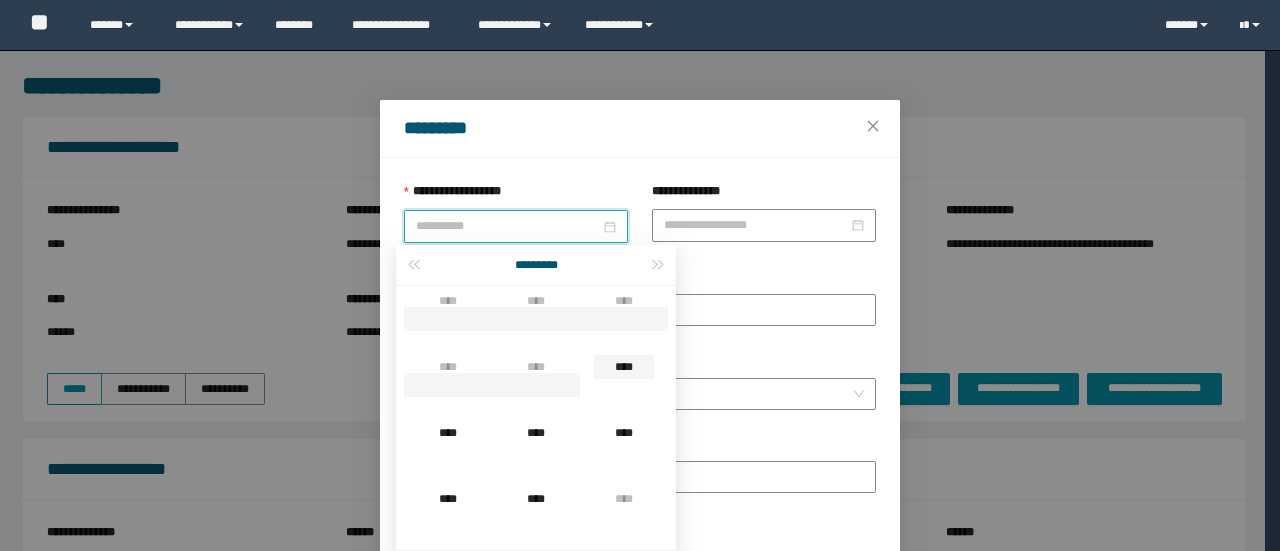click on "****" at bounding box center (624, 367) 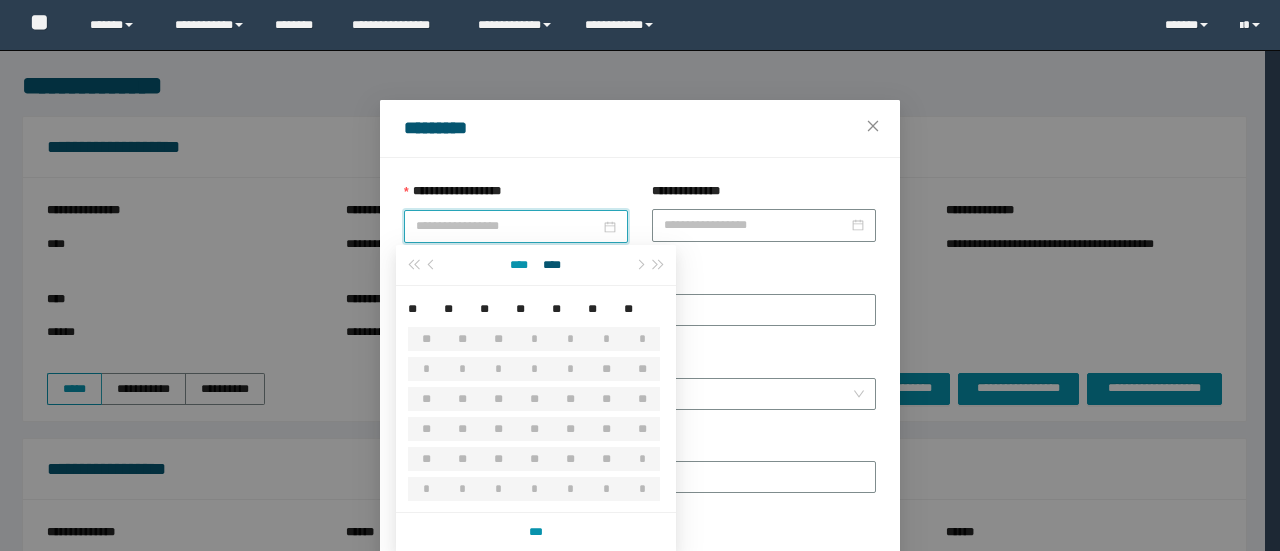 click on "****" at bounding box center (519, 265) 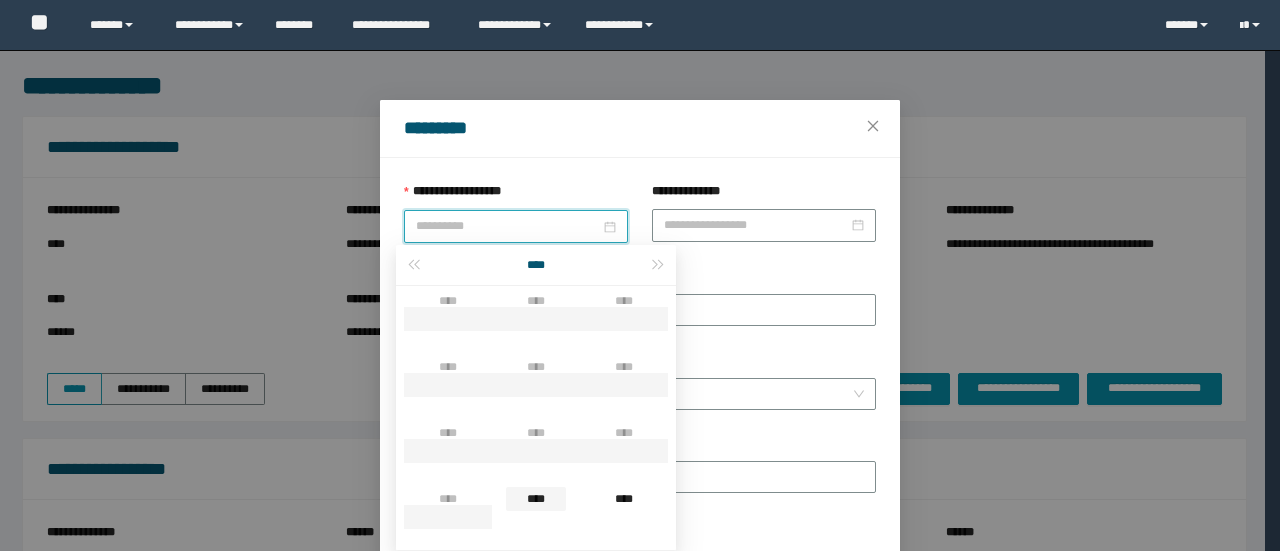 click on "****" at bounding box center (536, 499) 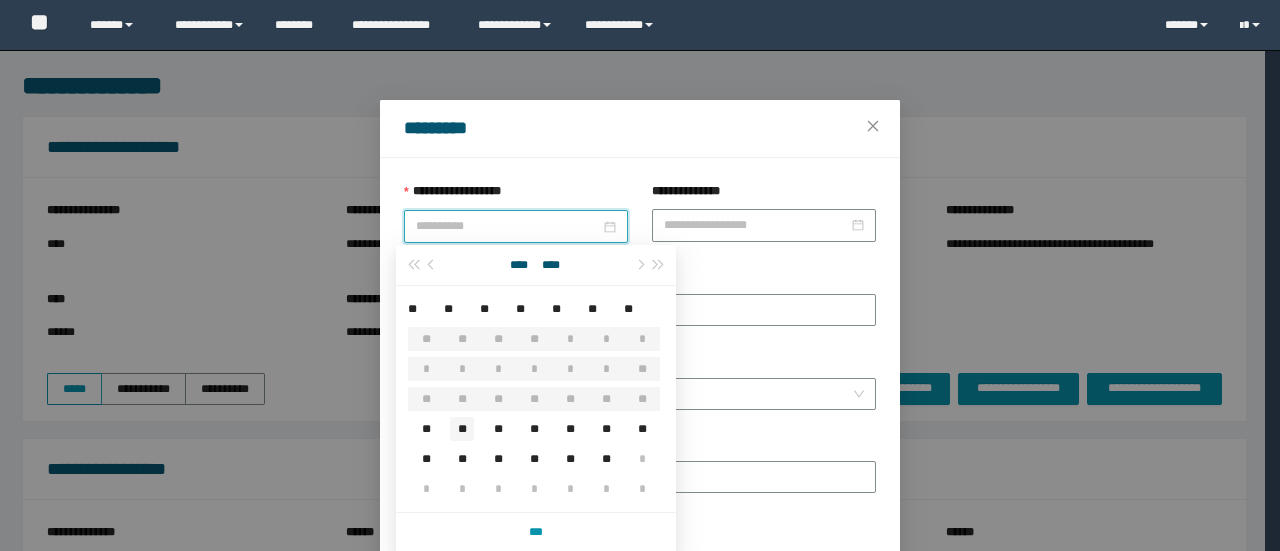 scroll, scrollTop: 0, scrollLeft: 0, axis: both 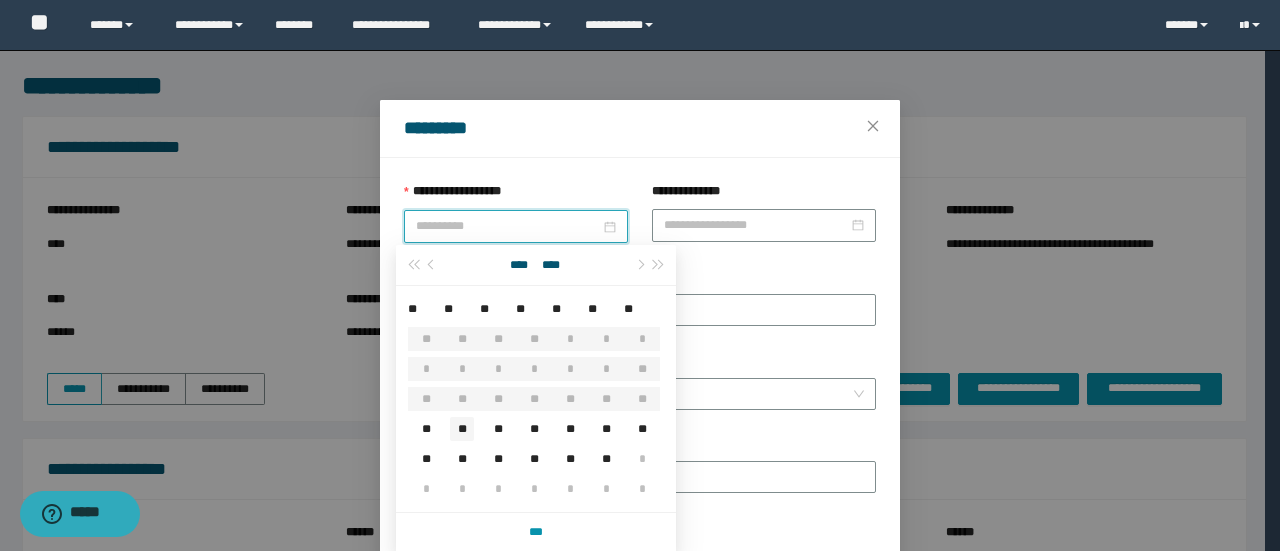 click on "**" at bounding box center (462, 429) 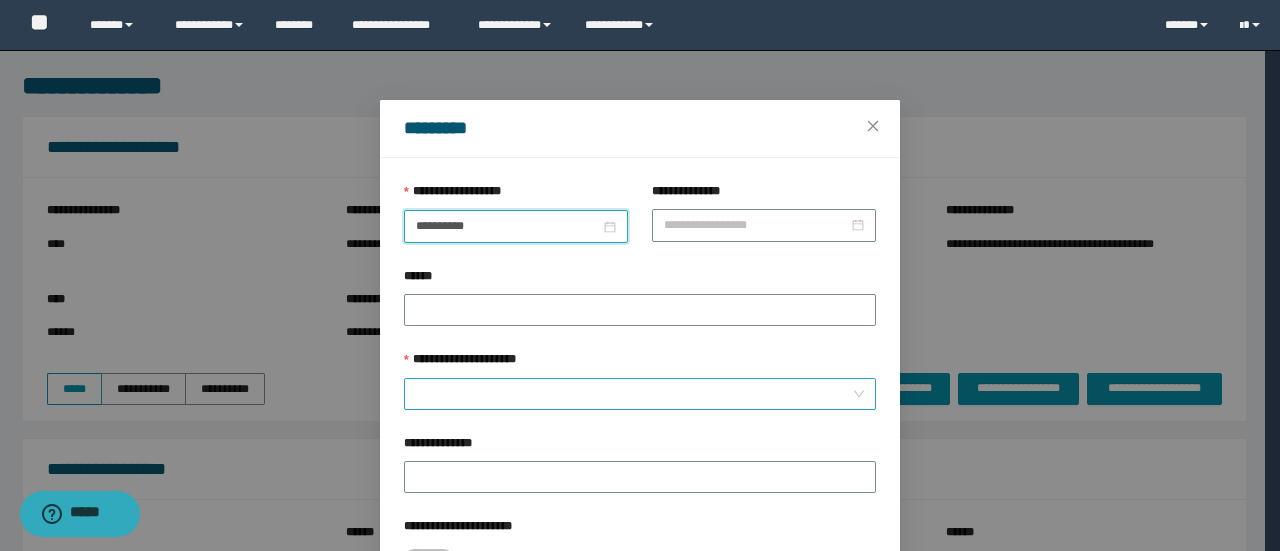 click on "**********" at bounding box center [634, 394] 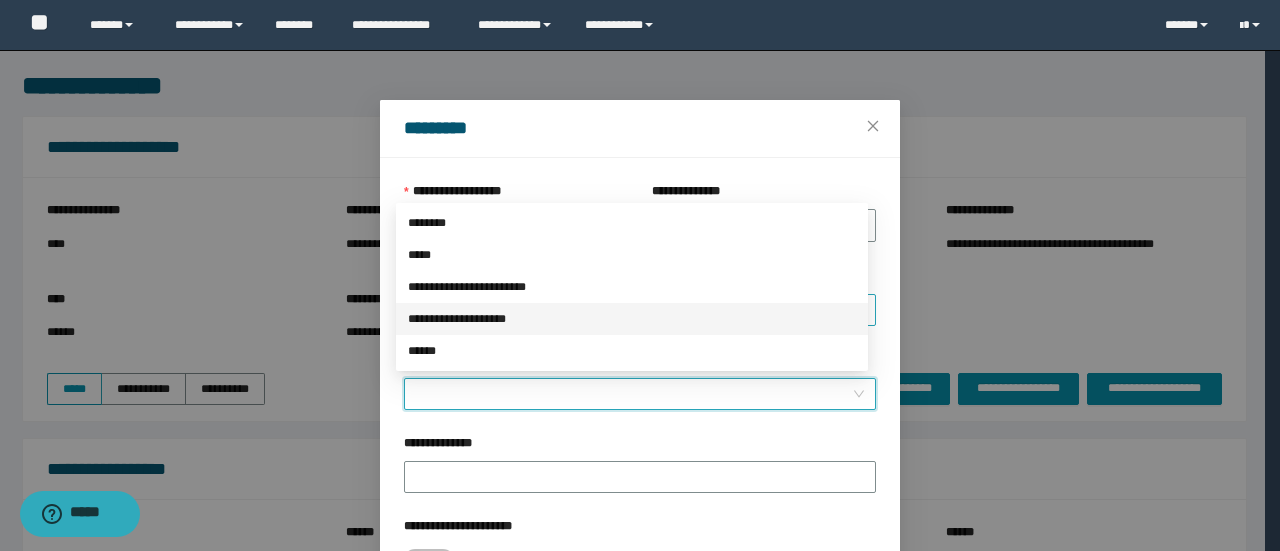 click on "**********" at bounding box center [632, 319] 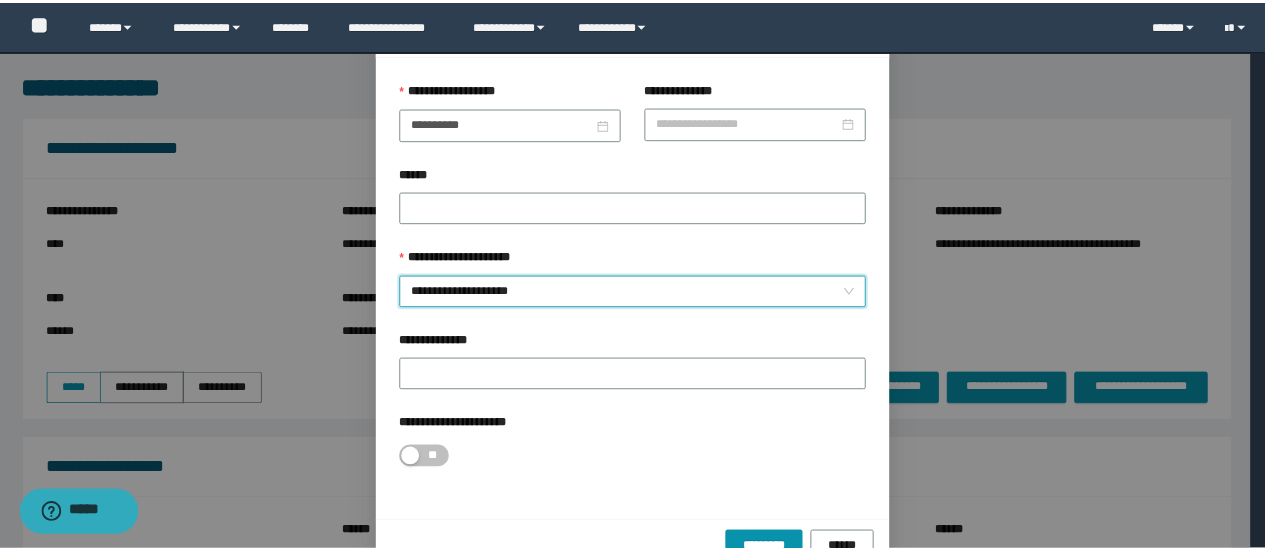scroll, scrollTop: 146, scrollLeft: 0, axis: vertical 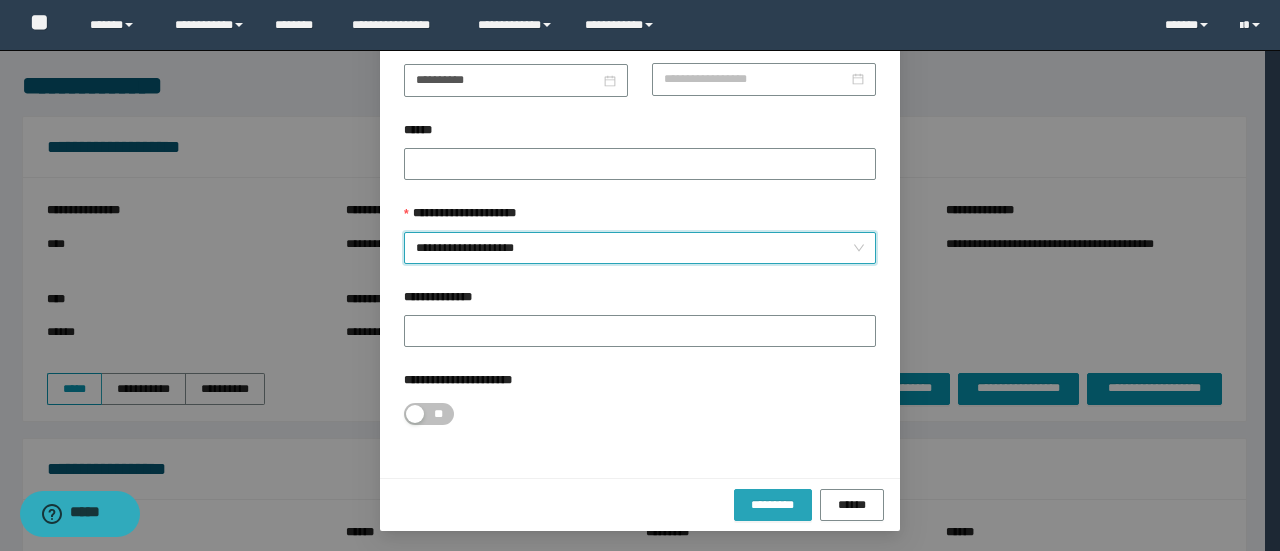 click on "*********" at bounding box center (772, 505) 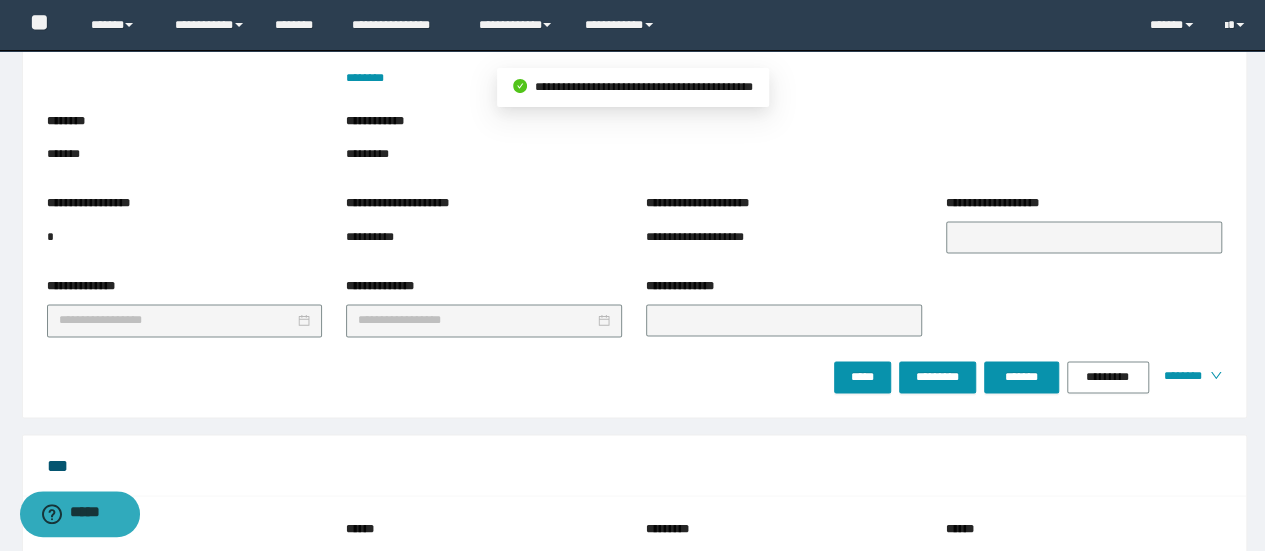 scroll, scrollTop: 2434, scrollLeft: 0, axis: vertical 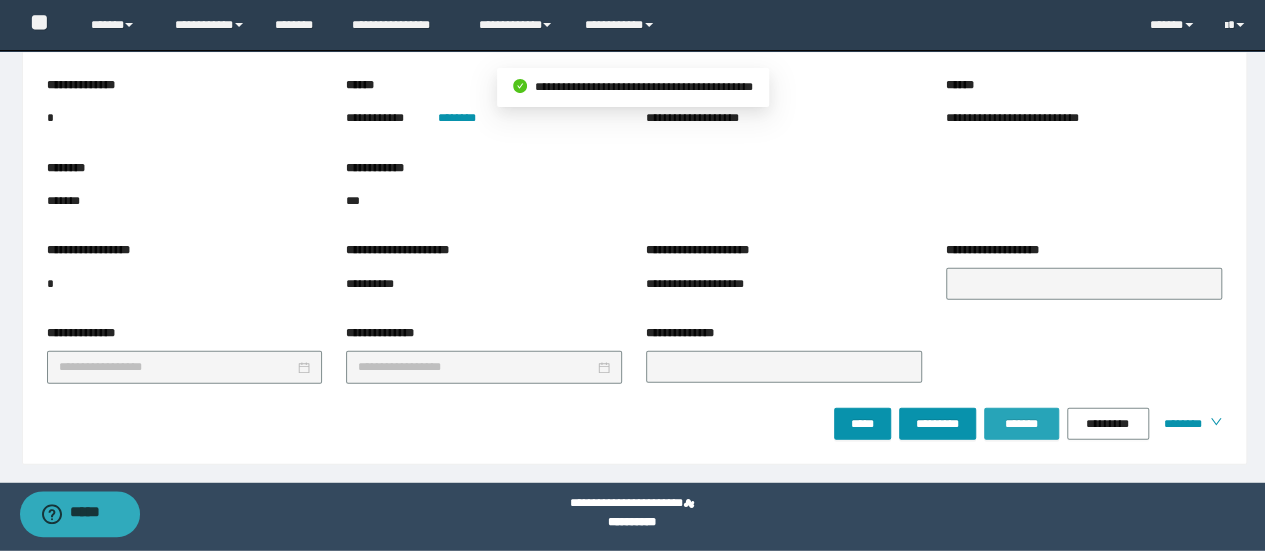click on "*******" at bounding box center (1021, 424) 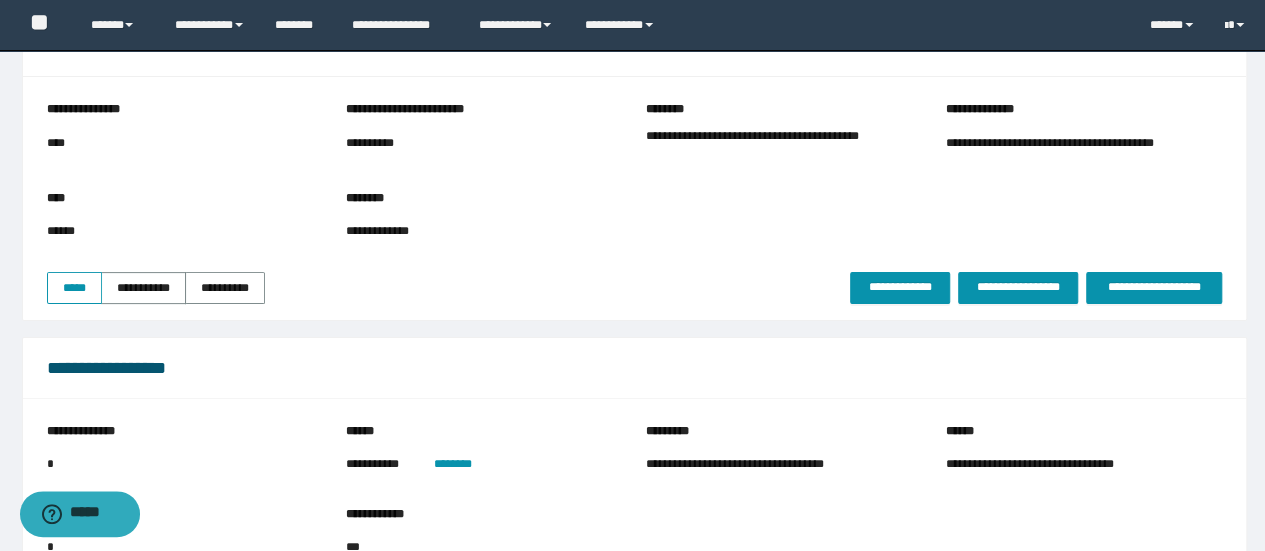 scroll, scrollTop: 0, scrollLeft: 0, axis: both 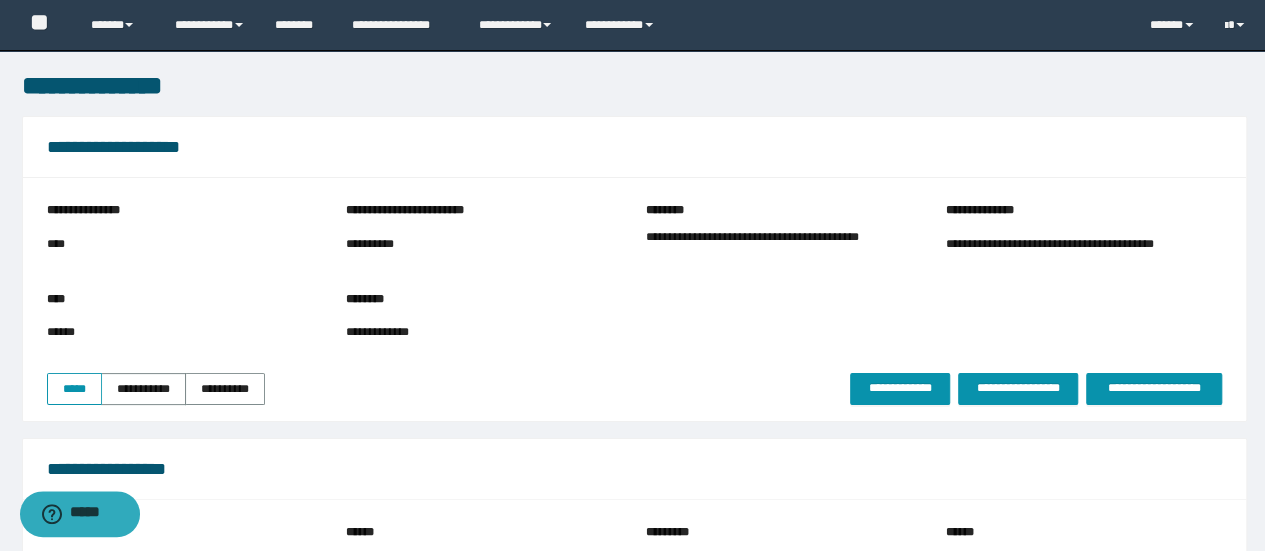 click on "**********" at bounding box center [784, 247] 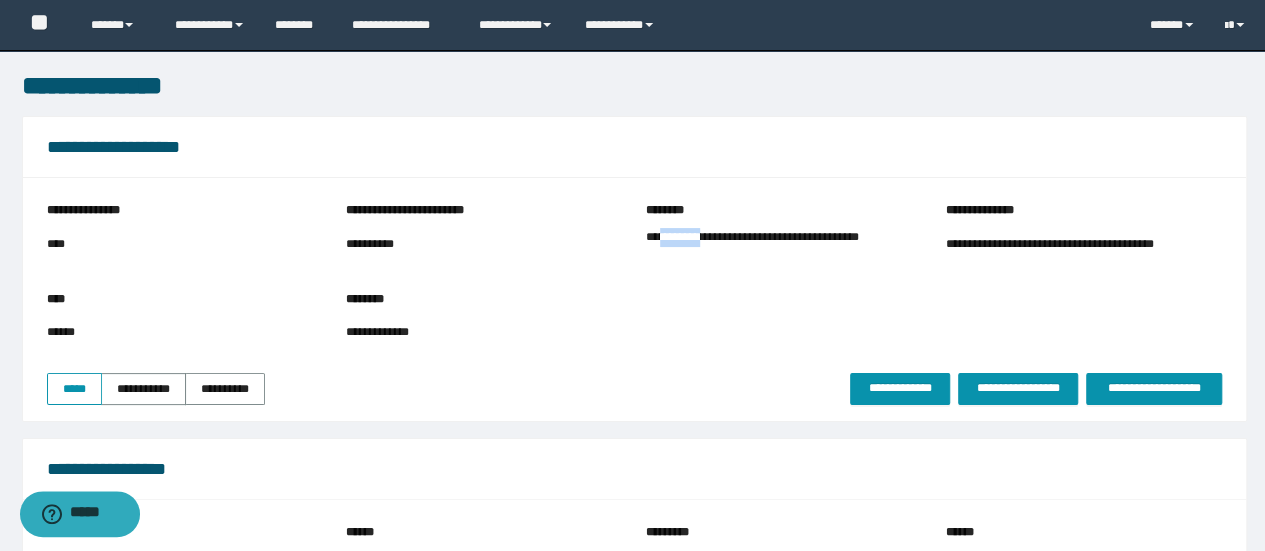click on "**********" at bounding box center [784, 247] 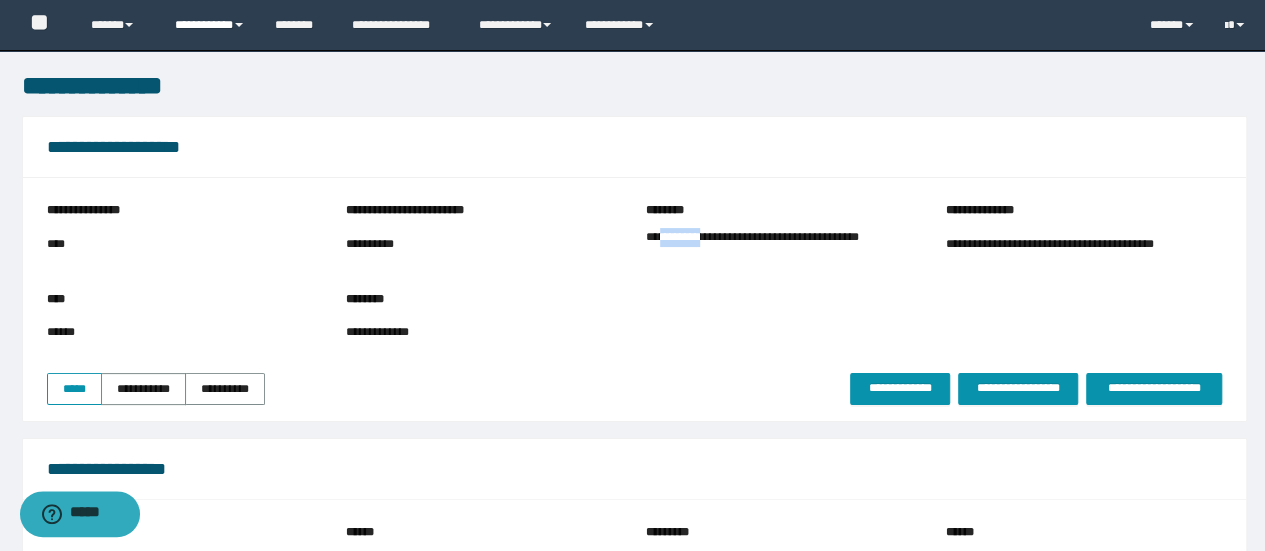 click on "**********" at bounding box center [210, 25] 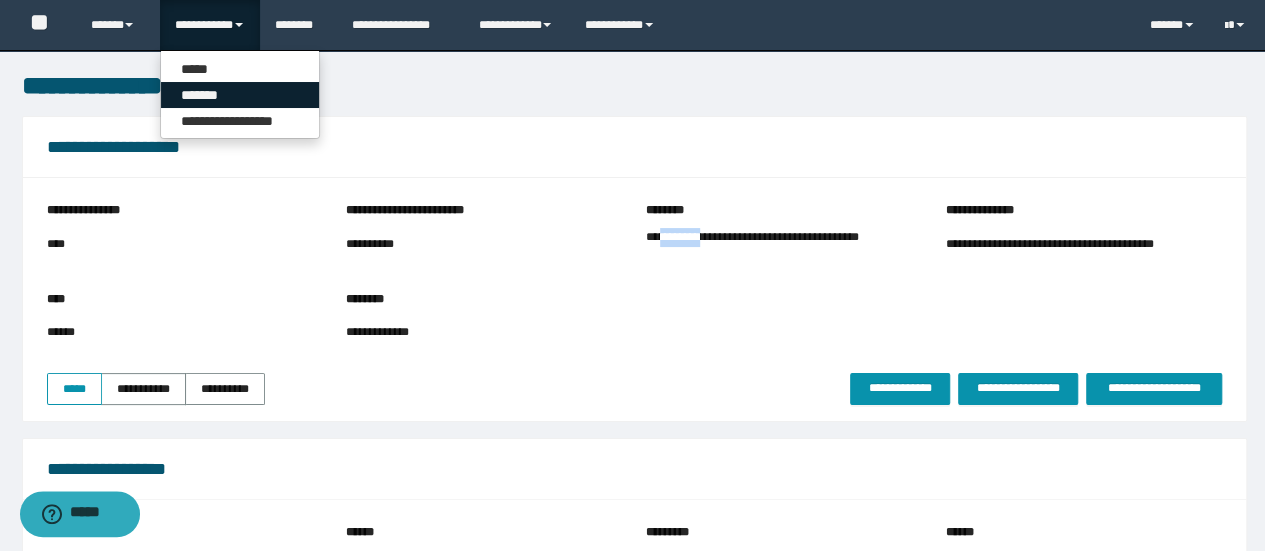 click on "*******" at bounding box center [240, 95] 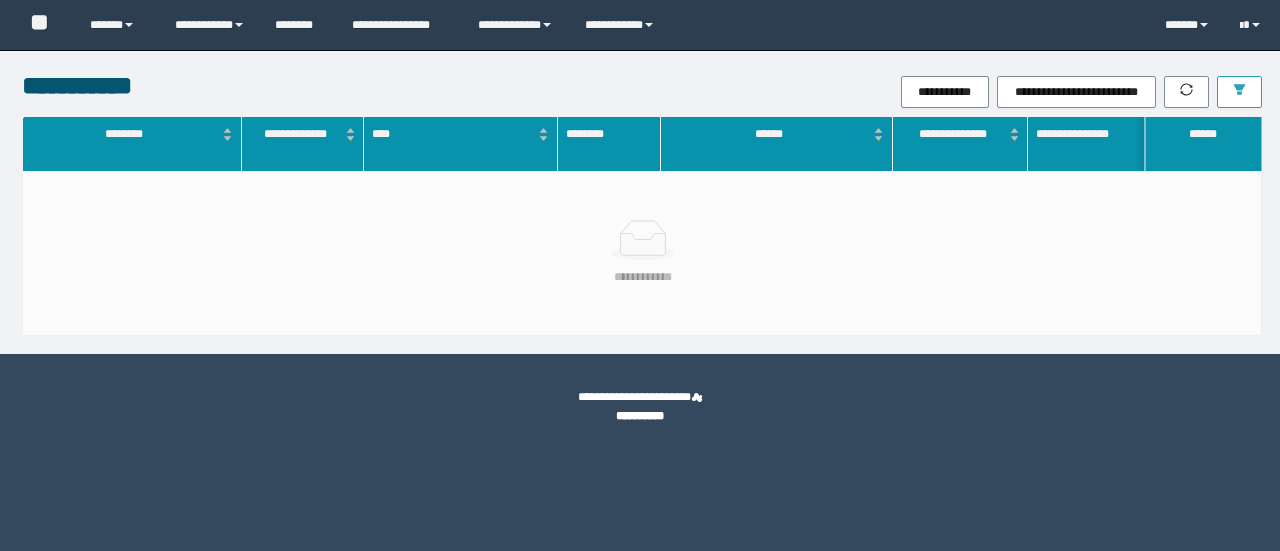 click at bounding box center [1239, 92] 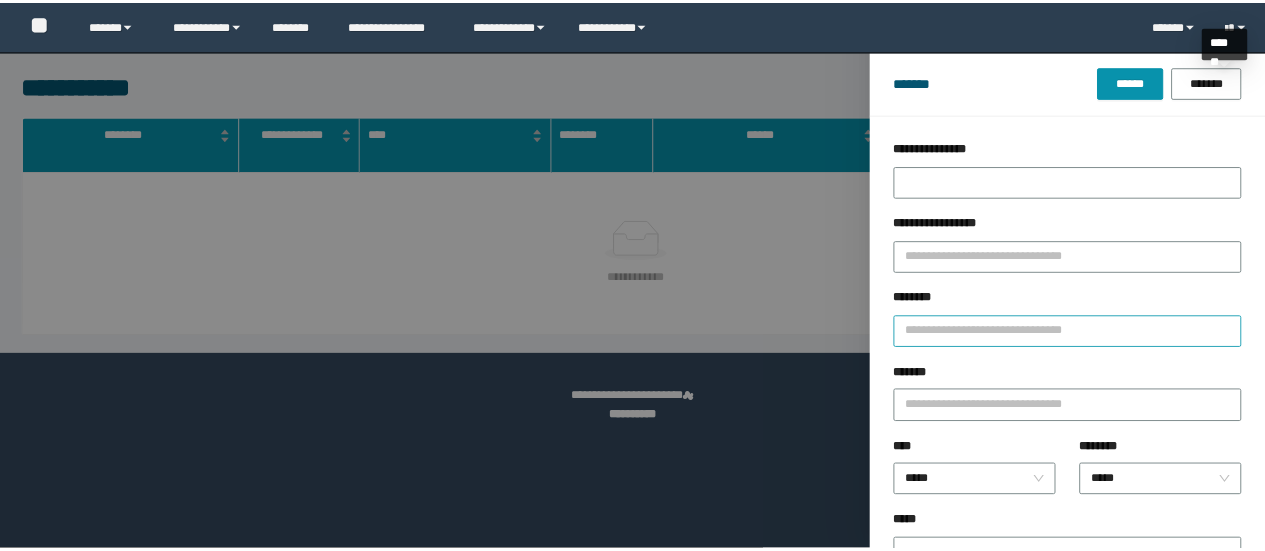 scroll, scrollTop: 0, scrollLeft: 0, axis: both 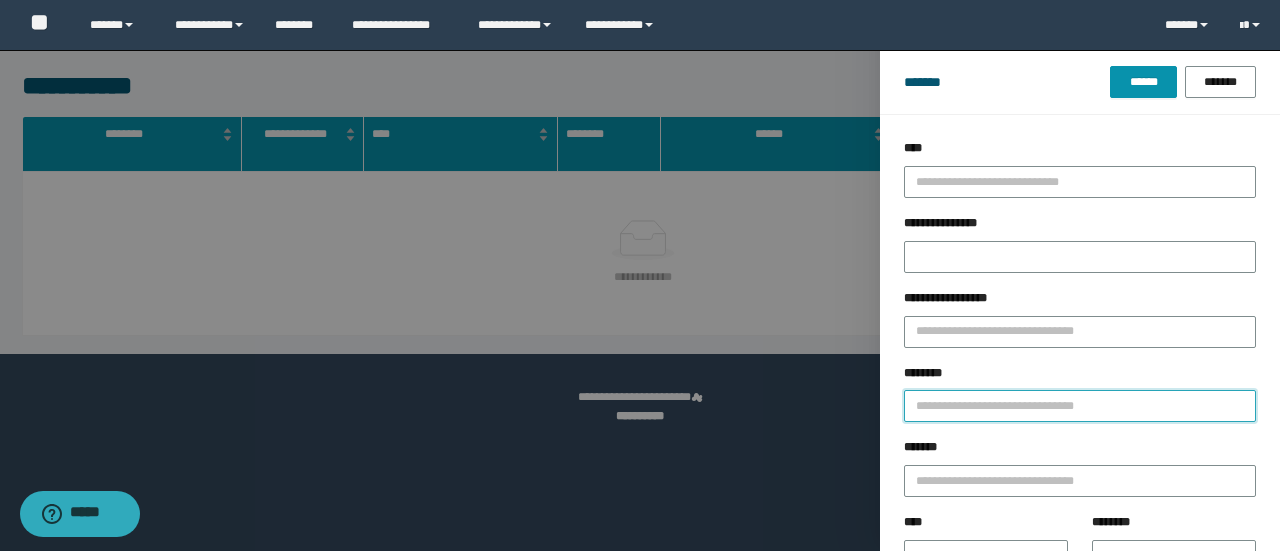 click on "********" at bounding box center [1080, 406] 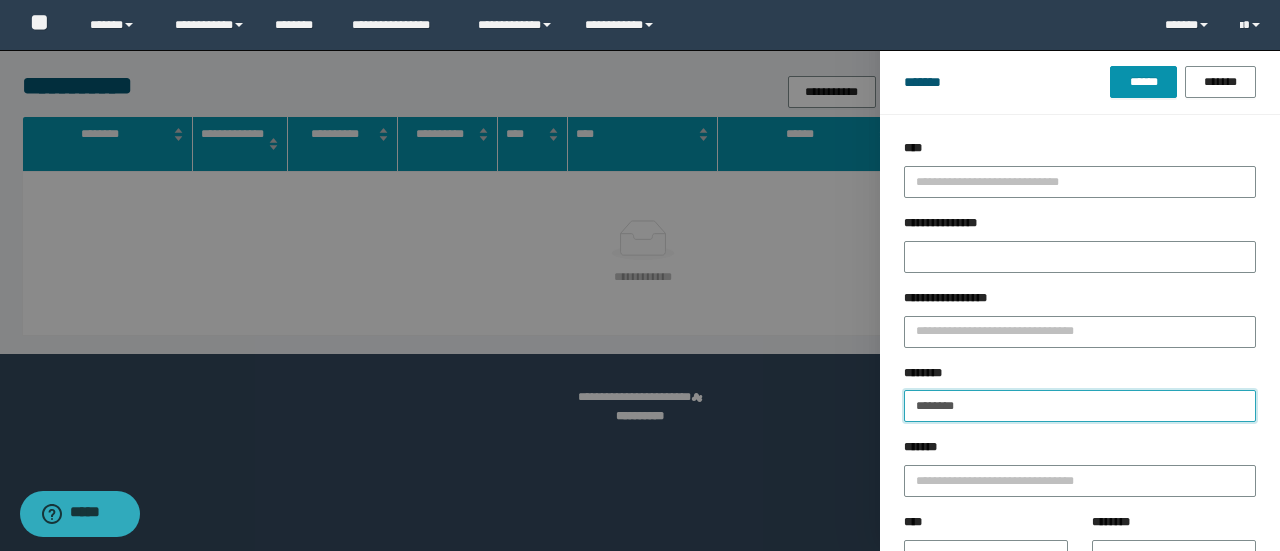 type on "********" 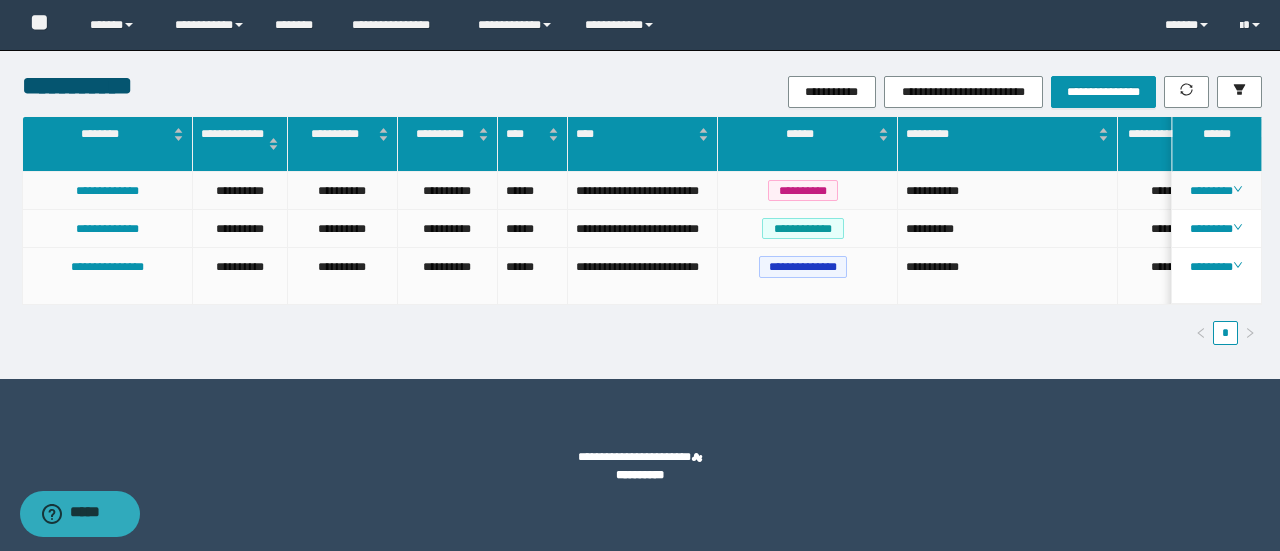 click on "********" at bounding box center (1217, 191) 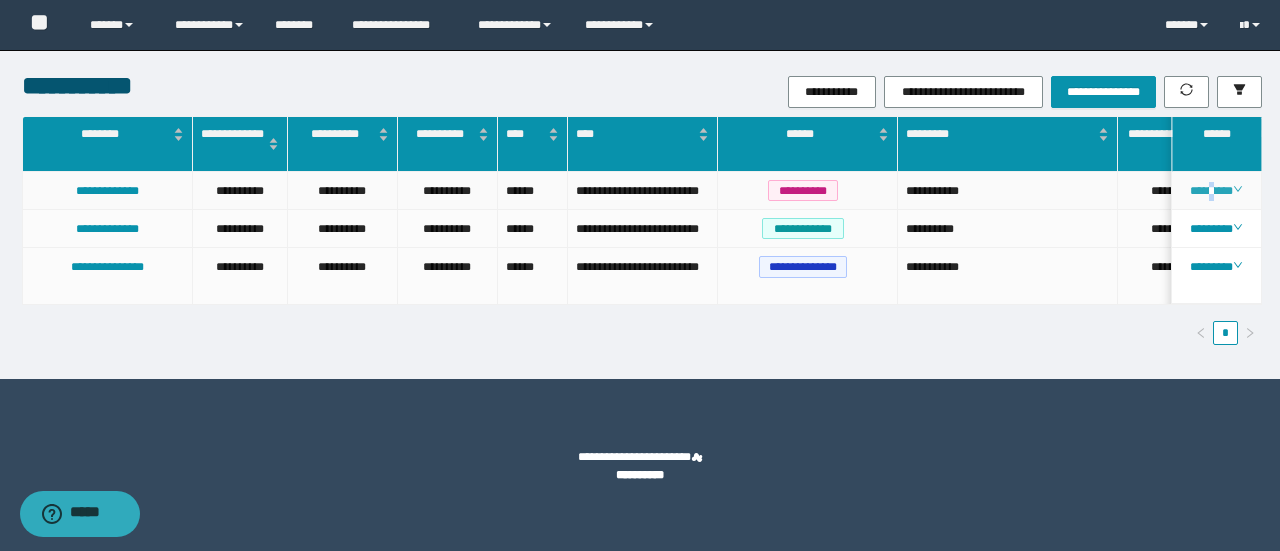 click on "********" at bounding box center [1216, 191] 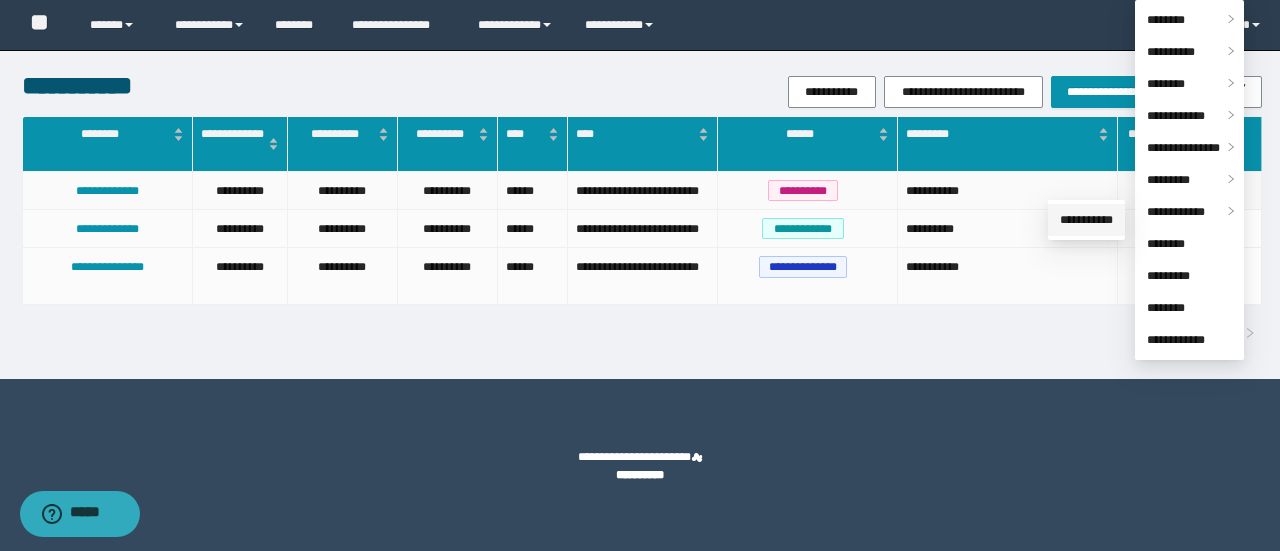 click on "**********" at bounding box center (1086, 220) 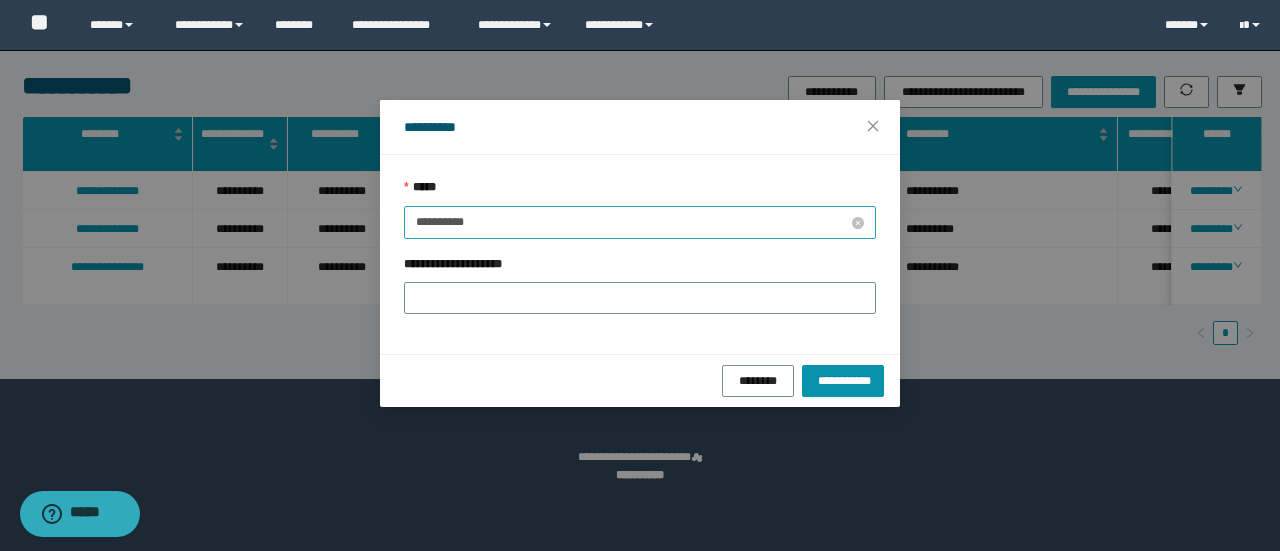 click on "**********" at bounding box center [632, 222] 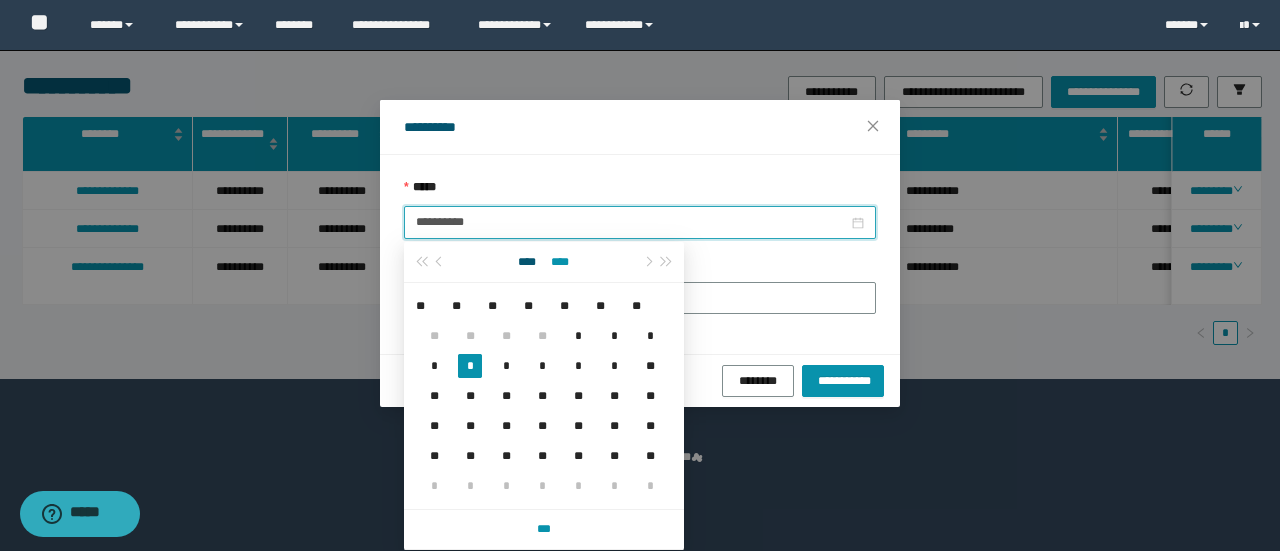 click on "****" at bounding box center [559, 262] 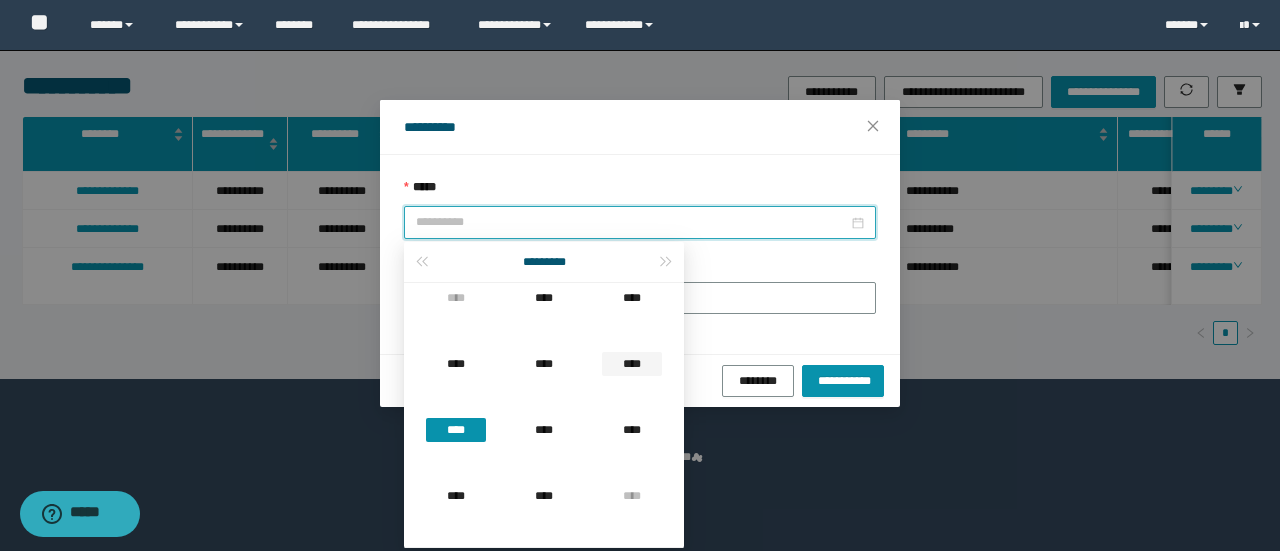 click on "****" at bounding box center [632, 364] 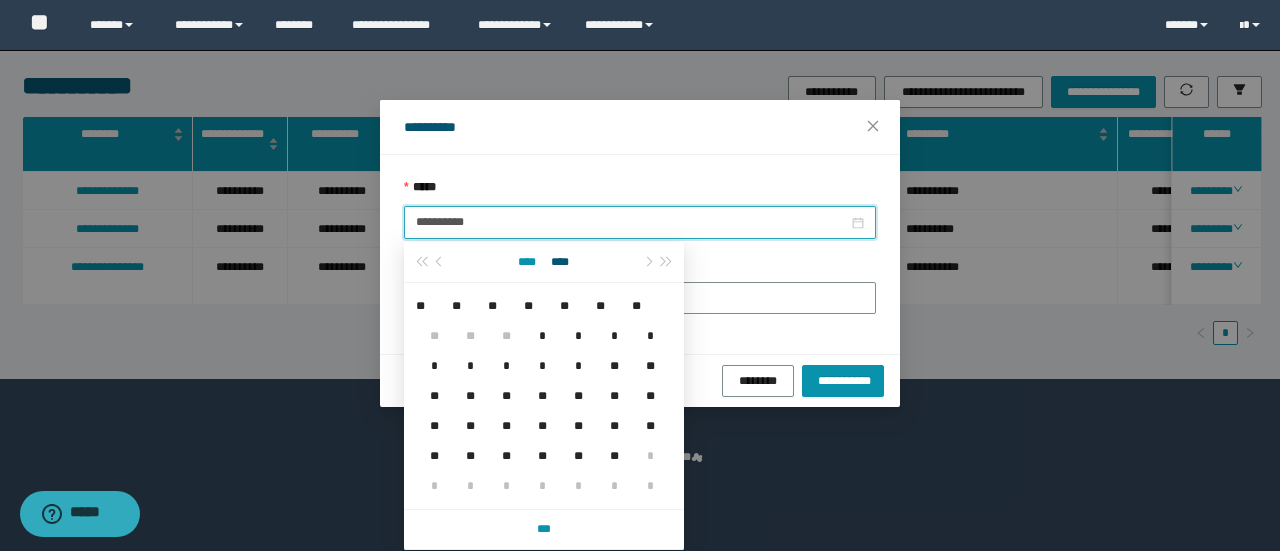click on "****" at bounding box center [527, 262] 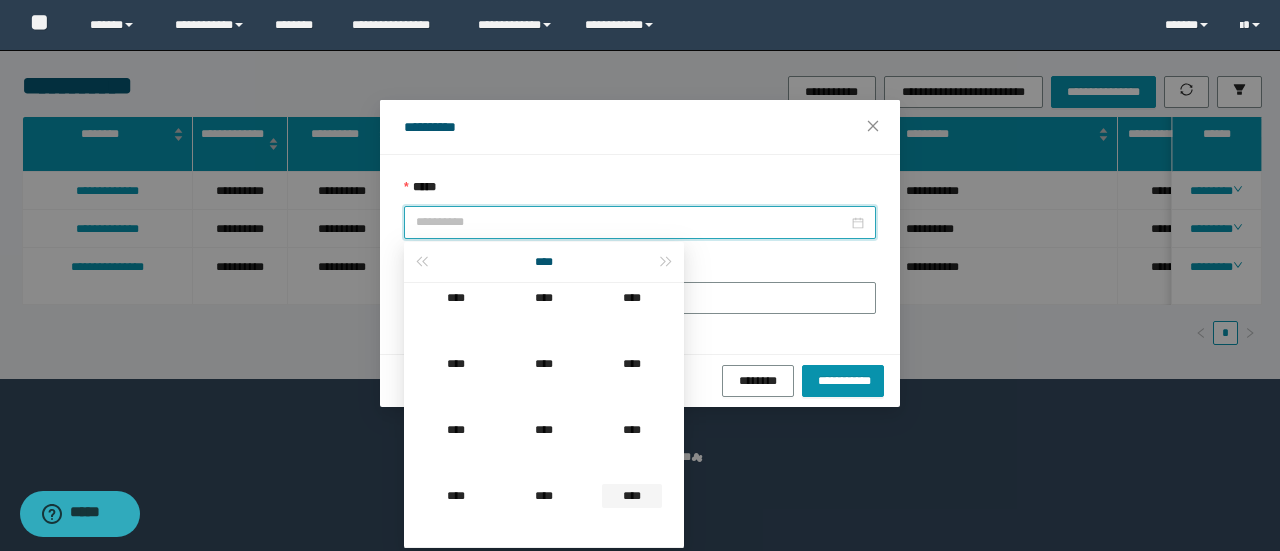 click on "****" at bounding box center [632, 496] 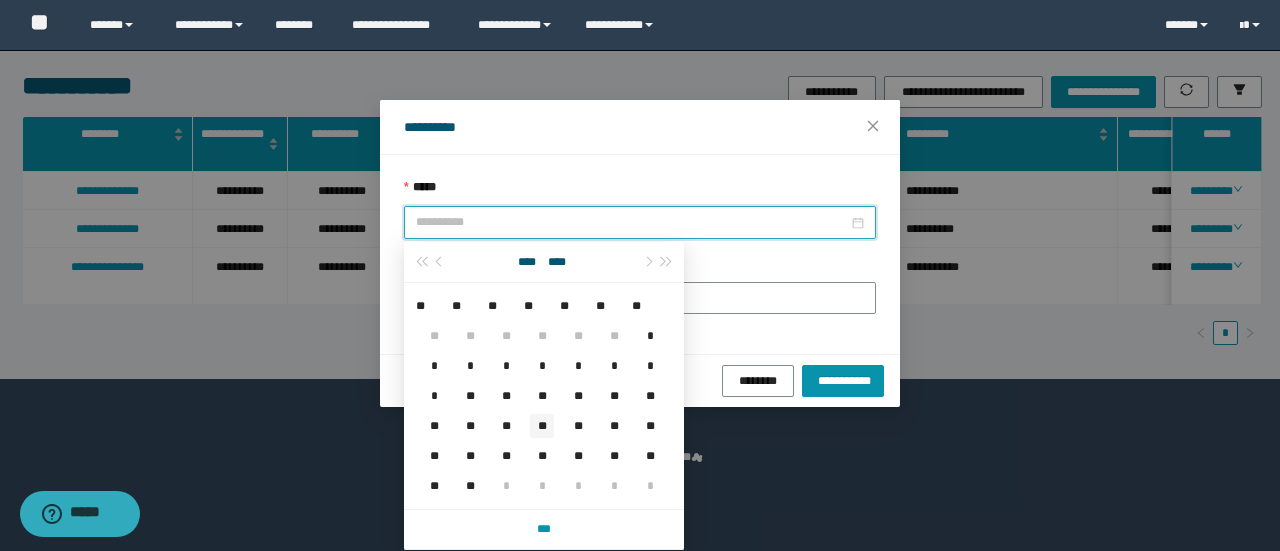 type on "**********" 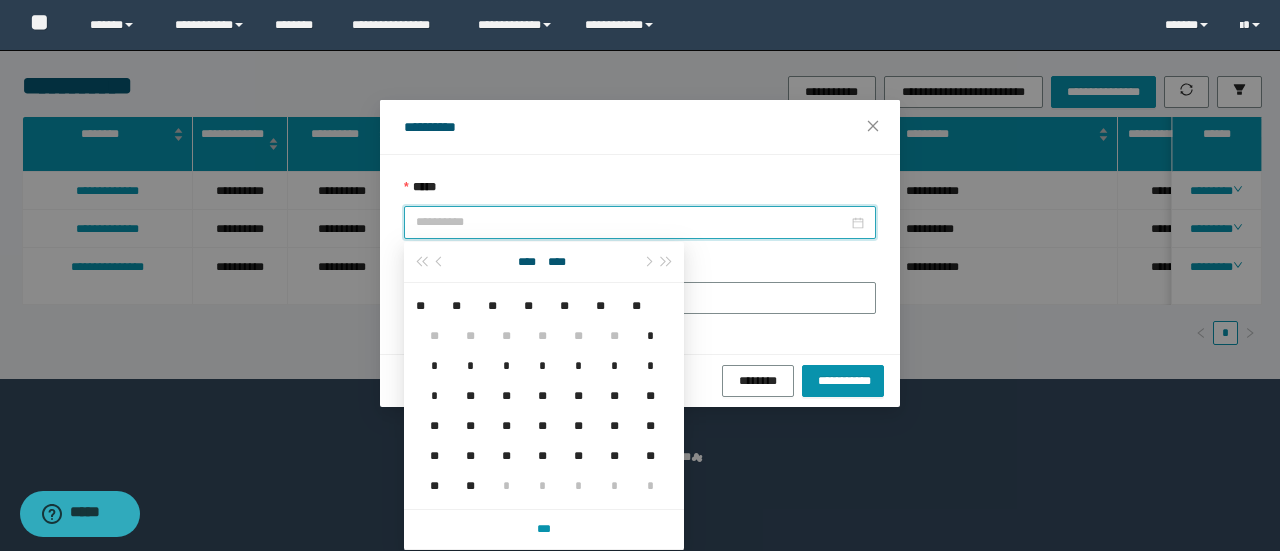 click on "**" at bounding box center (542, 426) 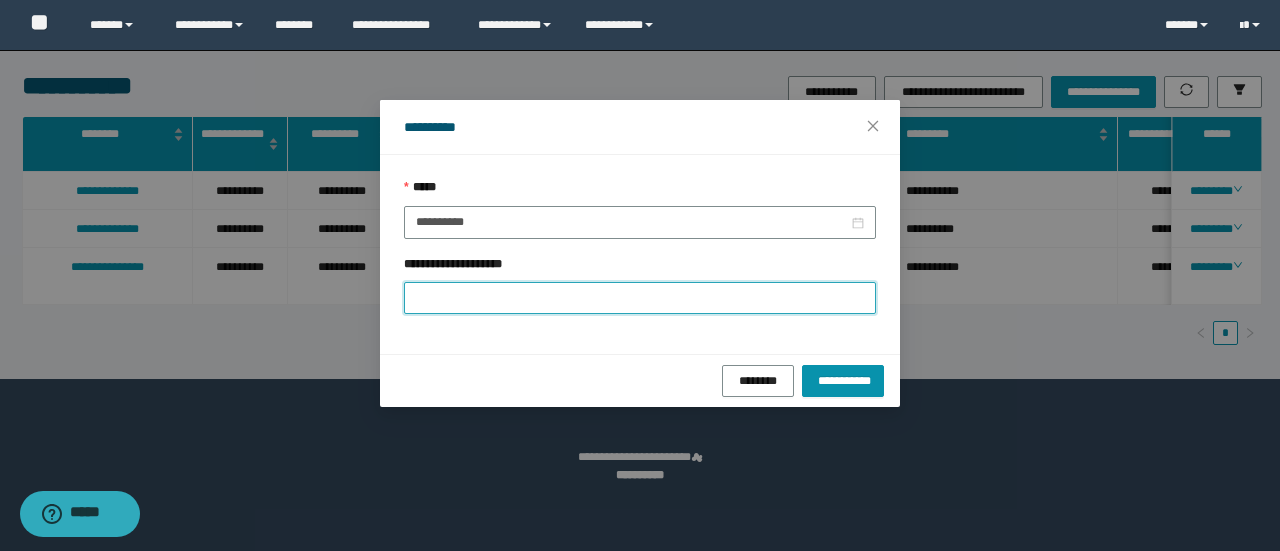 click on "**********" at bounding box center [640, 298] 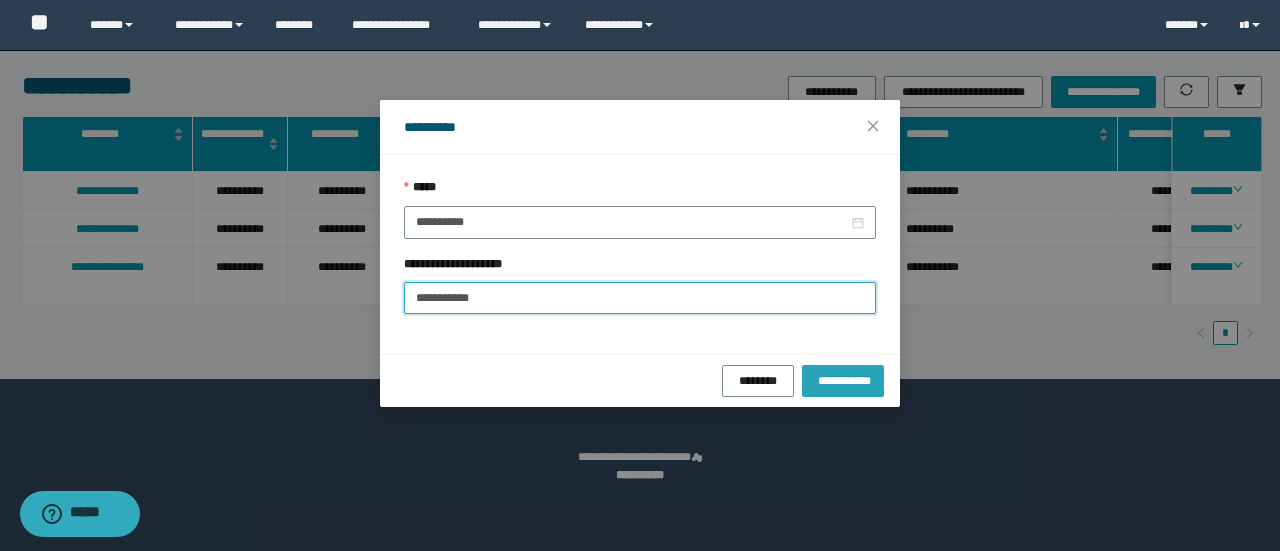 type on "**********" 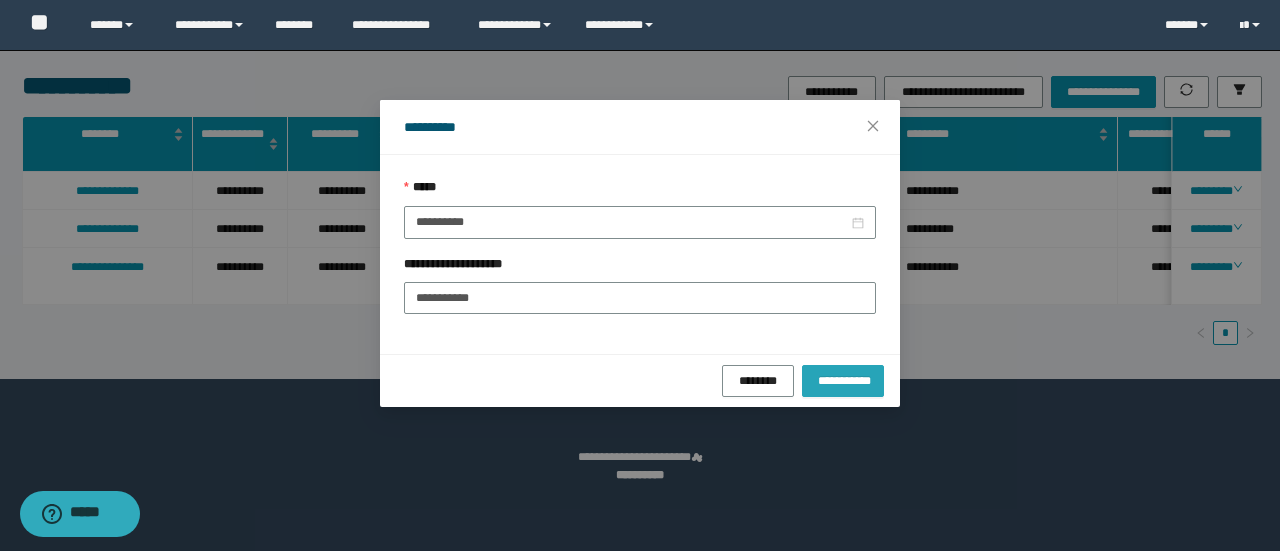 click on "**********" at bounding box center (843, 380) 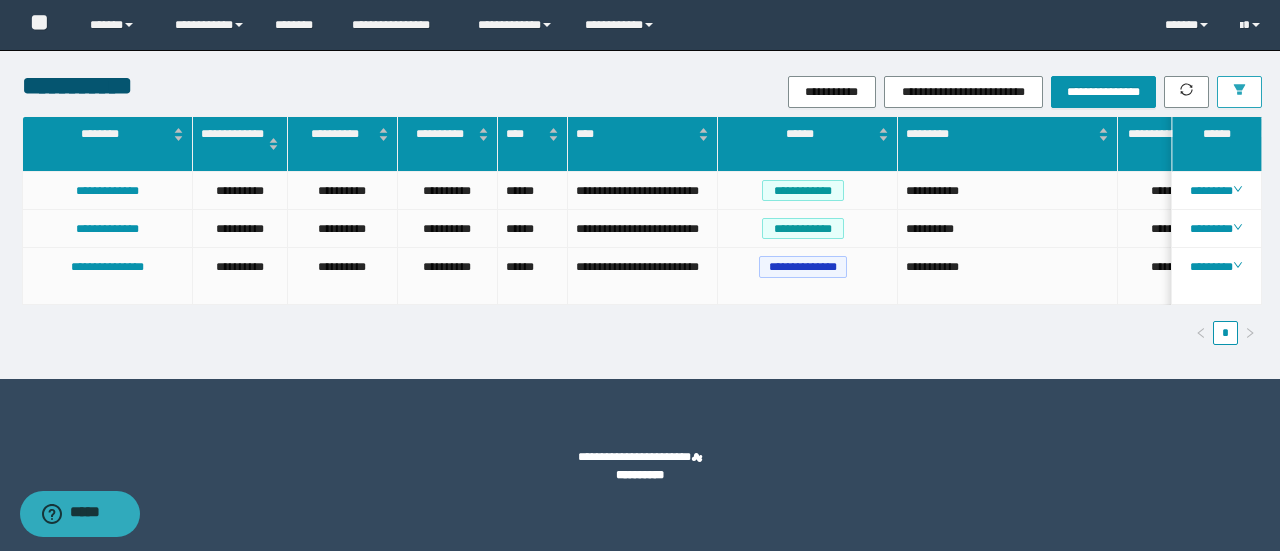 click 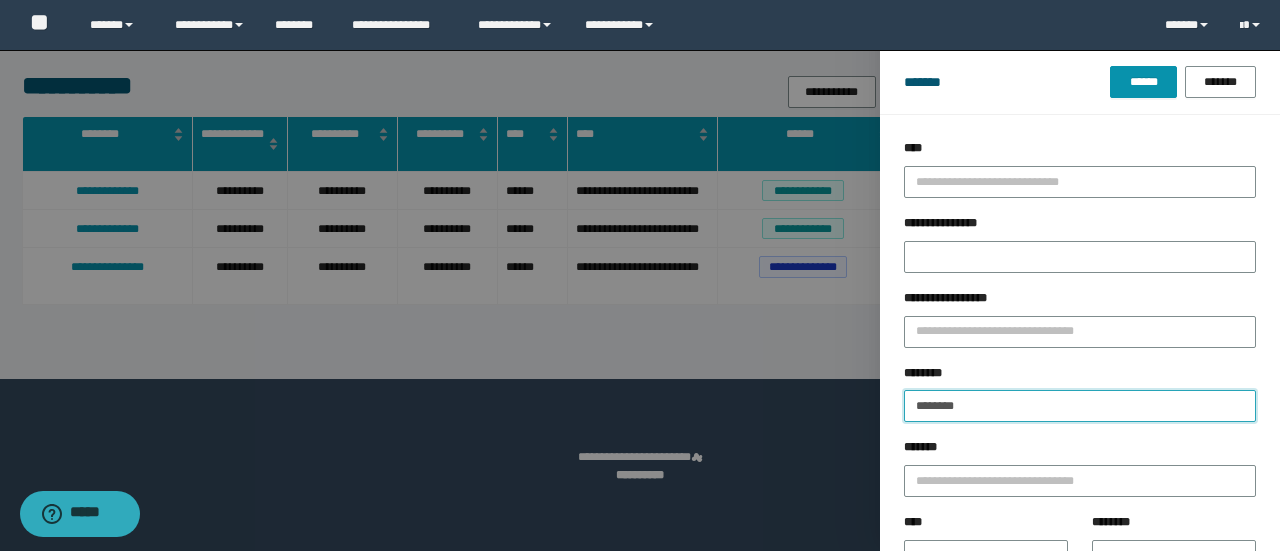 drag, startPoint x: 979, startPoint y: 401, endPoint x: 610, endPoint y: 363, distance: 370.95148 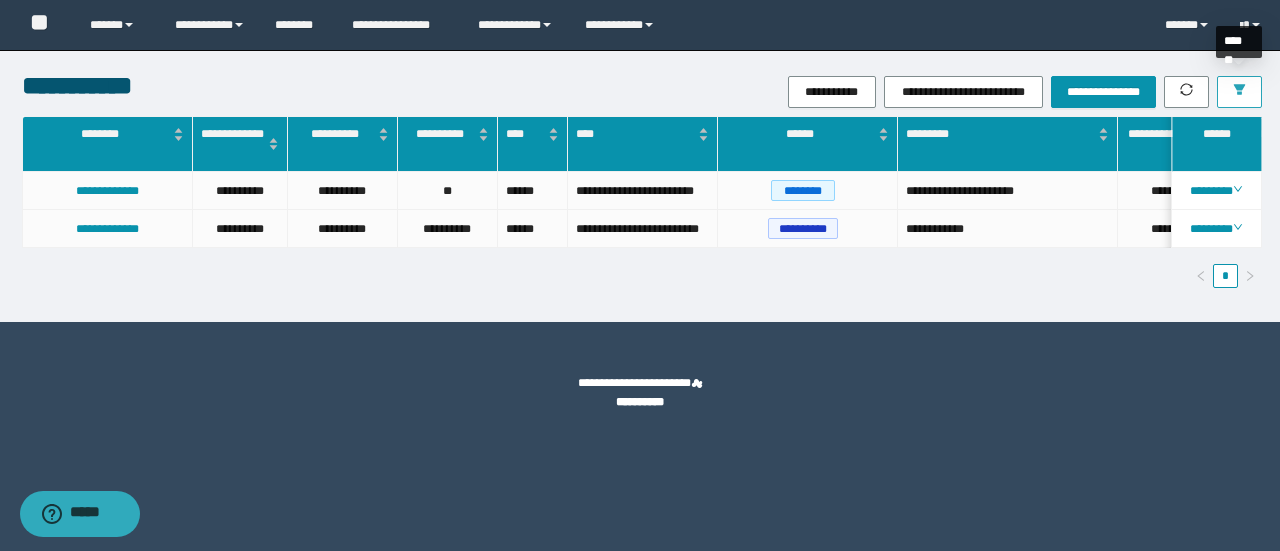 click 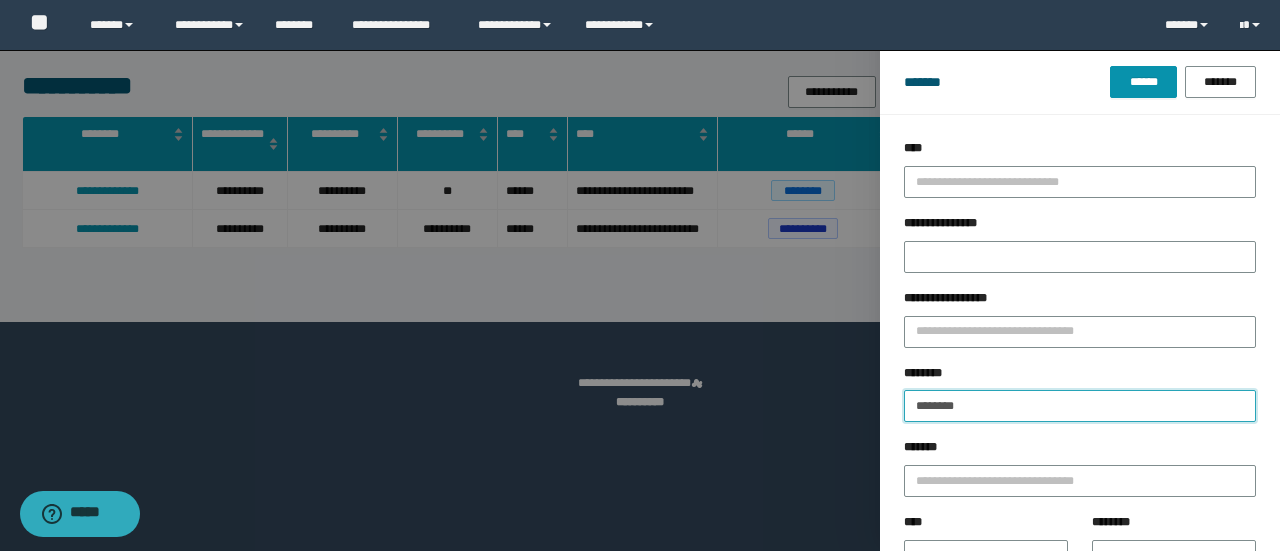 drag, startPoint x: 989, startPoint y: 412, endPoint x: 495, endPoint y: 361, distance: 496.6256 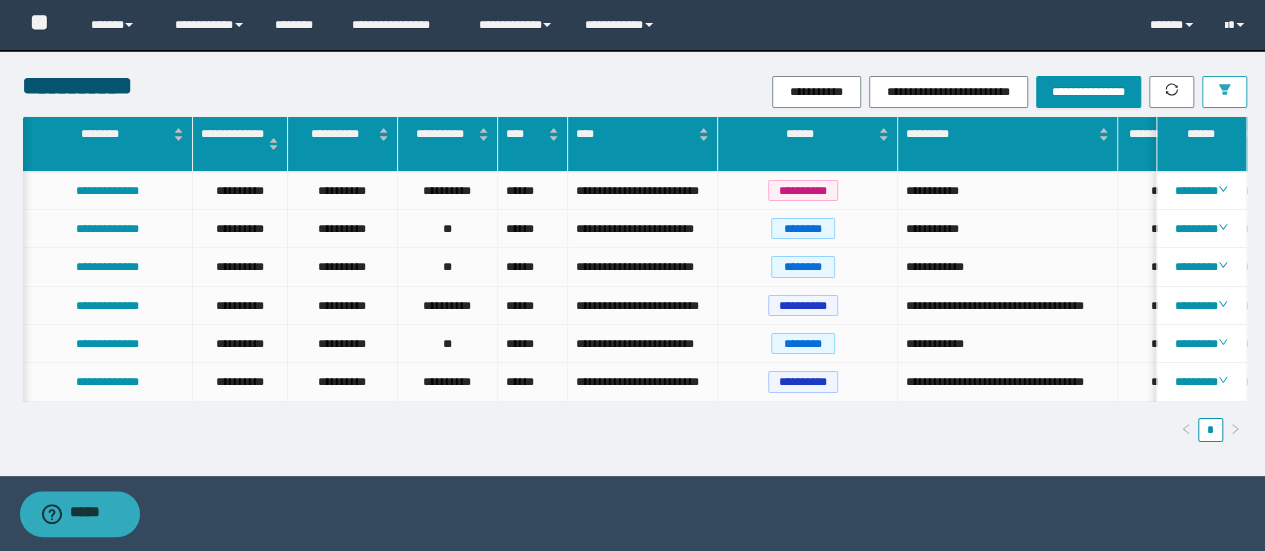 scroll, scrollTop: 0, scrollLeft: 628, axis: horizontal 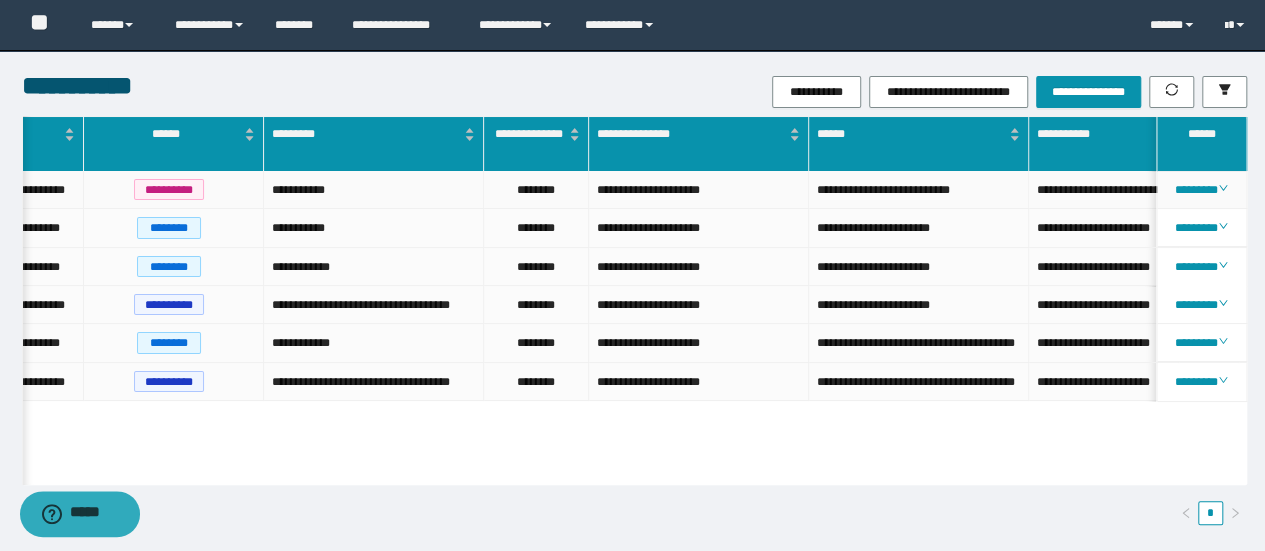 click on "********" at bounding box center [536, 190] 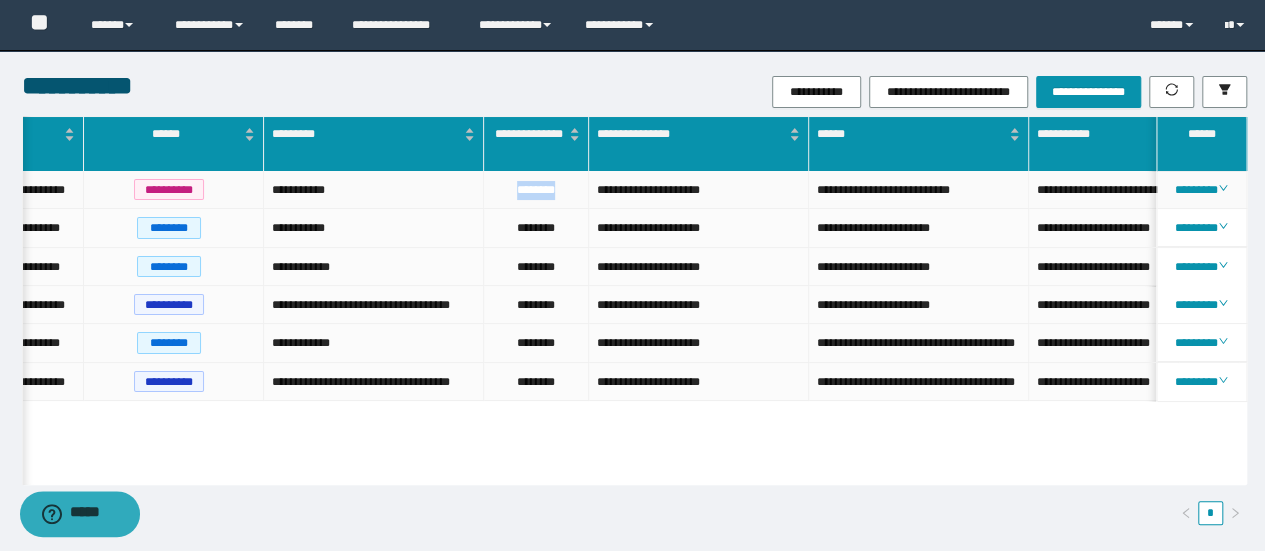 click on "********" at bounding box center (536, 190) 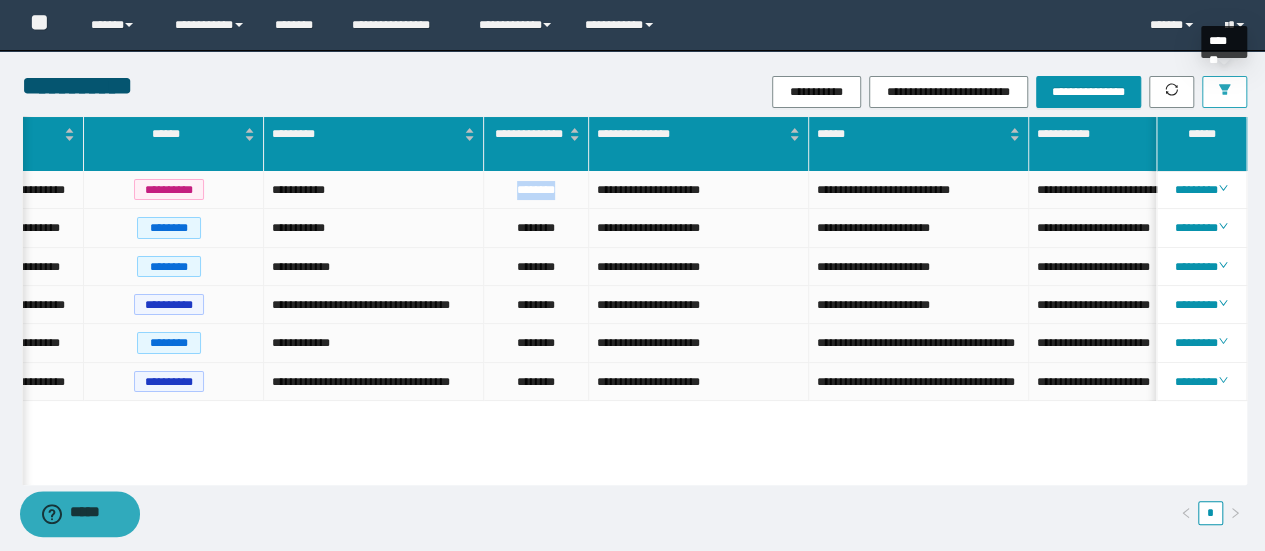 click at bounding box center [1224, 92] 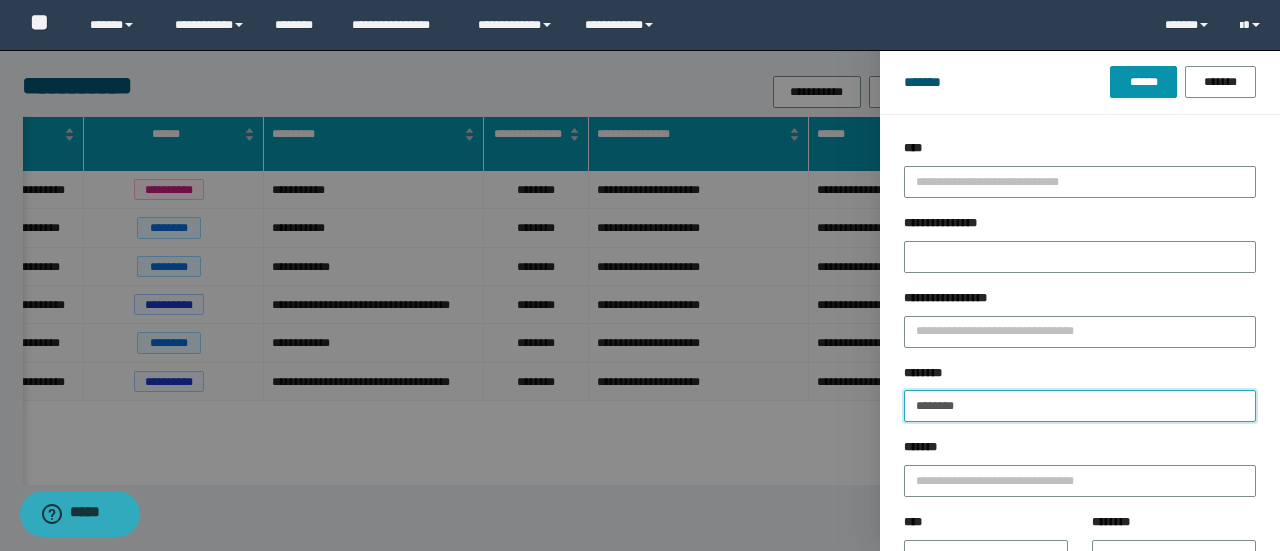 drag, startPoint x: 1004, startPoint y: 392, endPoint x: 569, endPoint y: 396, distance: 435.0184 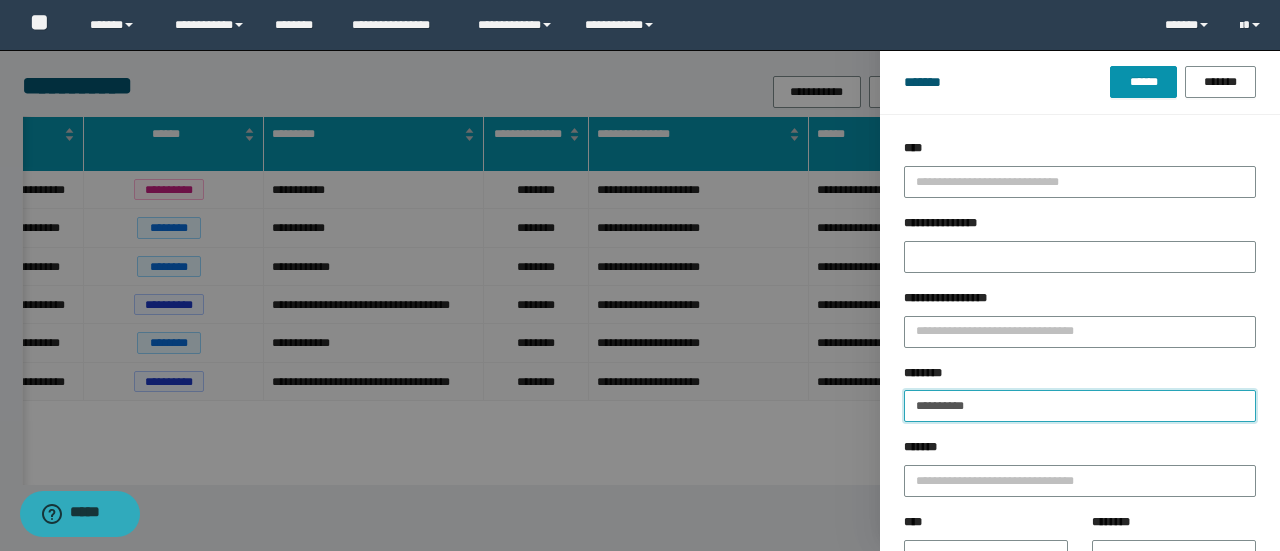 click on "******" at bounding box center (1143, 82) 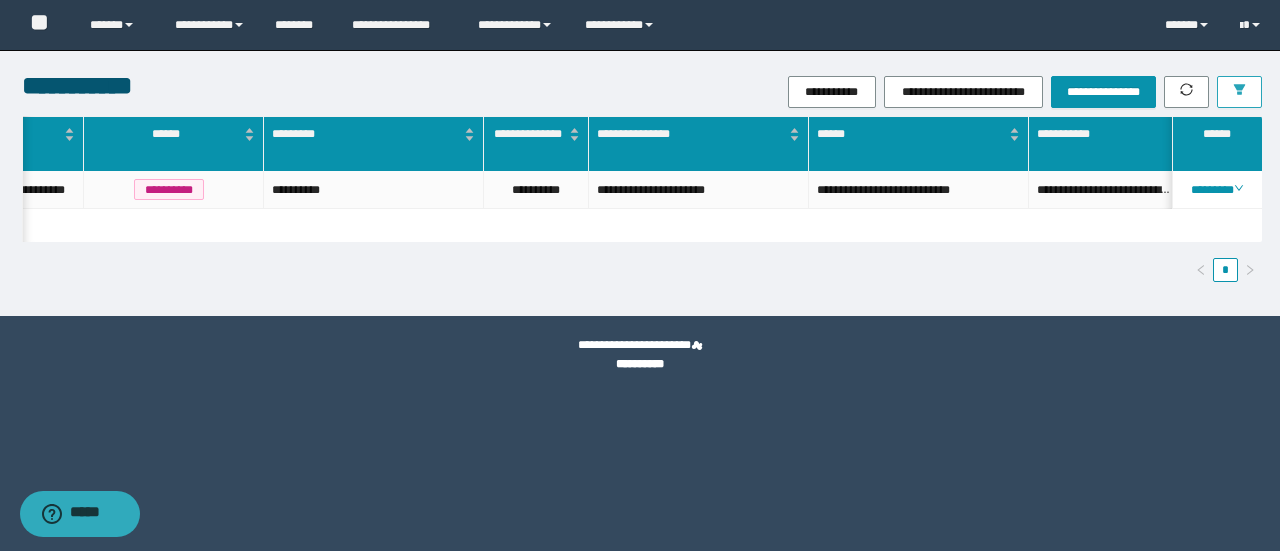 scroll, scrollTop: 0, scrollLeft: 370, axis: horizontal 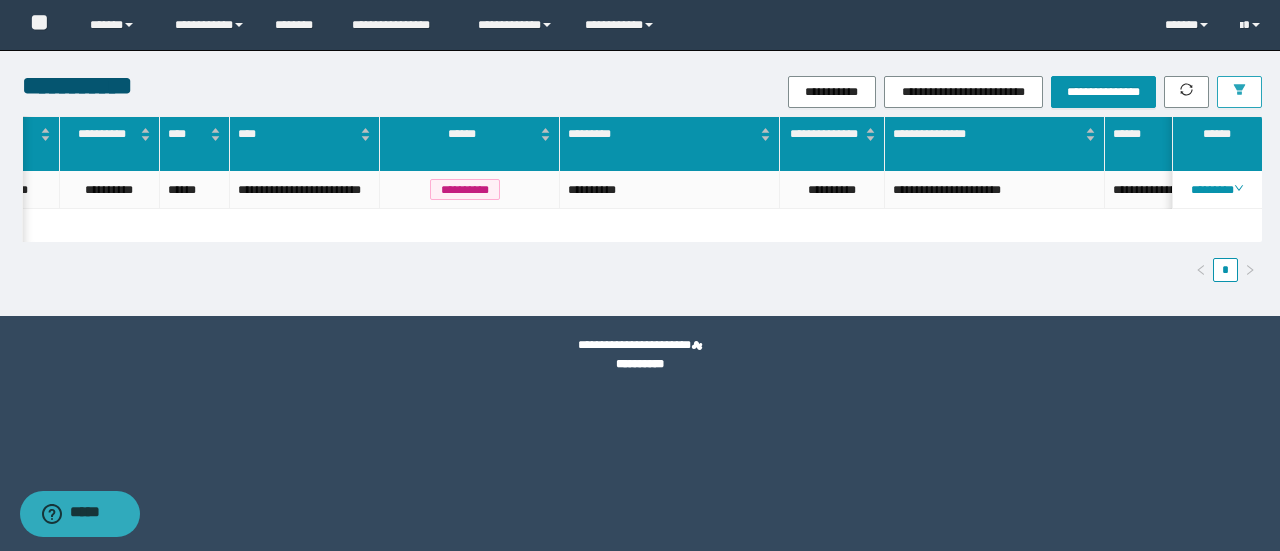 click 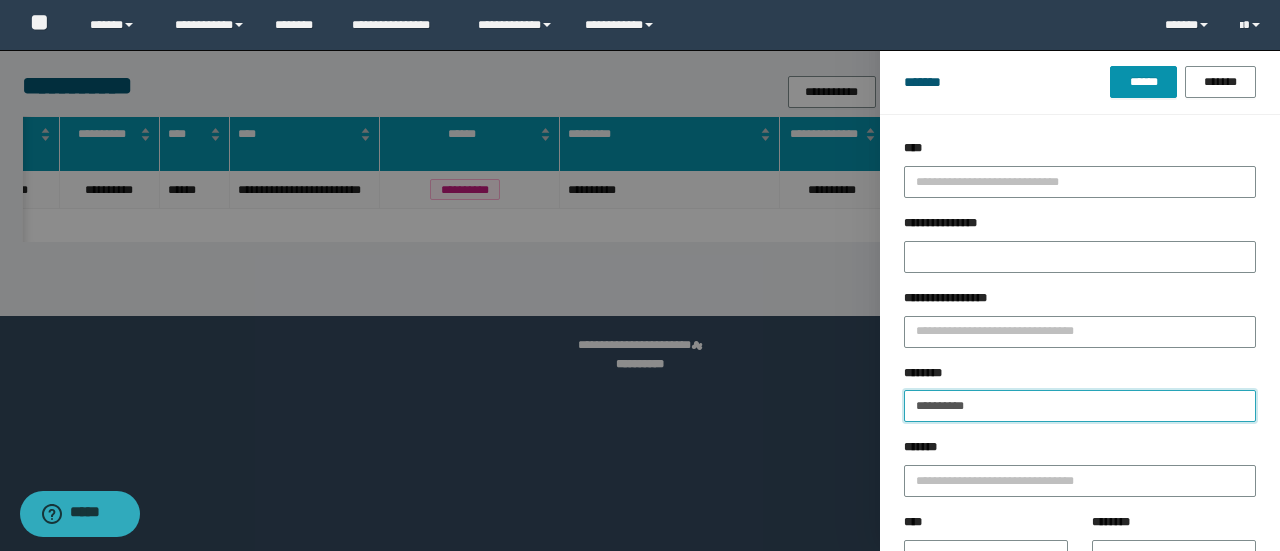 drag, startPoint x: 634, startPoint y: 395, endPoint x: 608, endPoint y: 385, distance: 27.856777 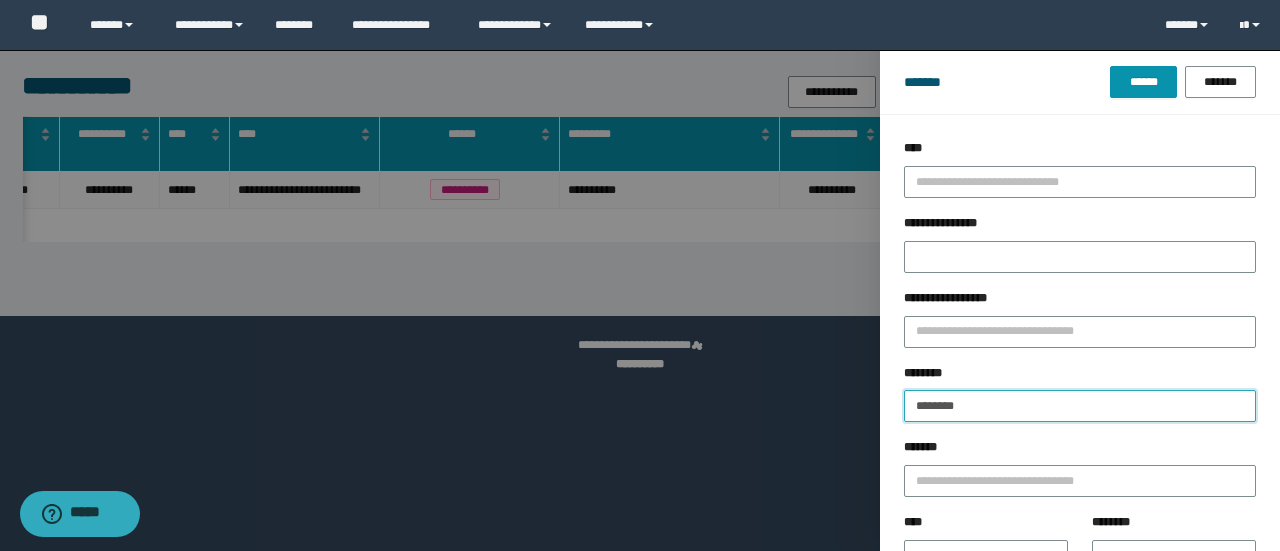 click on "******" at bounding box center [1143, 82] 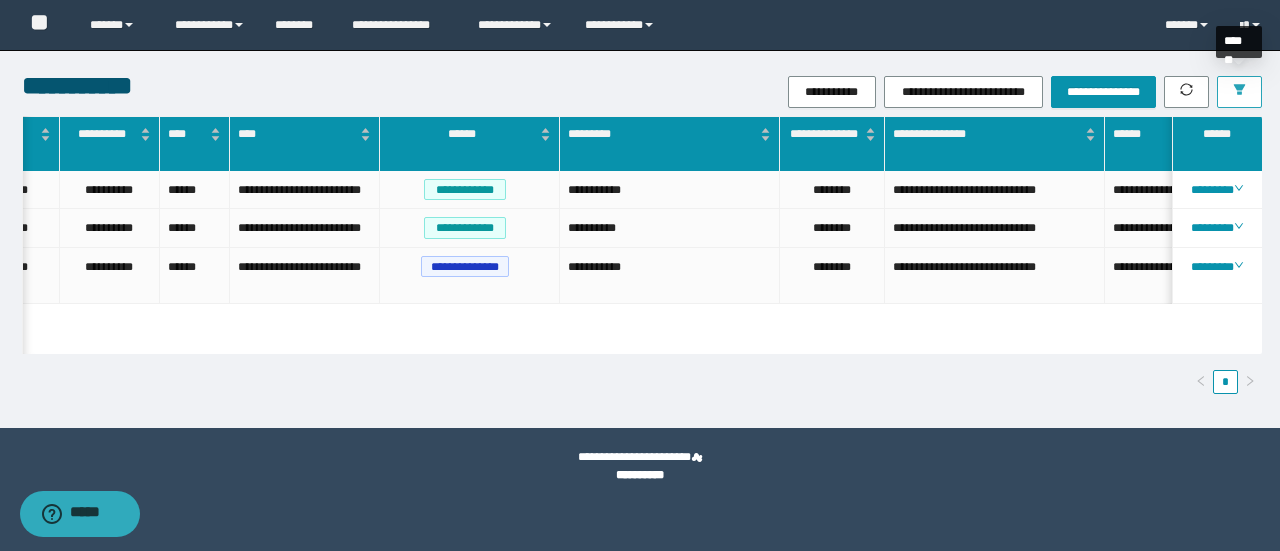 click at bounding box center (1239, 92) 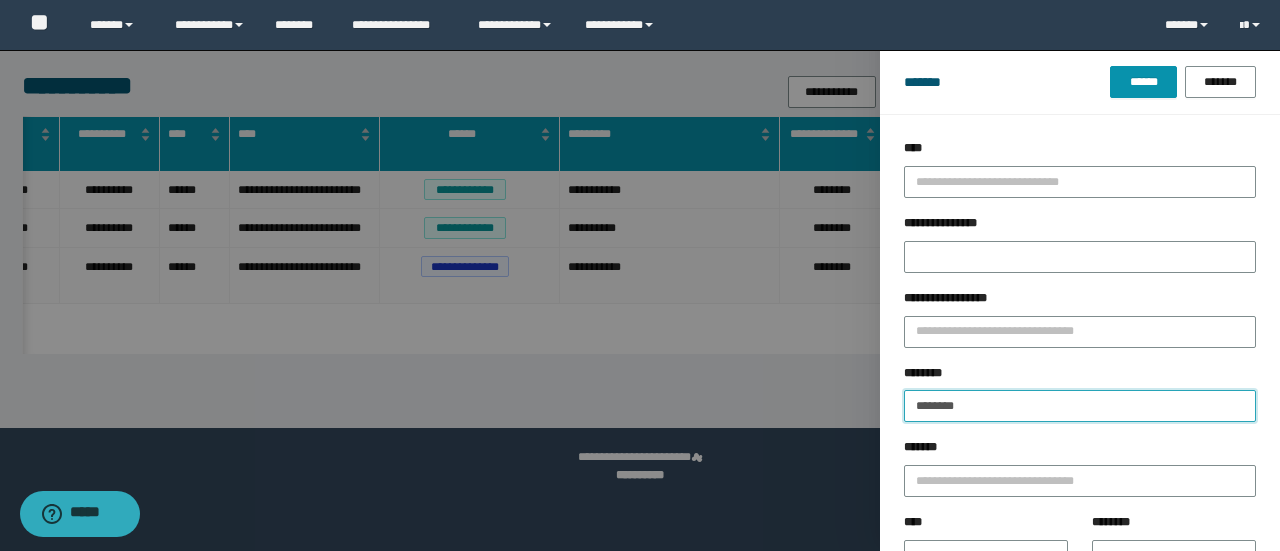 drag, startPoint x: 974, startPoint y: 401, endPoint x: 589, endPoint y: 392, distance: 385.1052 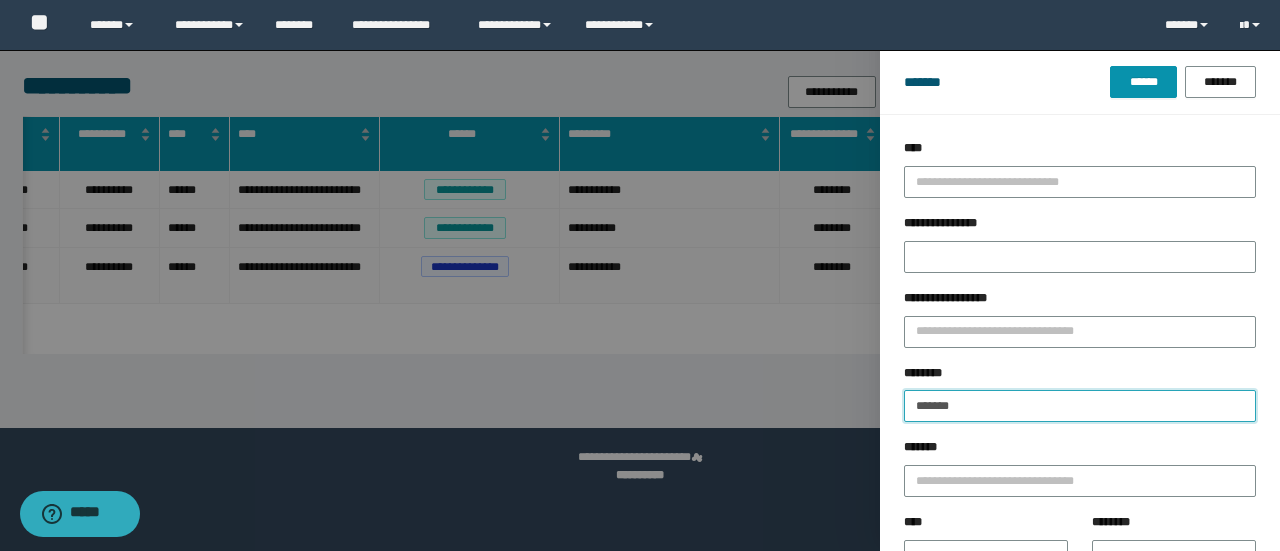 click on "******" at bounding box center (1143, 82) 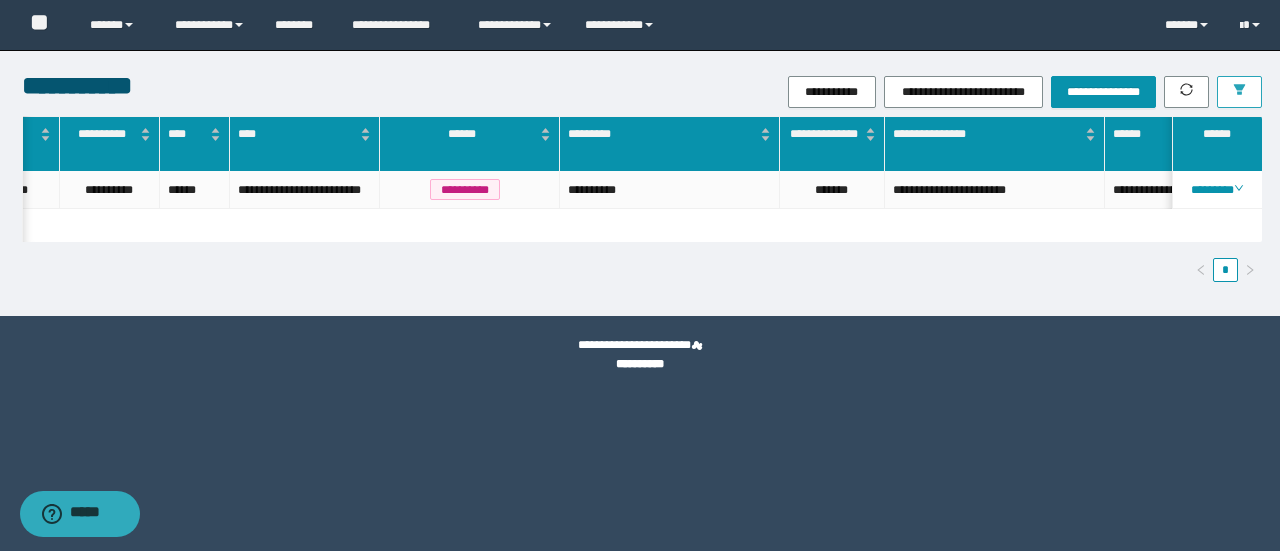 scroll, scrollTop: 0, scrollLeft: 582, axis: horizontal 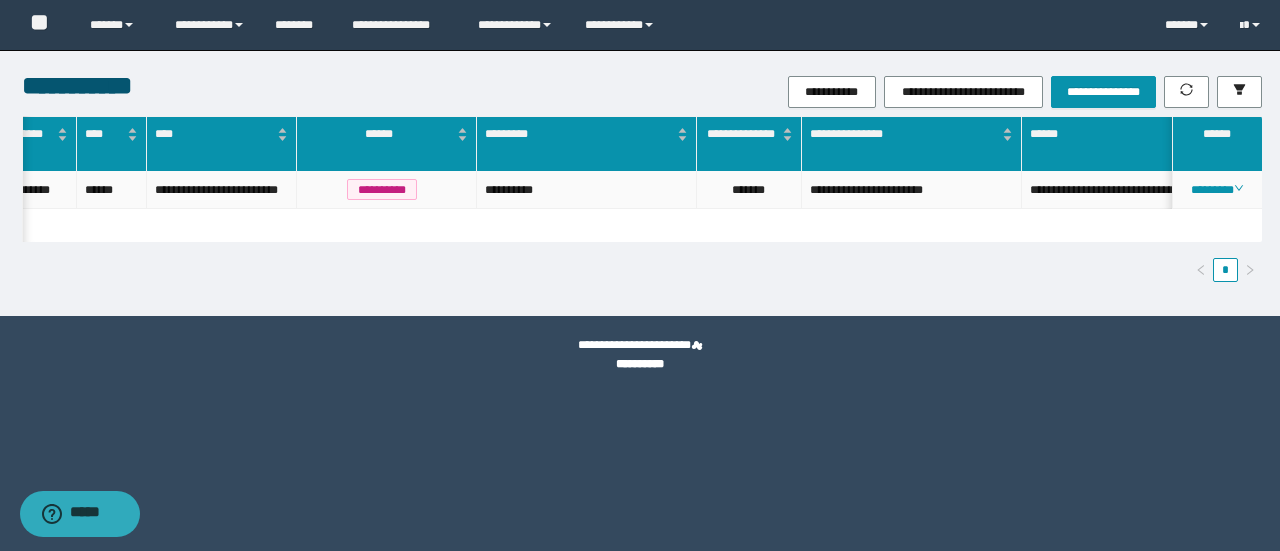 click on "*******" at bounding box center [749, 190] 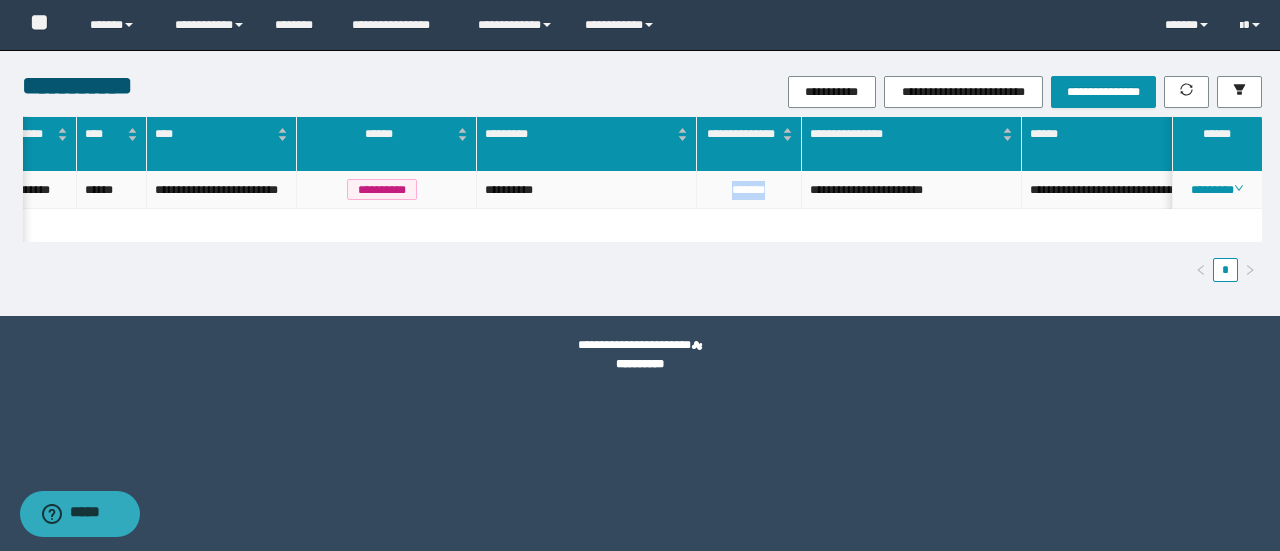 click on "*******" at bounding box center (749, 190) 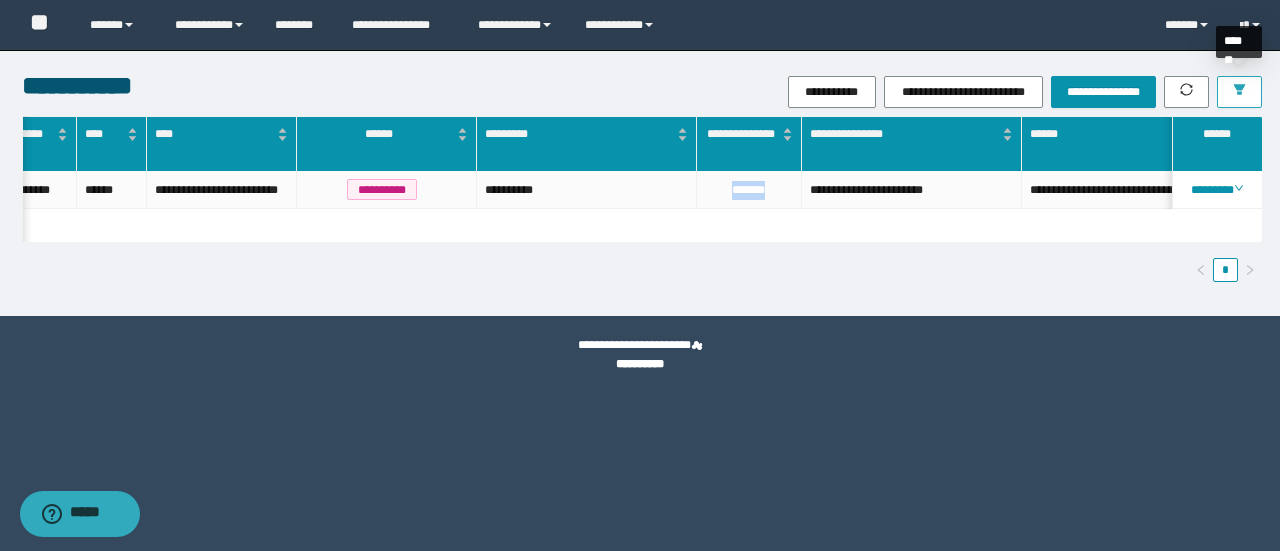 click 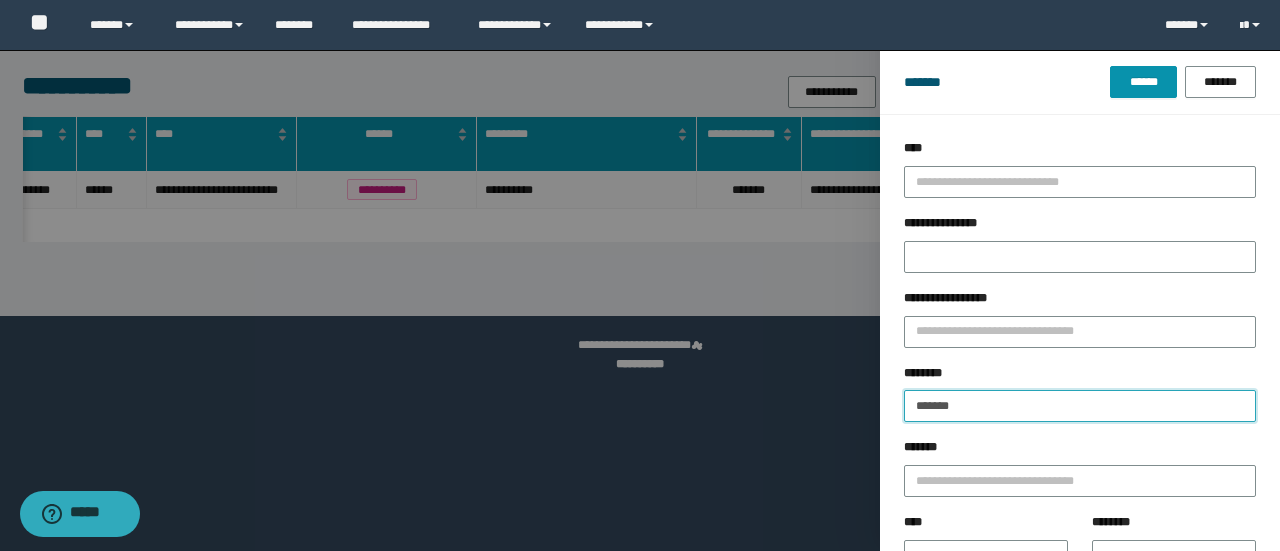 drag, startPoint x: 980, startPoint y: 399, endPoint x: 597, endPoint y: 409, distance: 383.13052 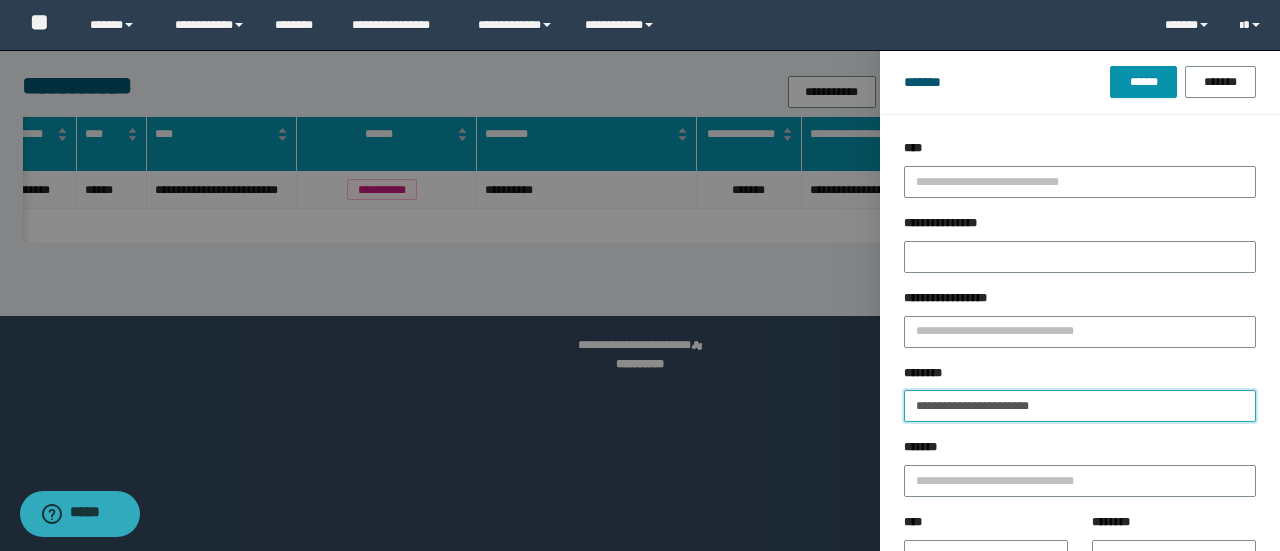 type on "**********" 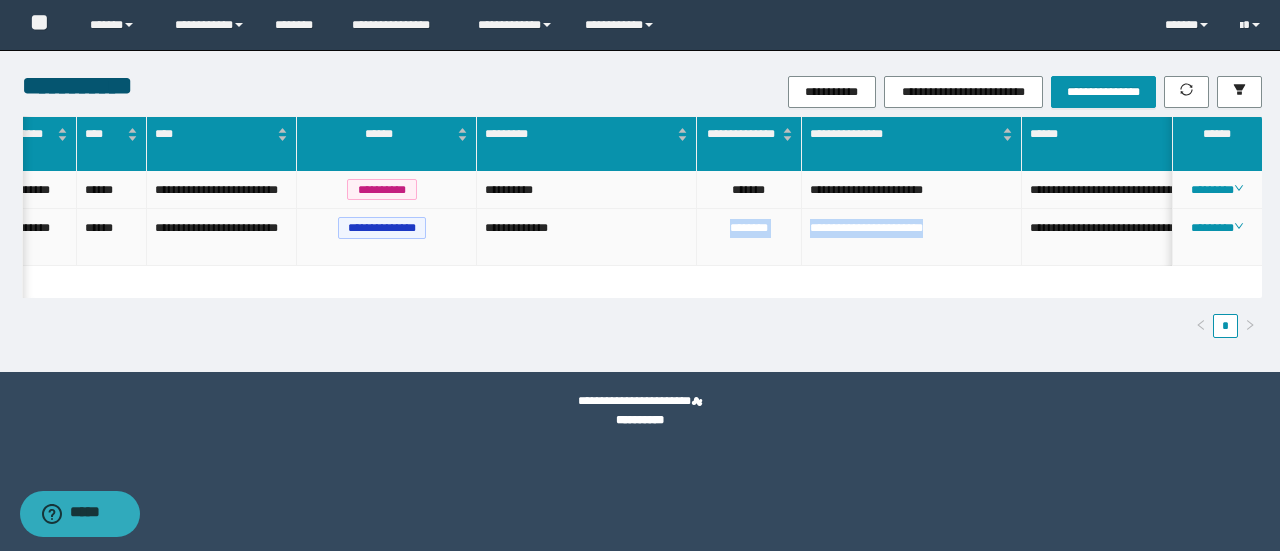 drag, startPoint x: 976, startPoint y: 245, endPoint x: 686, endPoint y: 222, distance: 290.91064 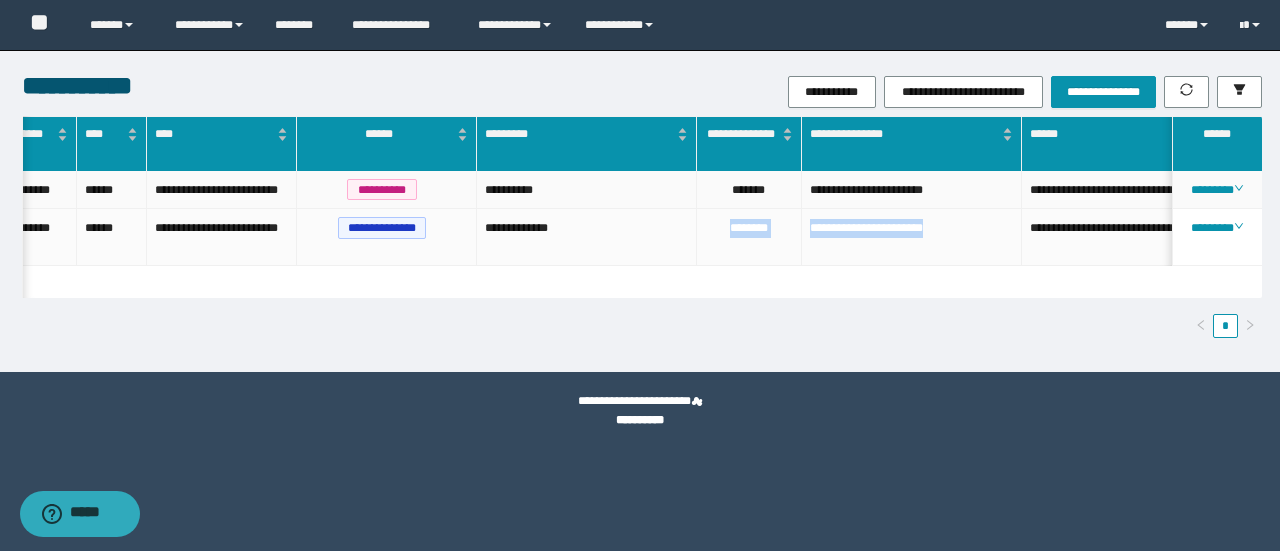 copy on "**********" 